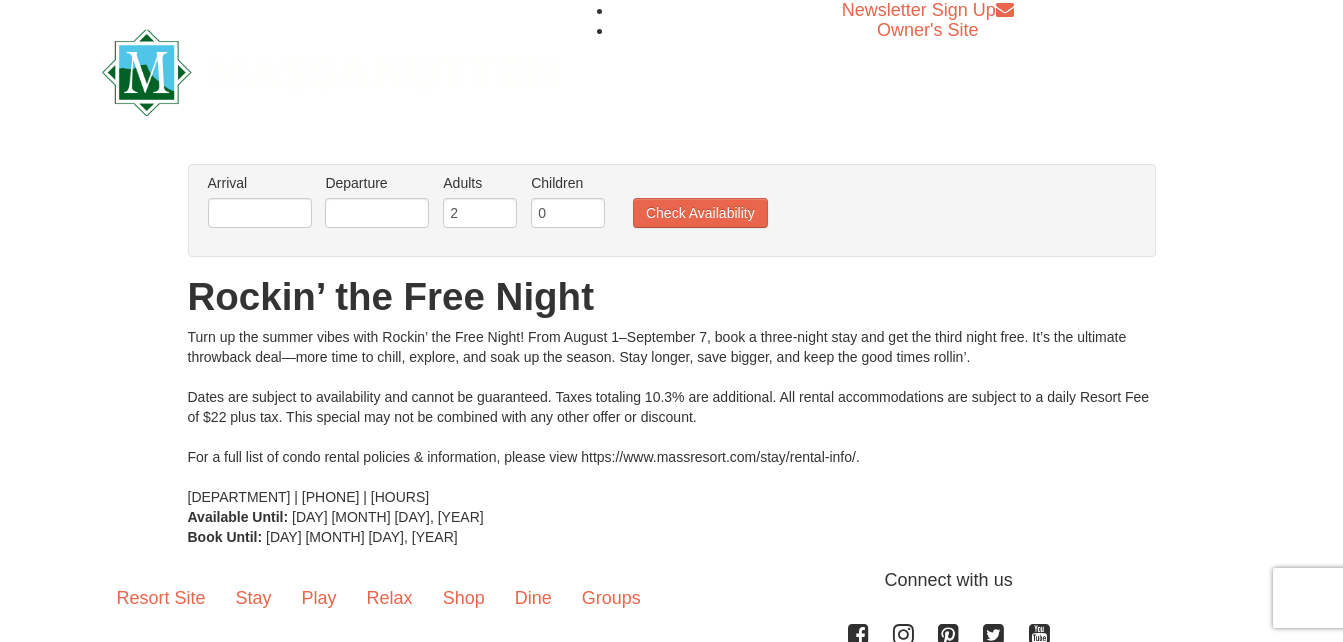 scroll, scrollTop: 0, scrollLeft: 0, axis: both 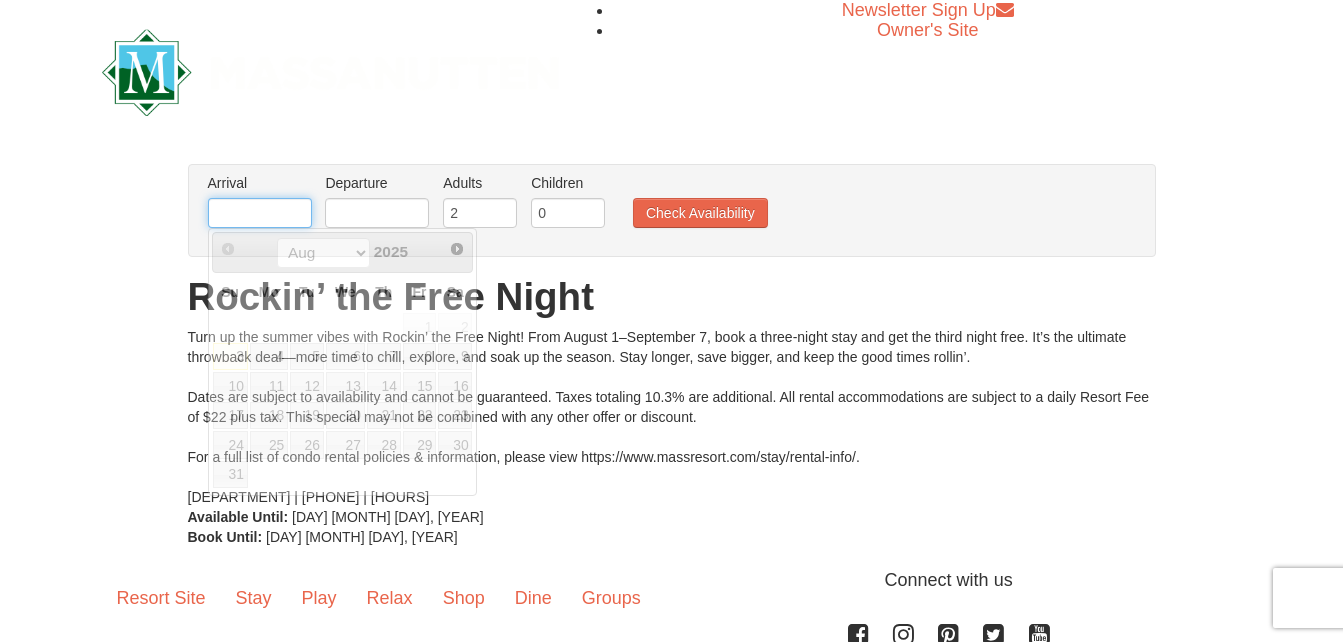 click at bounding box center [260, 213] 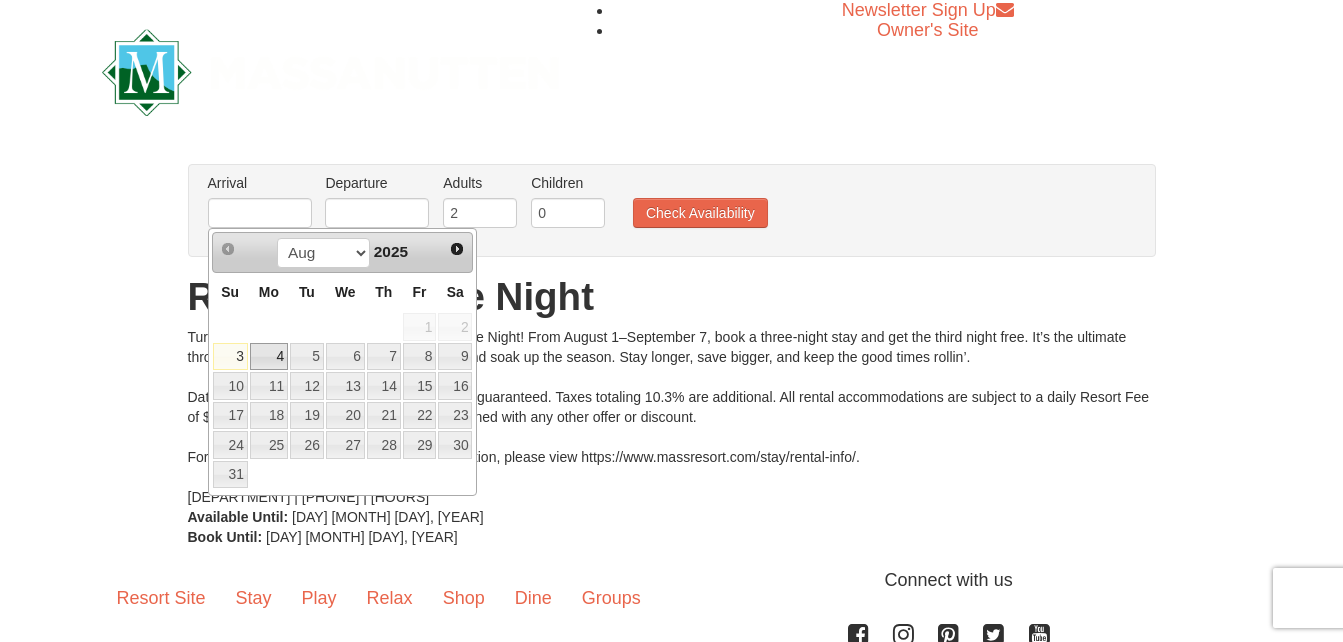 click on "4" at bounding box center [269, 357] 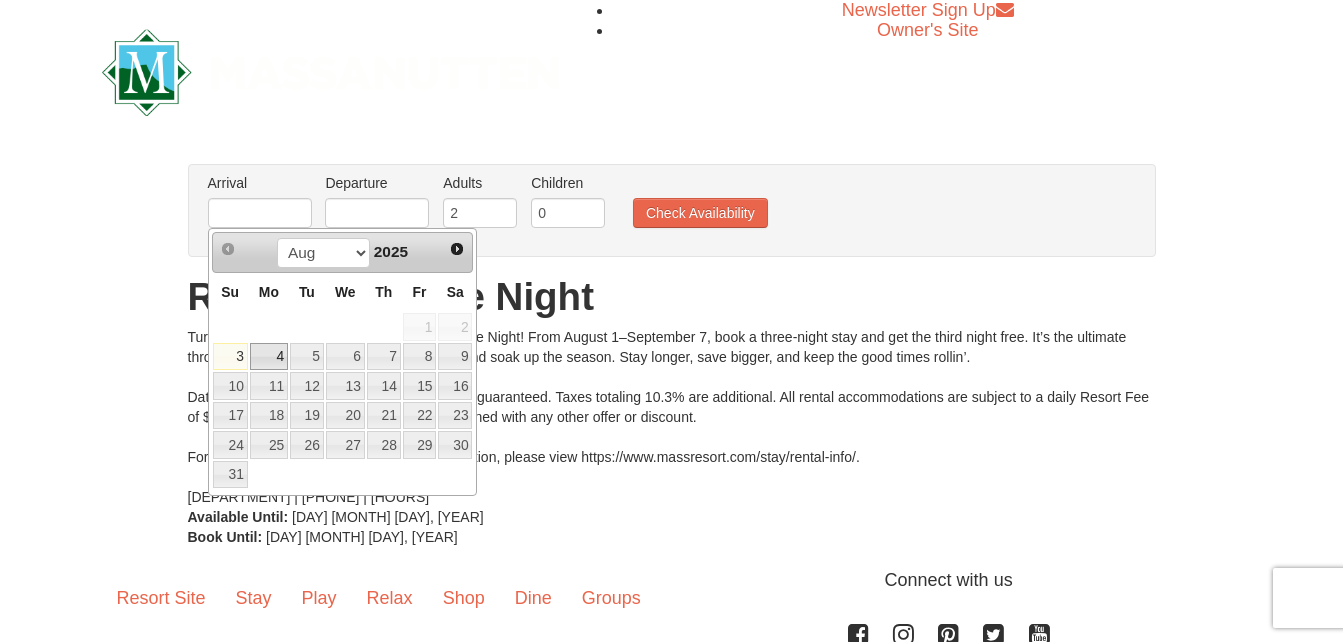 type on "08/04/2025" 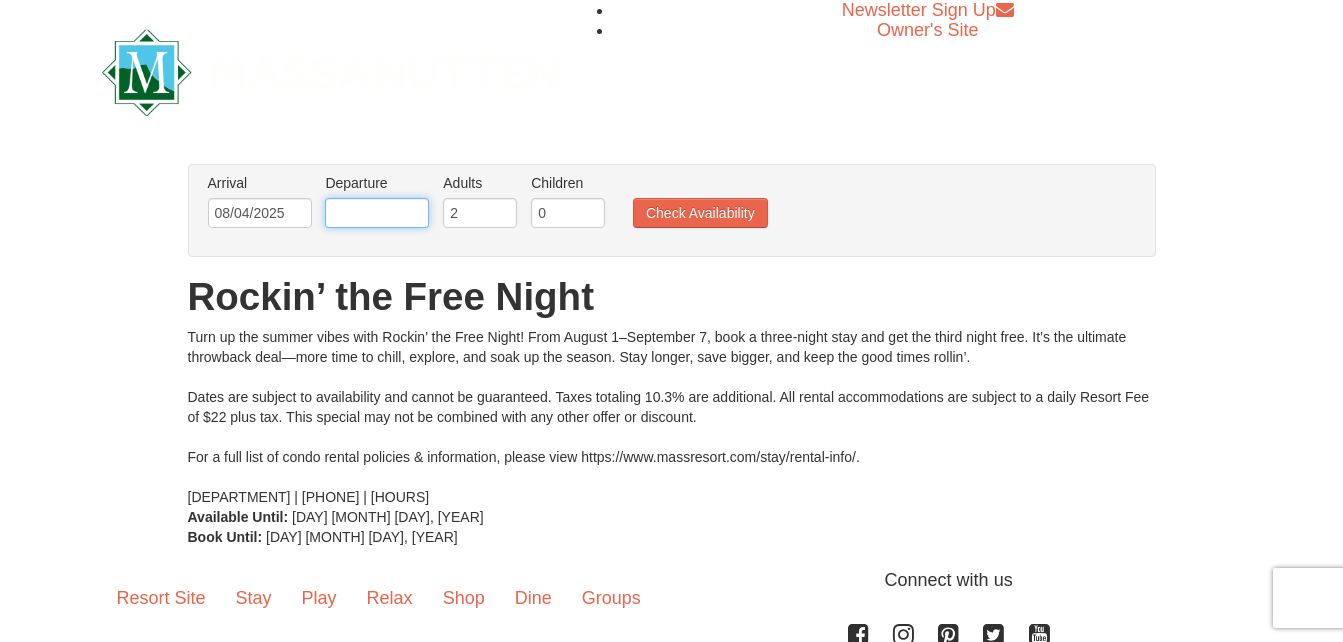 click at bounding box center (377, 213) 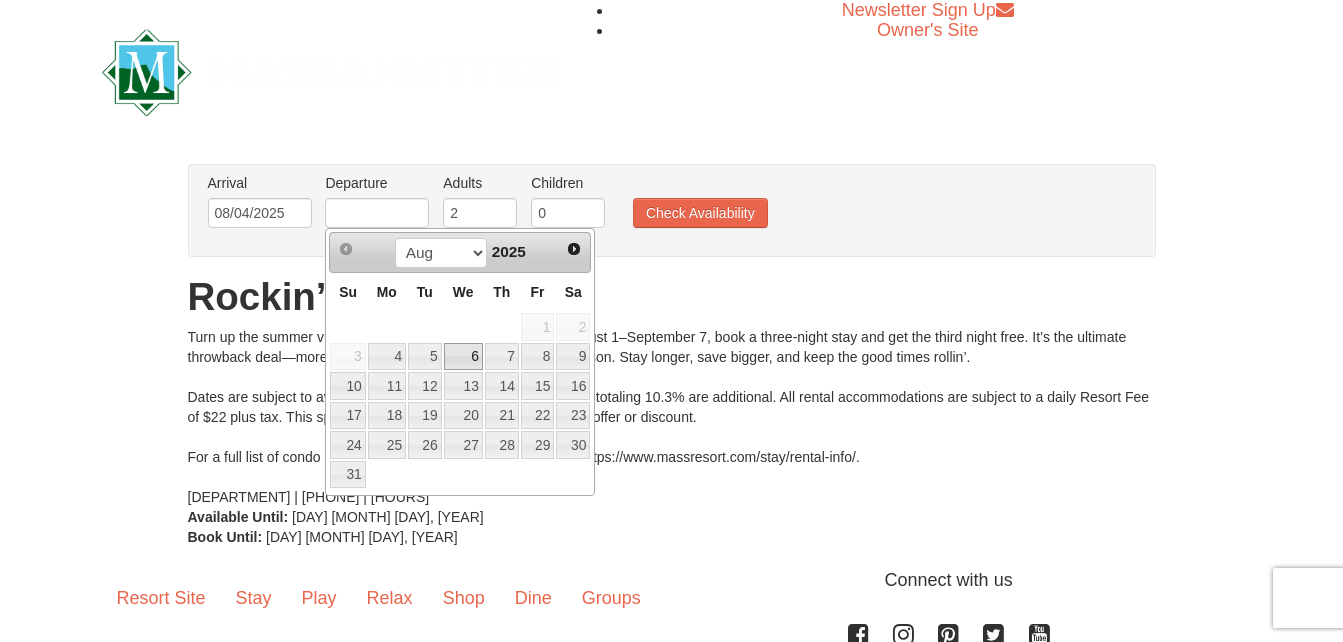 click on "6" at bounding box center [463, 357] 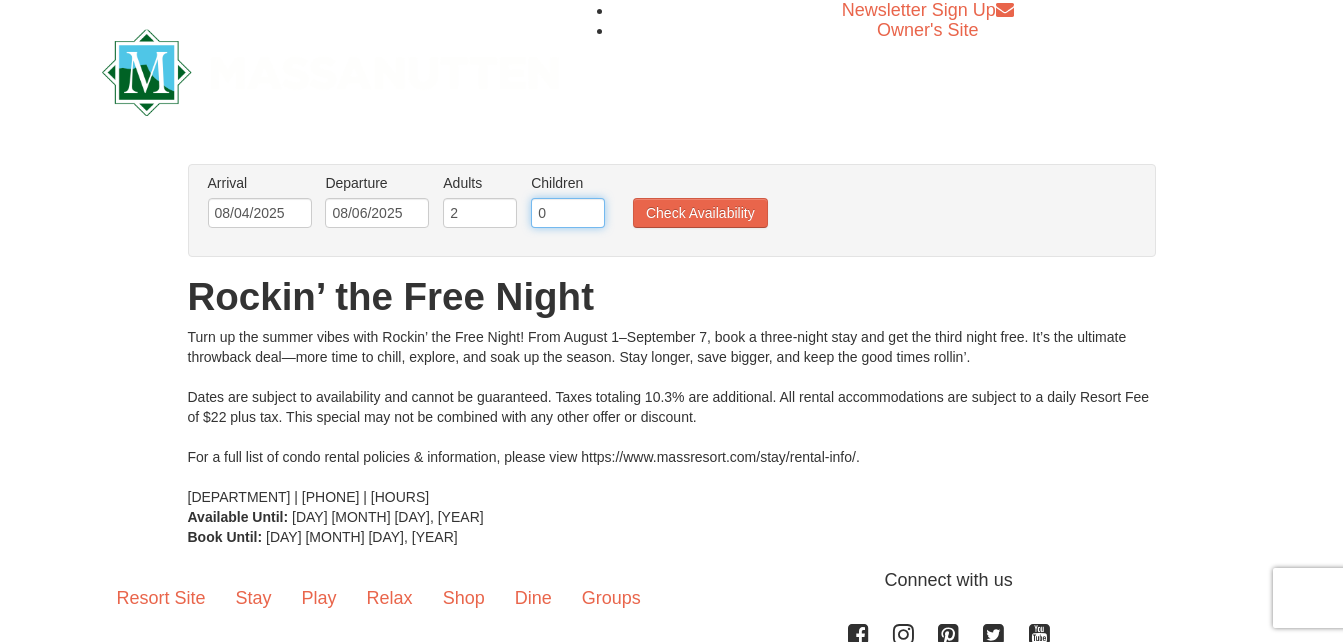 click on "0" at bounding box center (568, 213) 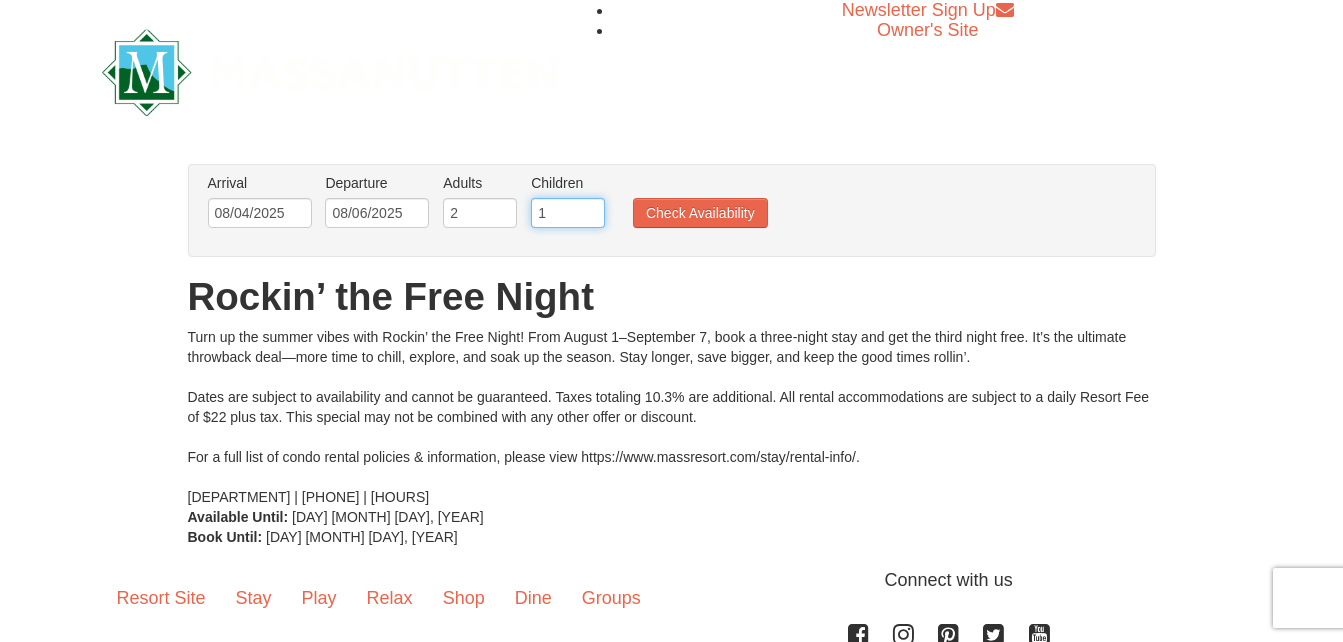 type on "1" 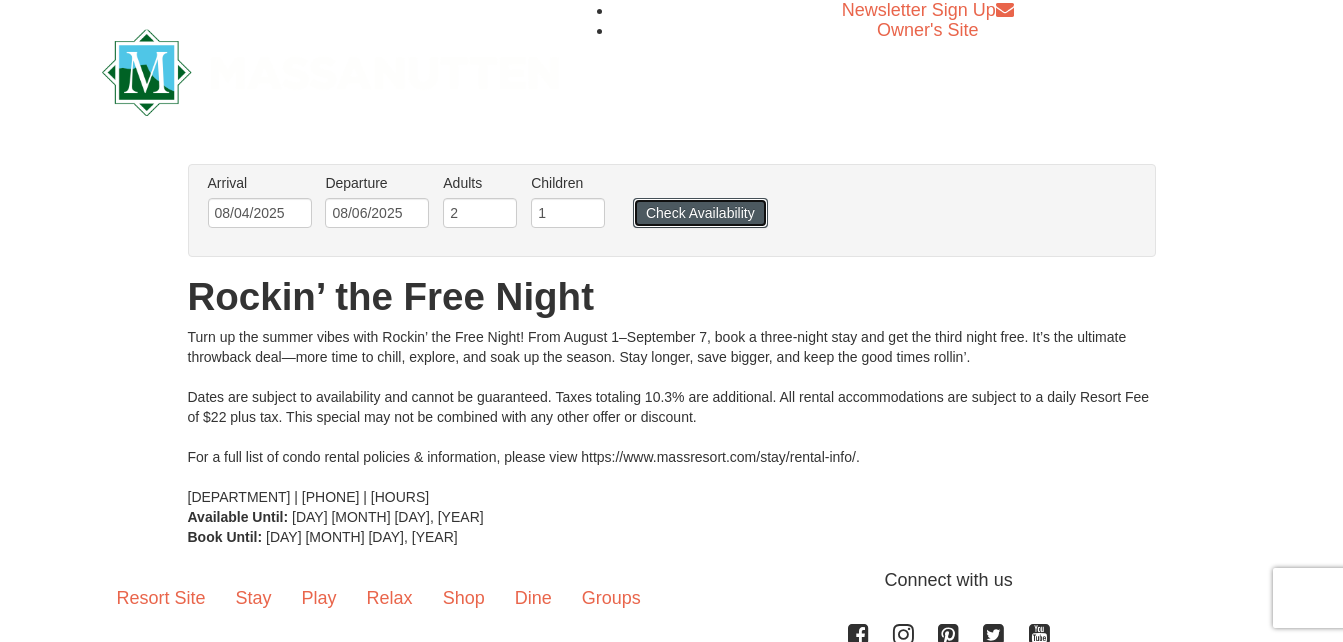 click on "Check Availability" at bounding box center (700, 213) 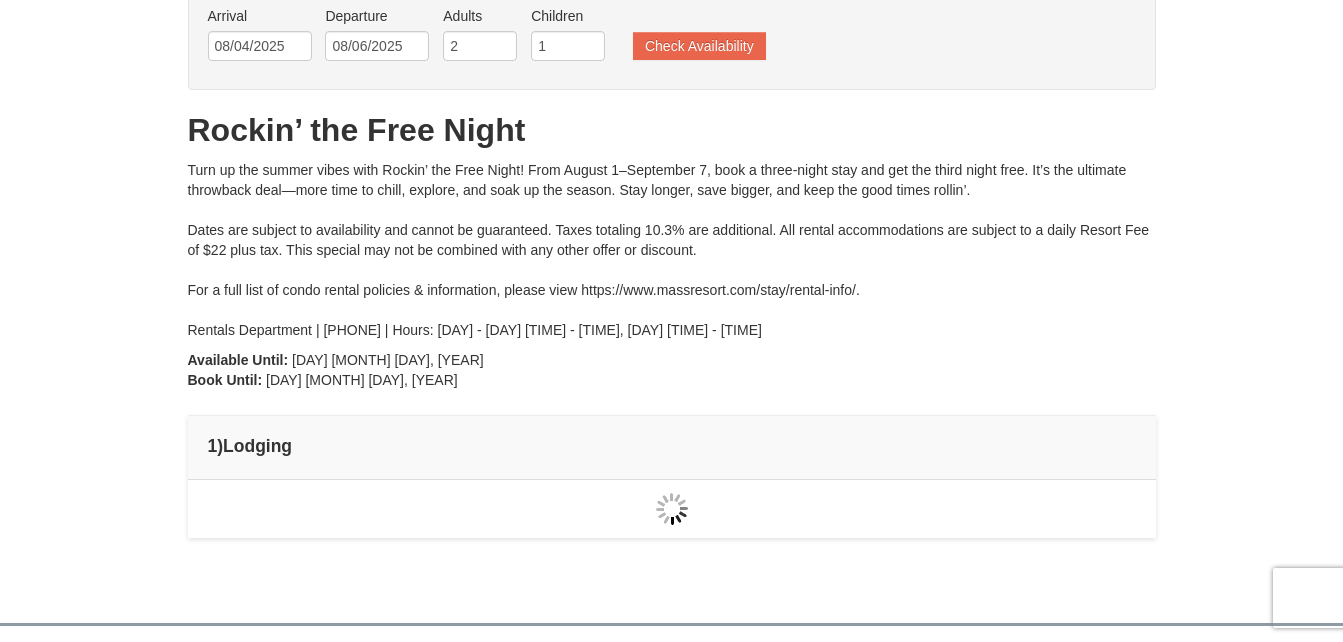 scroll, scrollTop: 0, scrollLeft: 0, axis: both 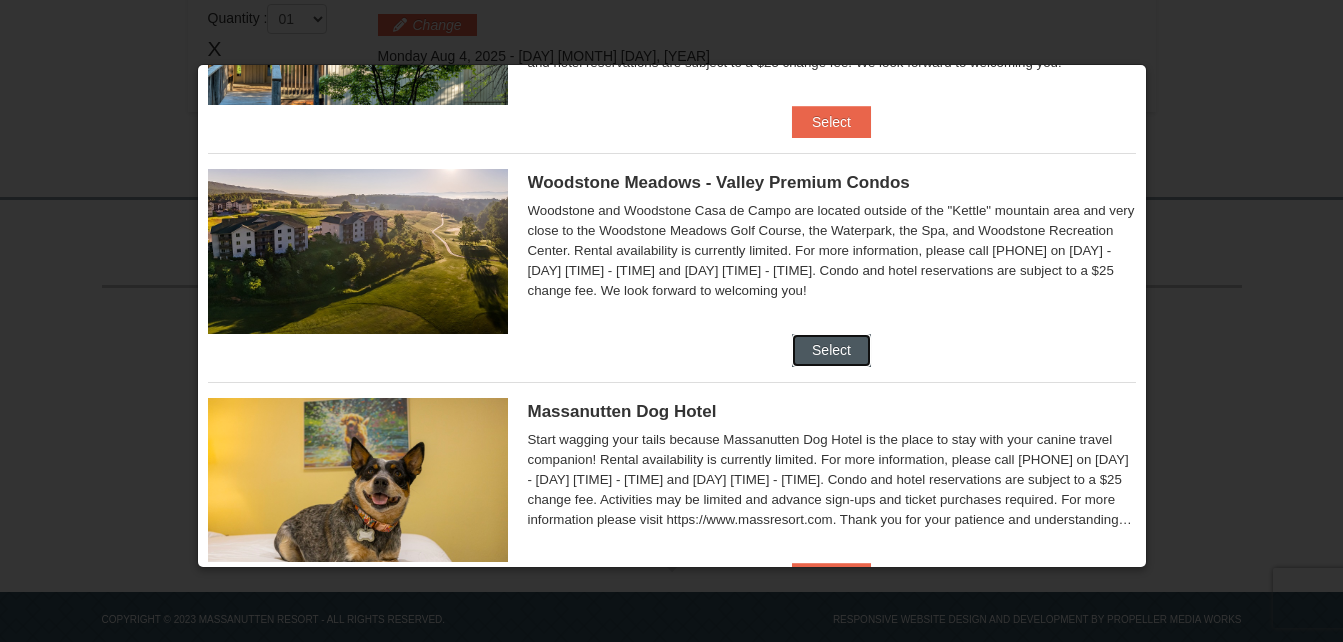 click on "Select" at bounding box center [831, 350] 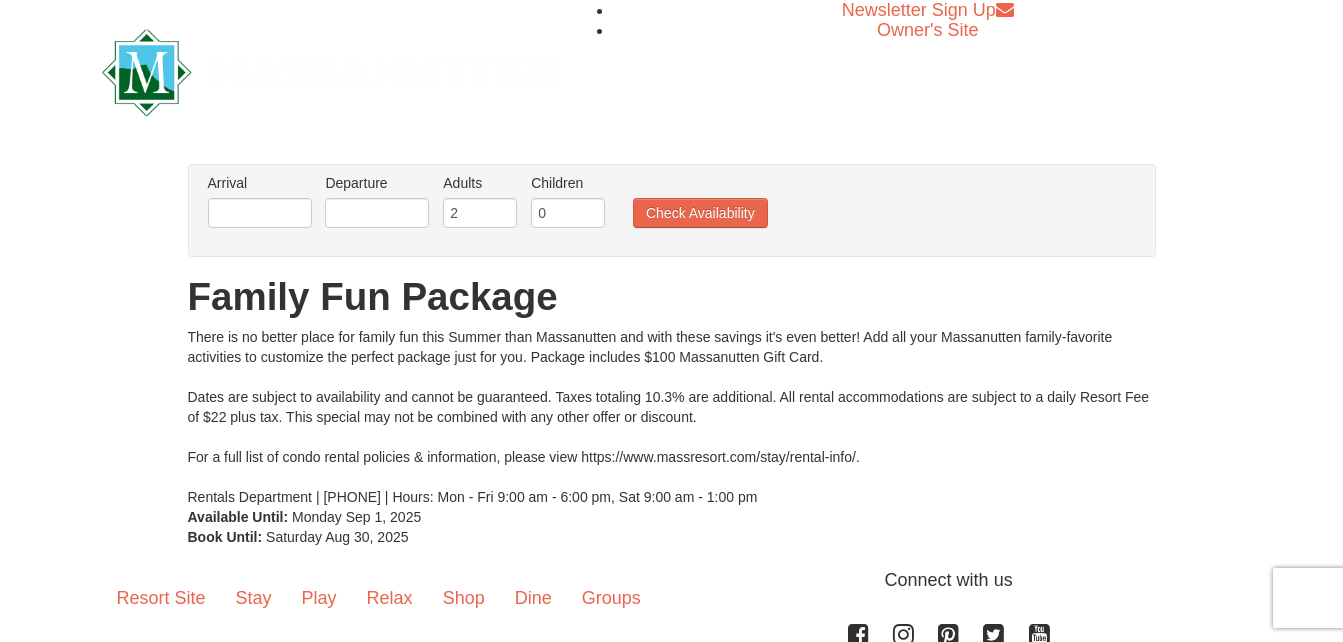scroll, scrollTop: 0, scrollLeft: 0, axis: both 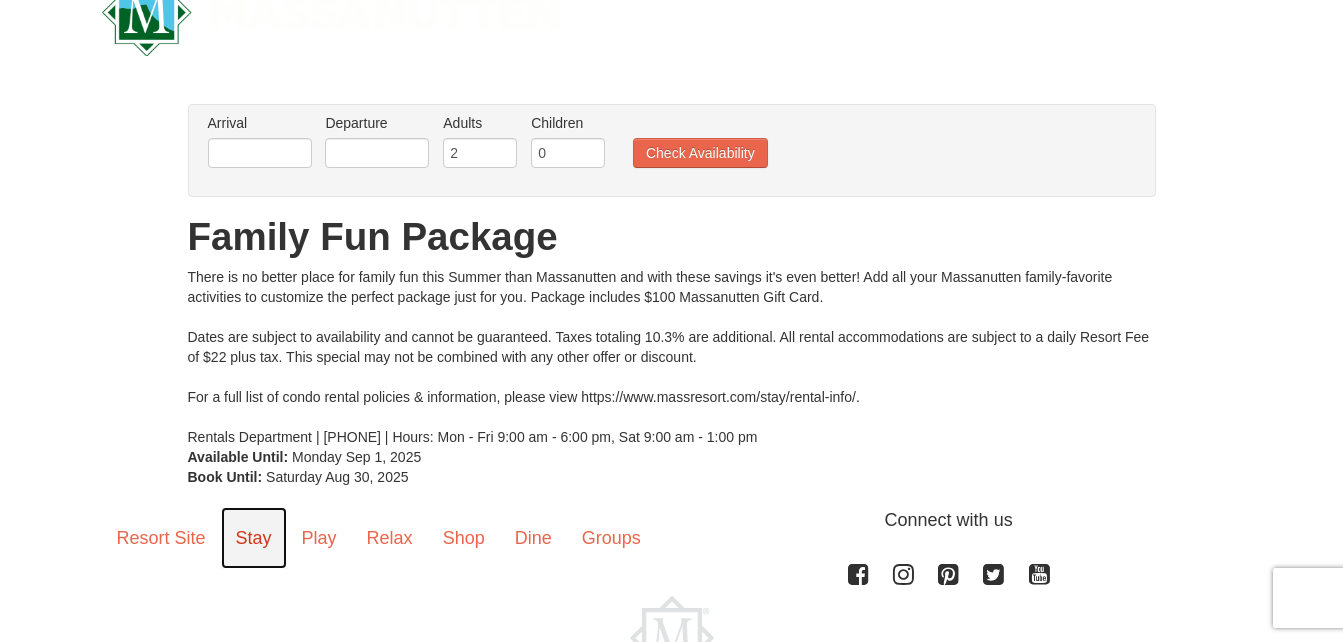 click on "Stay" at bounding box center (254, 538) 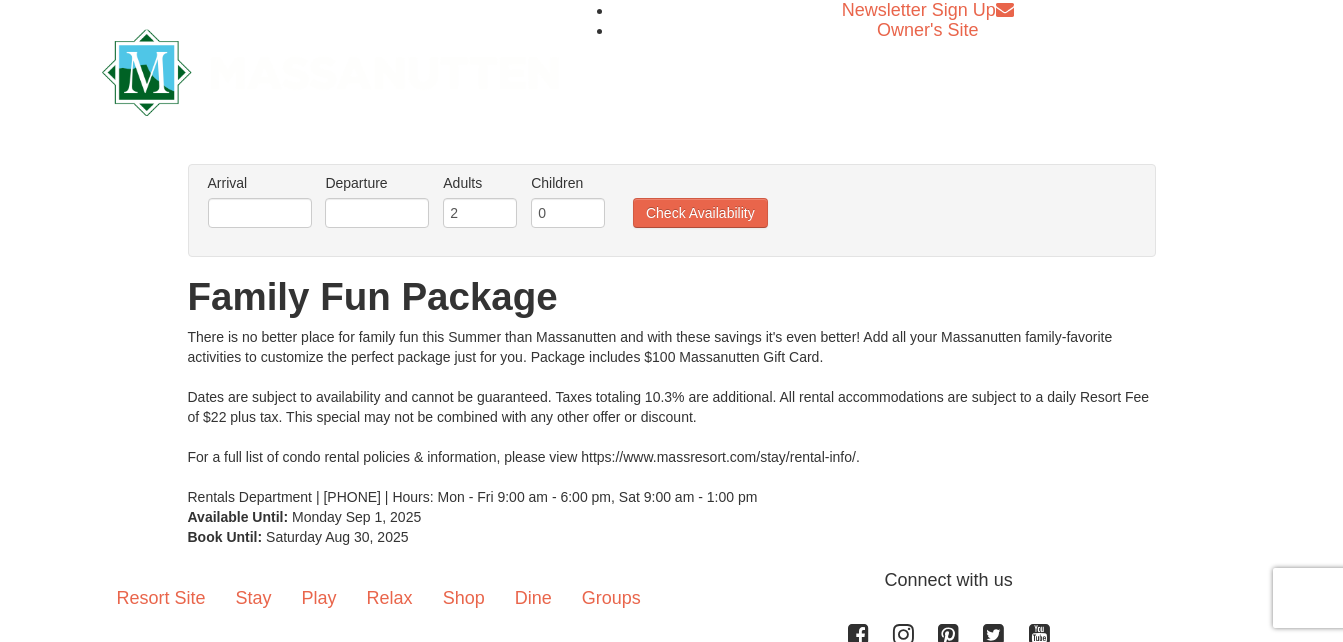 scroll, scrollTop: 0, scrollLeft: 0, axis: both 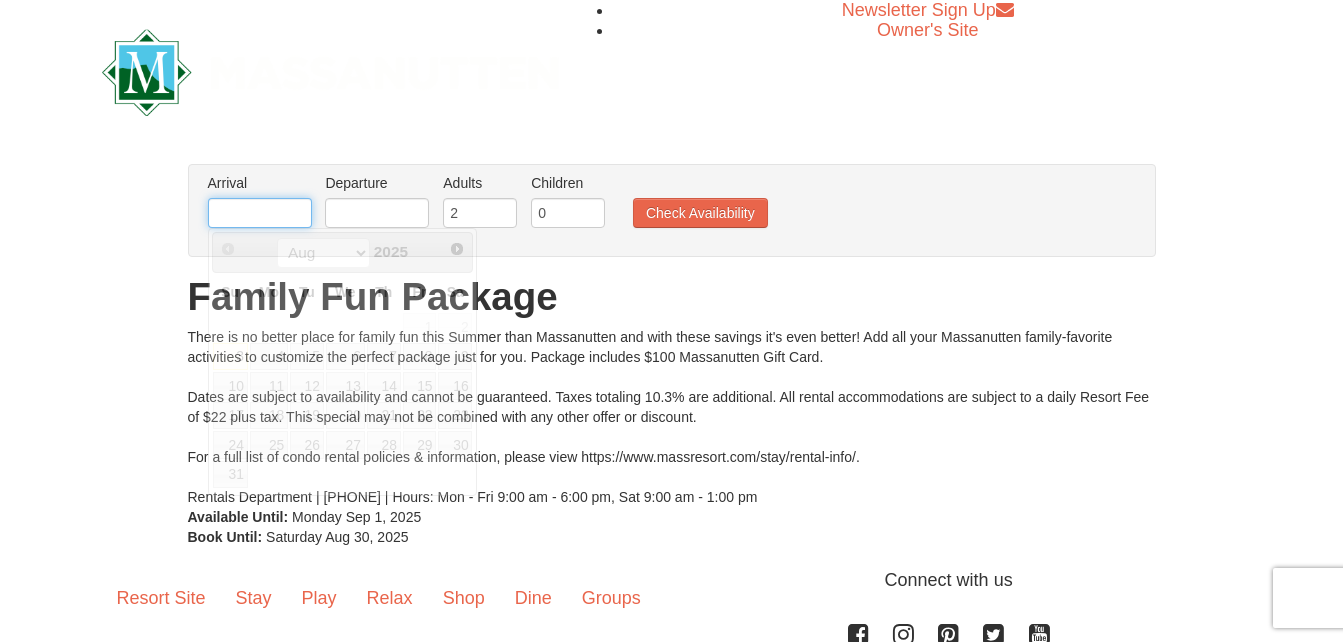 click at bounding box center (260, 213) 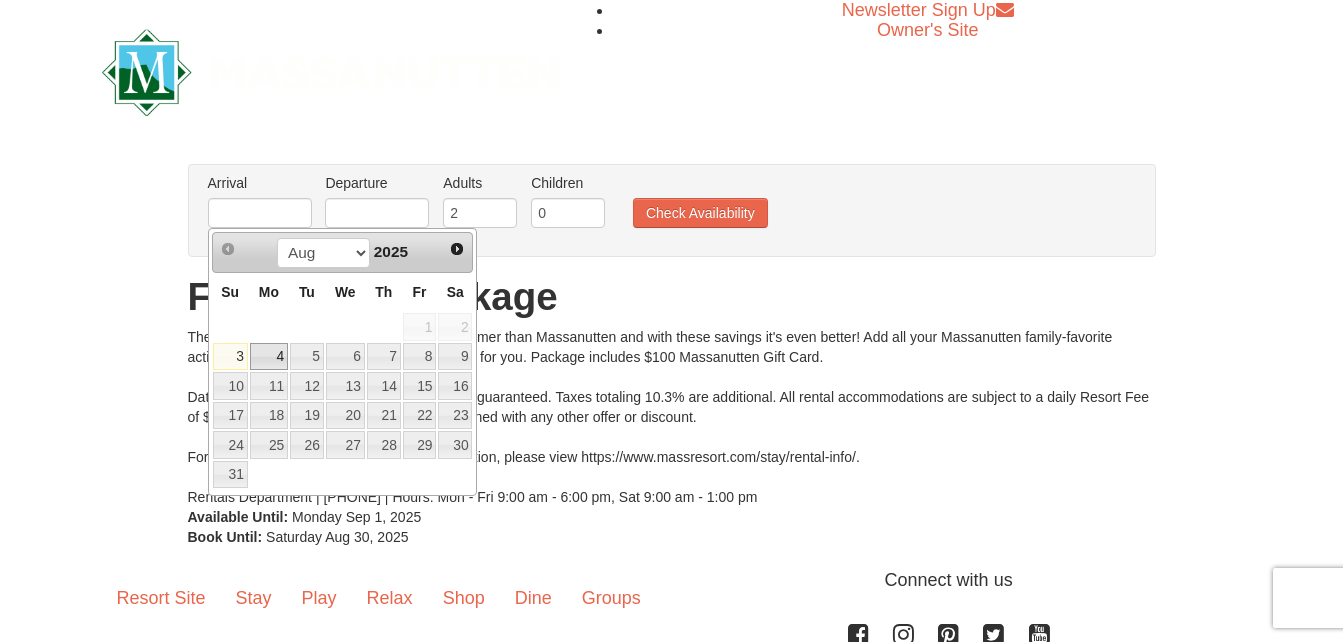 click on "4" at bounding box center [269, 357] 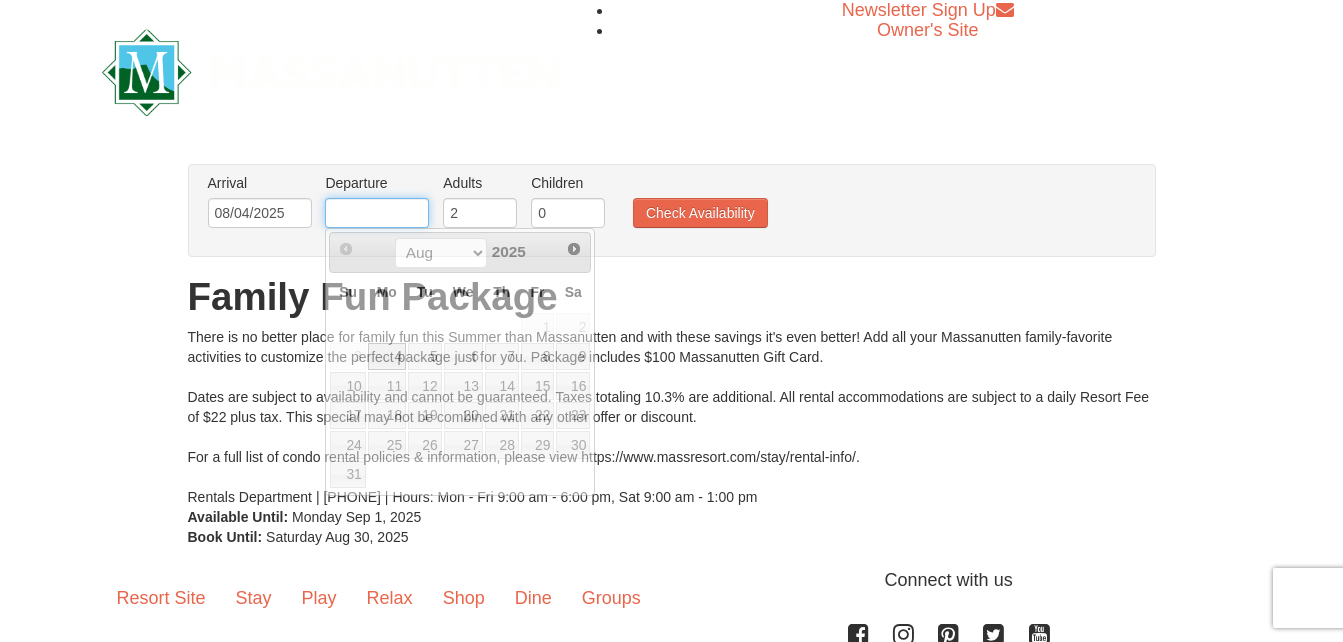 click at bounding box center [377, 213] 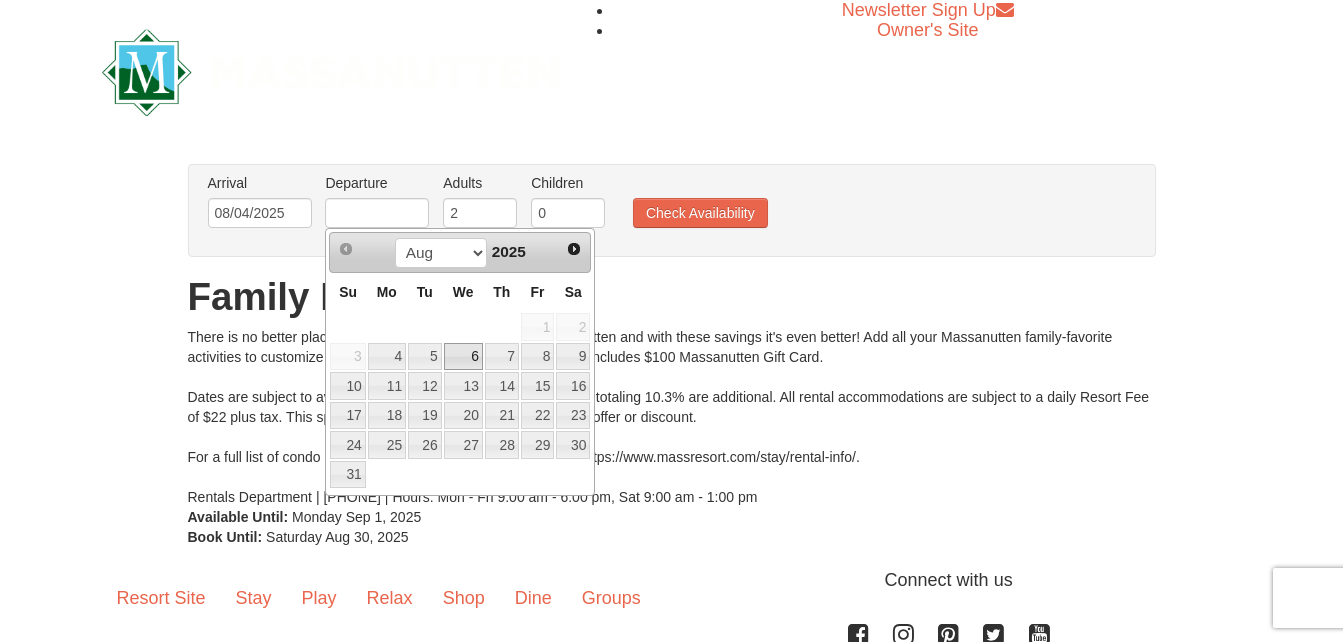 click on "6" at bounding box center (463, 357) 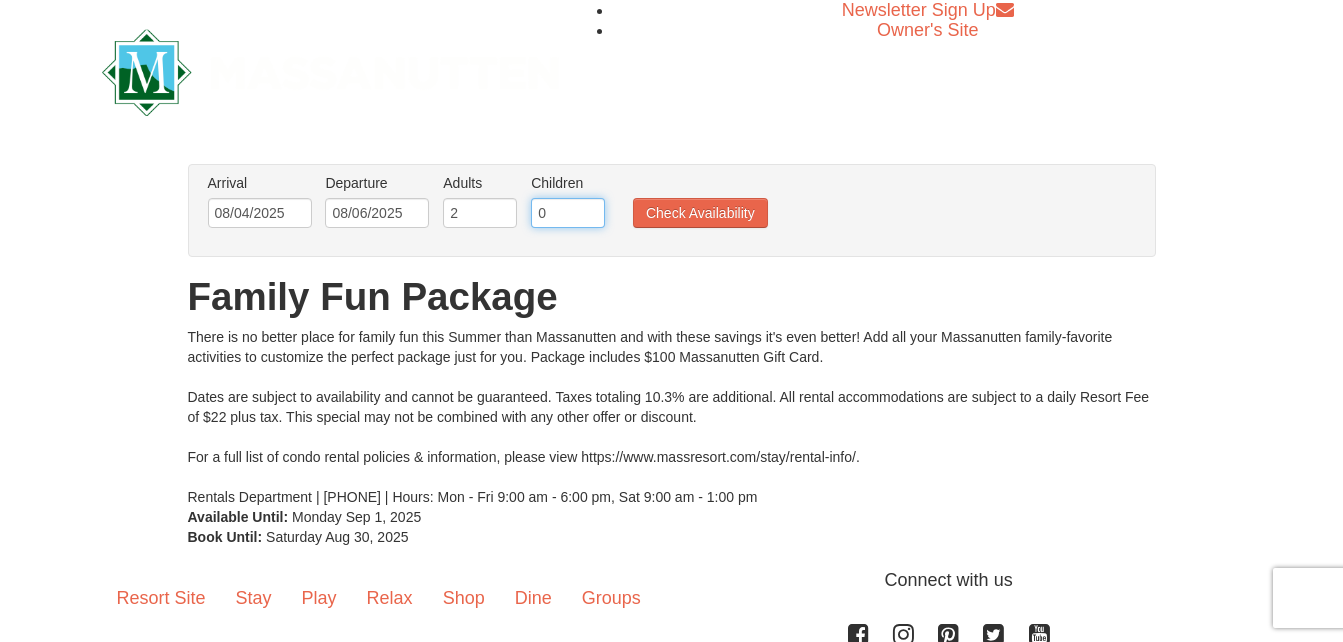 click on "0" at bounding box center [568, 213] 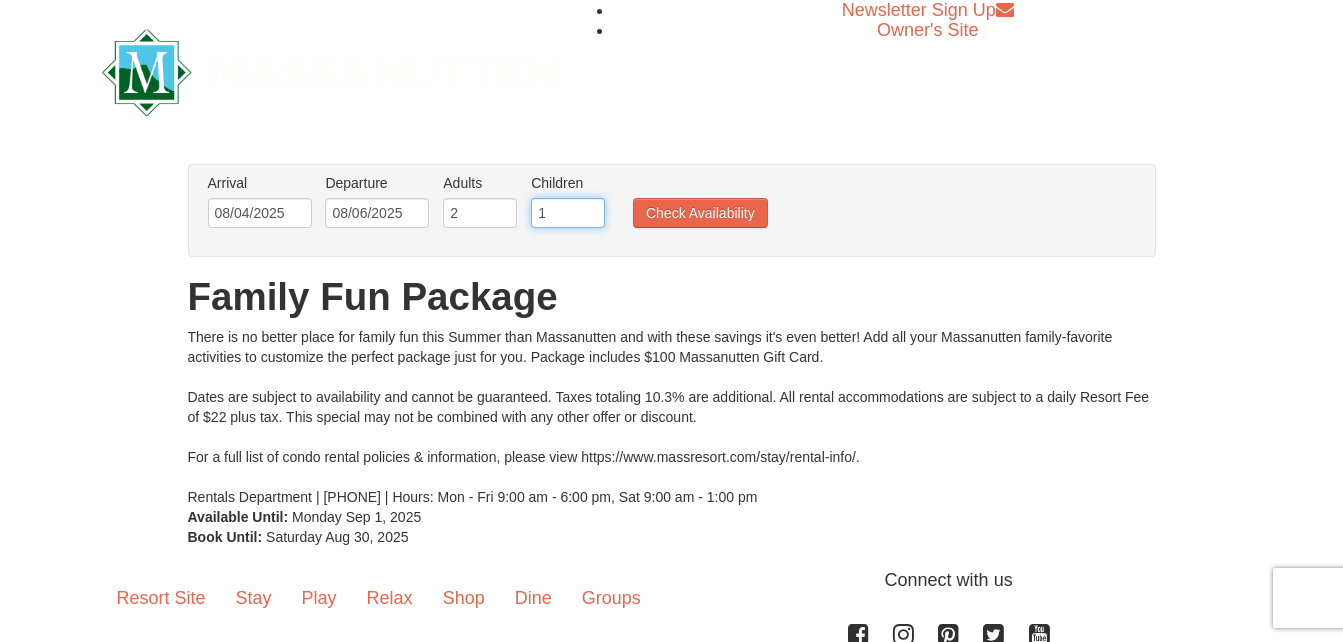 type on "1" 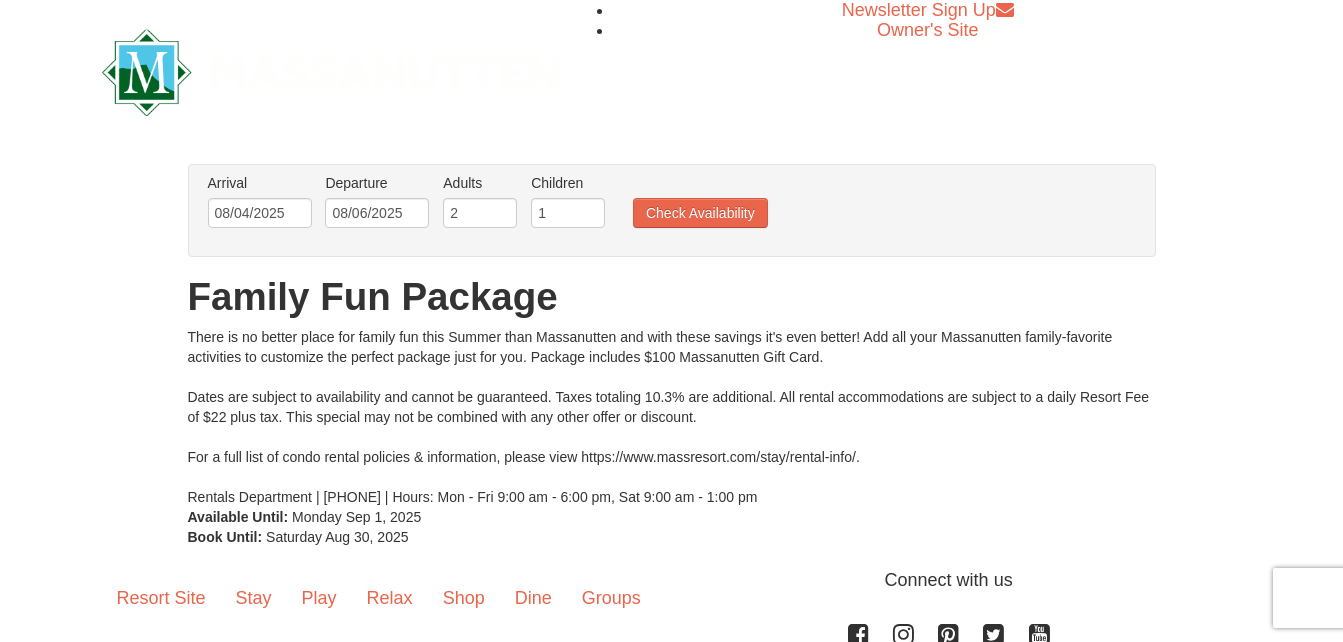 click on "Arrival Please format dates MM/DD/YYYY Please format dates MM/DD/YYYY
08/04/2025
Departure Please format dates MM/DD/YYYY Please format dates MM/DD/YYYY
08/06/2025
Adults Please format dates MM/DD/YYYY
2
Children Please format dates MM/DD/YYYY
1
Check Availability" at bounding box center (661, 205) 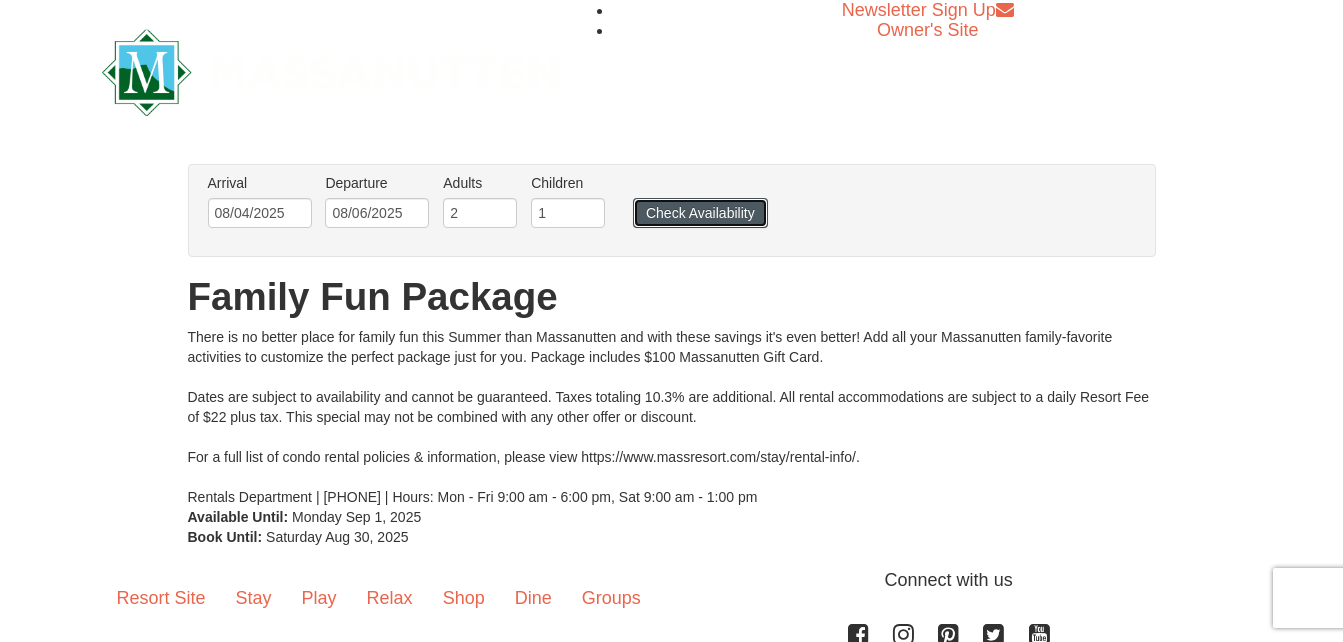 click on "Check Availability" at bounding box center (700, 213) 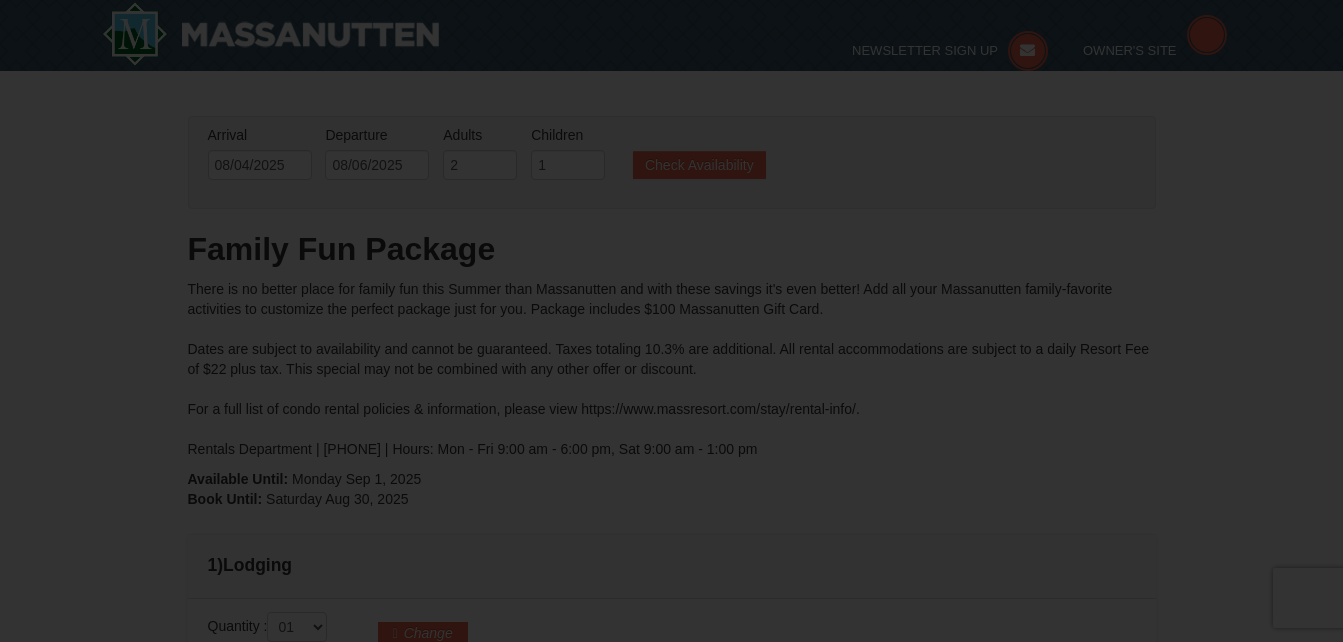 scroll, scrollTop: 188, scrollLeft: 0, axis: vertical 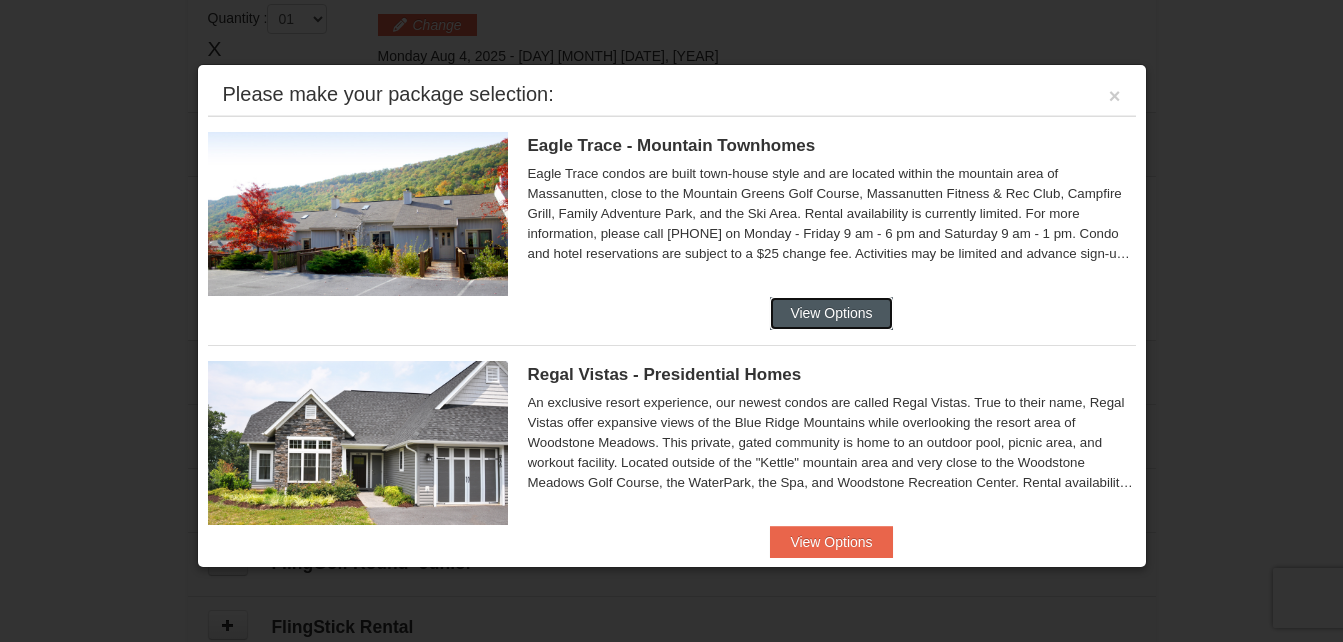 click on "View Options" at bounding box center (831, 313) 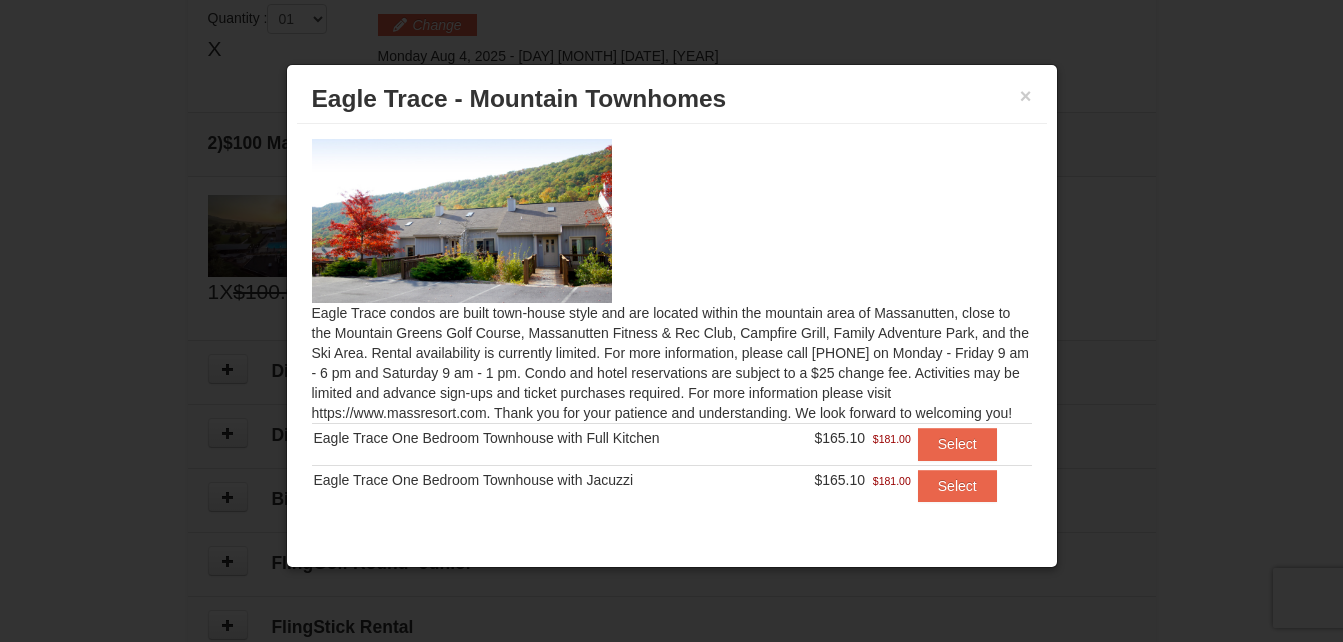 click on "Eagle Trace condos are built town-house style and are located within the mountain area of Massanutten, close to the Mountain Greens Golf Course, Massanutten Fitness & Rec Club, Campfire Grill, Family Adventure Park, and the Ski Area.
Rental availability is currently limited. For more information, please call 540.289.4952 on Monday - Friday 9 am - 6 pm and Saturday 9 am - 1 pm. Condo and hotel reservations are subject to a $25 change fee.
Activities may be limited and advance sign-ups and ticket purchases required. For more information please visit https://www.massresort.com. Thank you for your patience and understanding. We look forward to welcoming you!
Eagle Trace One Bedroom Townhouse with Full Kitchen
Select" at bounding box center [672, 319] 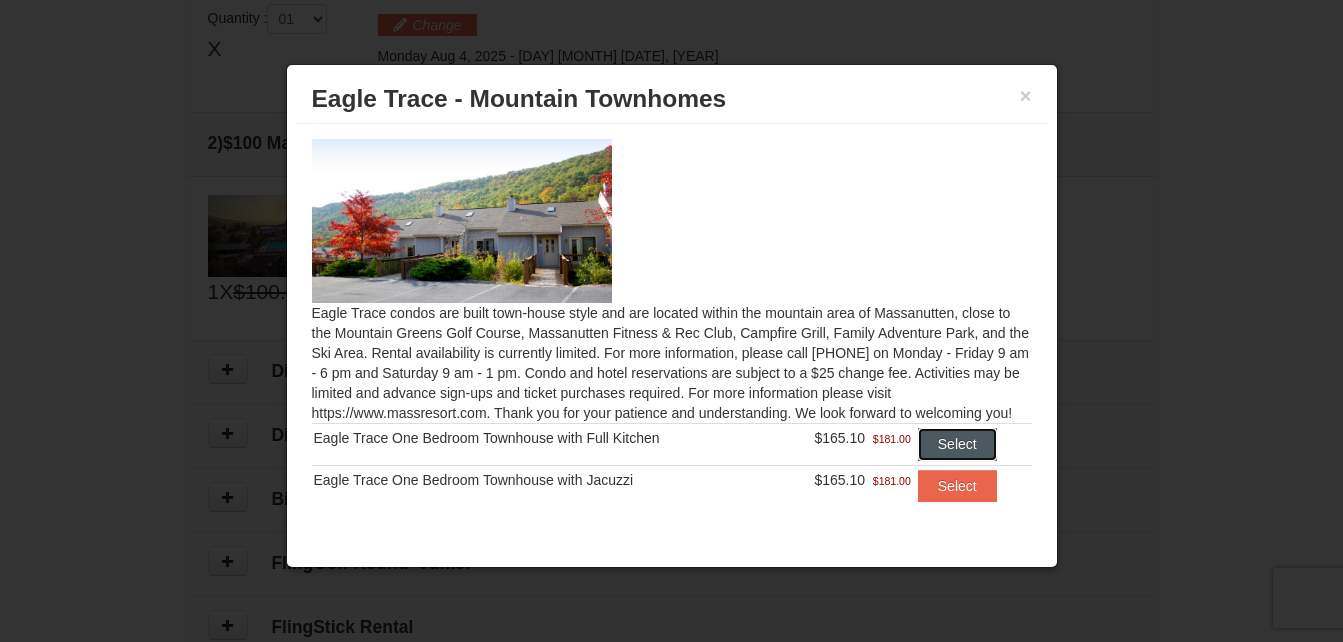 click on "Select" at bounding box center (957, 444) 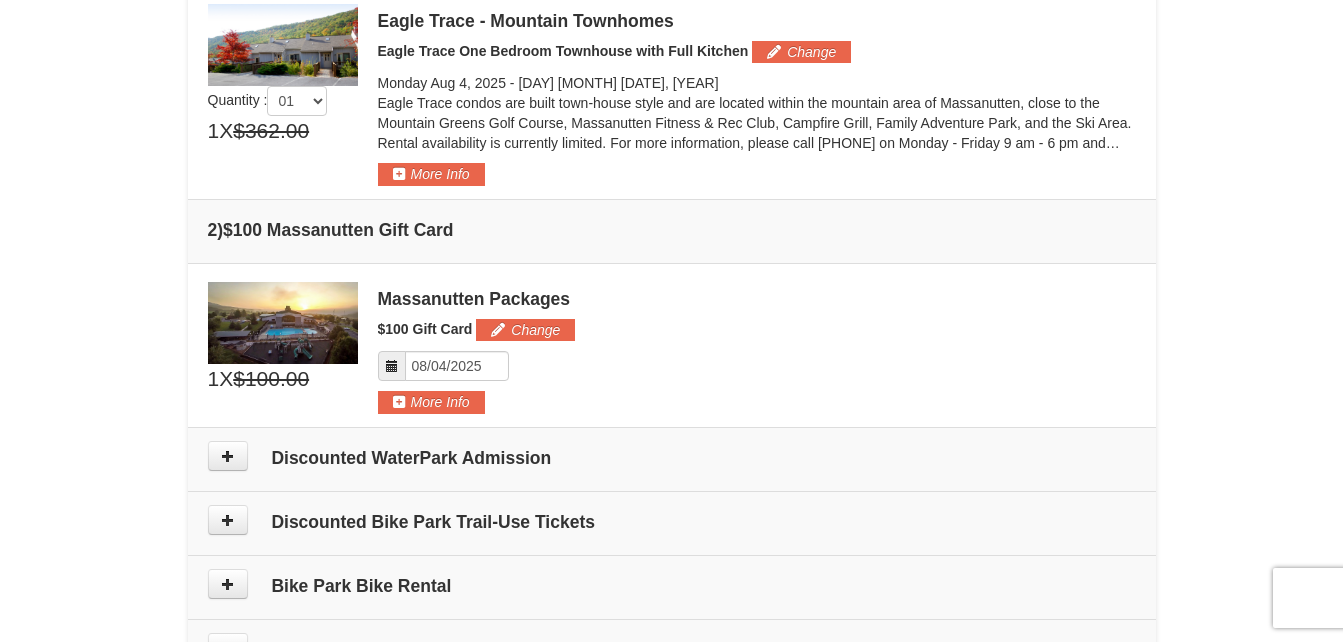 click on "Discounted WaterPark Admission" at bounding box center (672, 459) 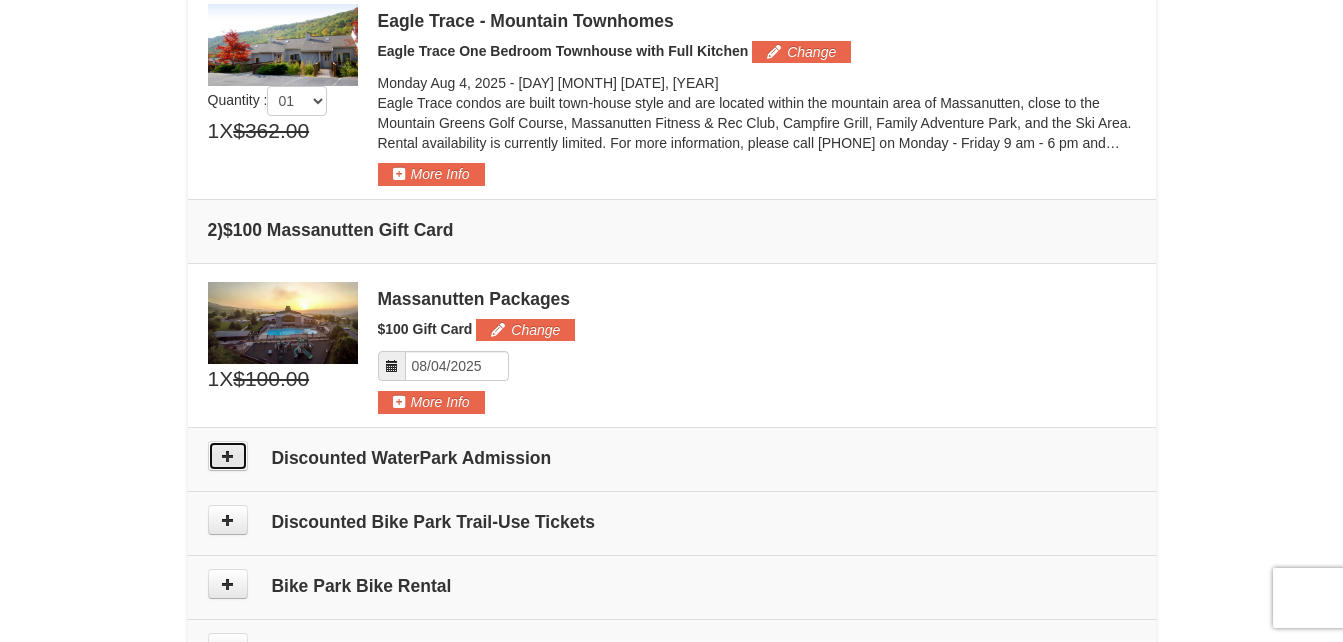 click at bounding box center [228, 456] 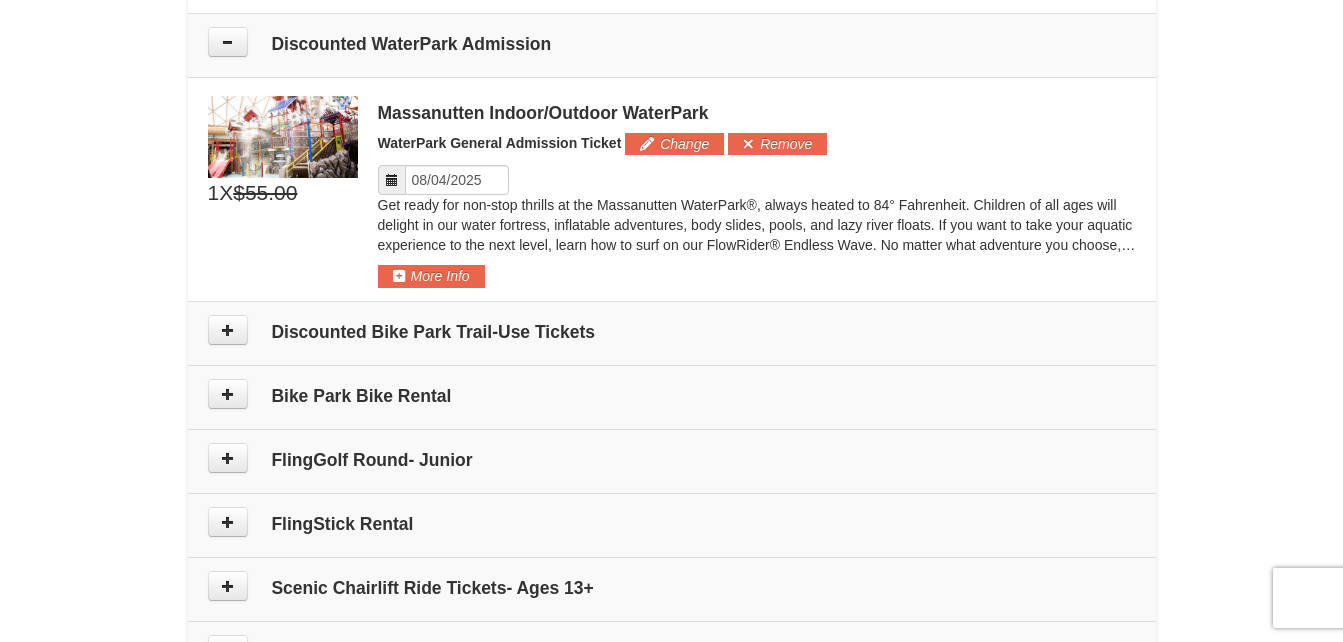 scroll, scrollTop: 1039, scrollLeft: 0, axis: vertical 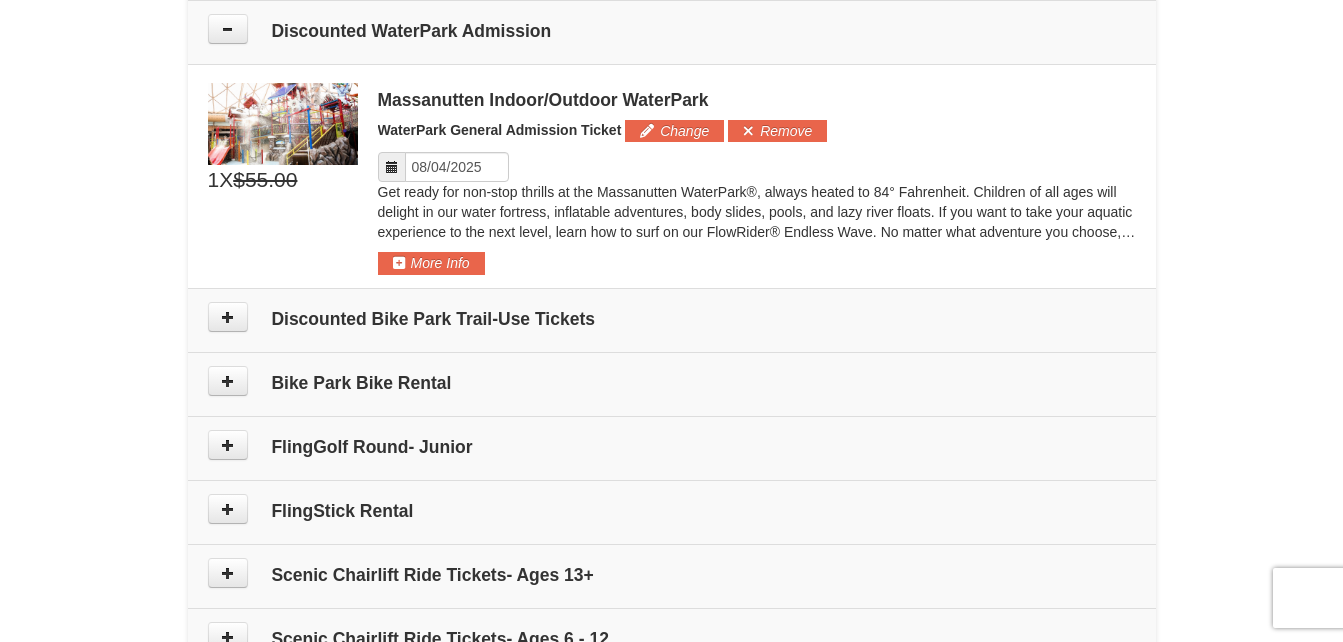 drag, startPoint x: 794, startPoint y: 412, endPoint x: 692, endPoint y: 409, distance: 102.044106 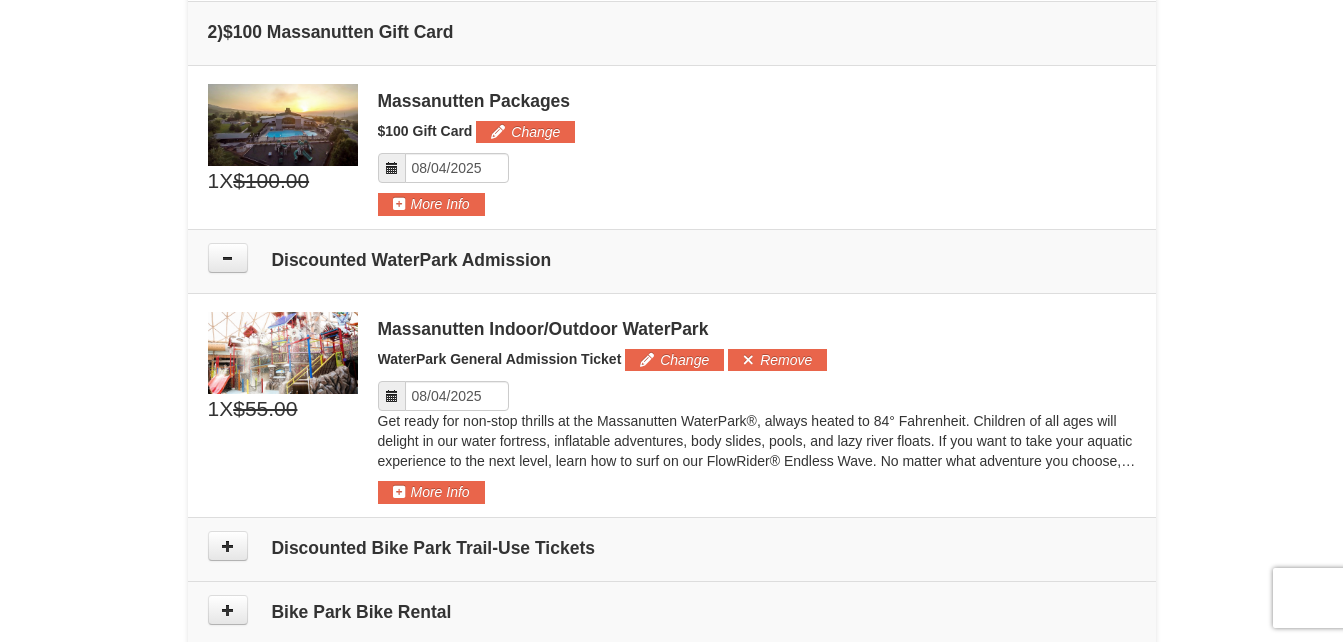 scroll, scrollTop: 802, scrollLeft: 0, axis: vertical 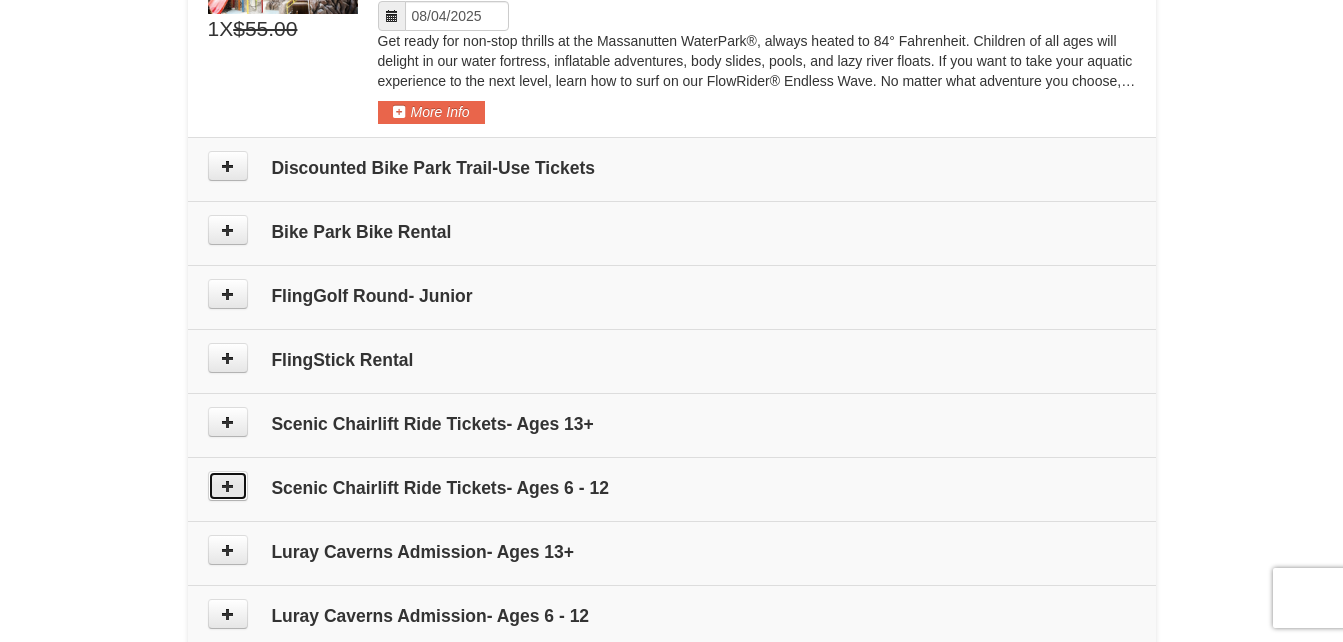click at bounding box center (228, 486) 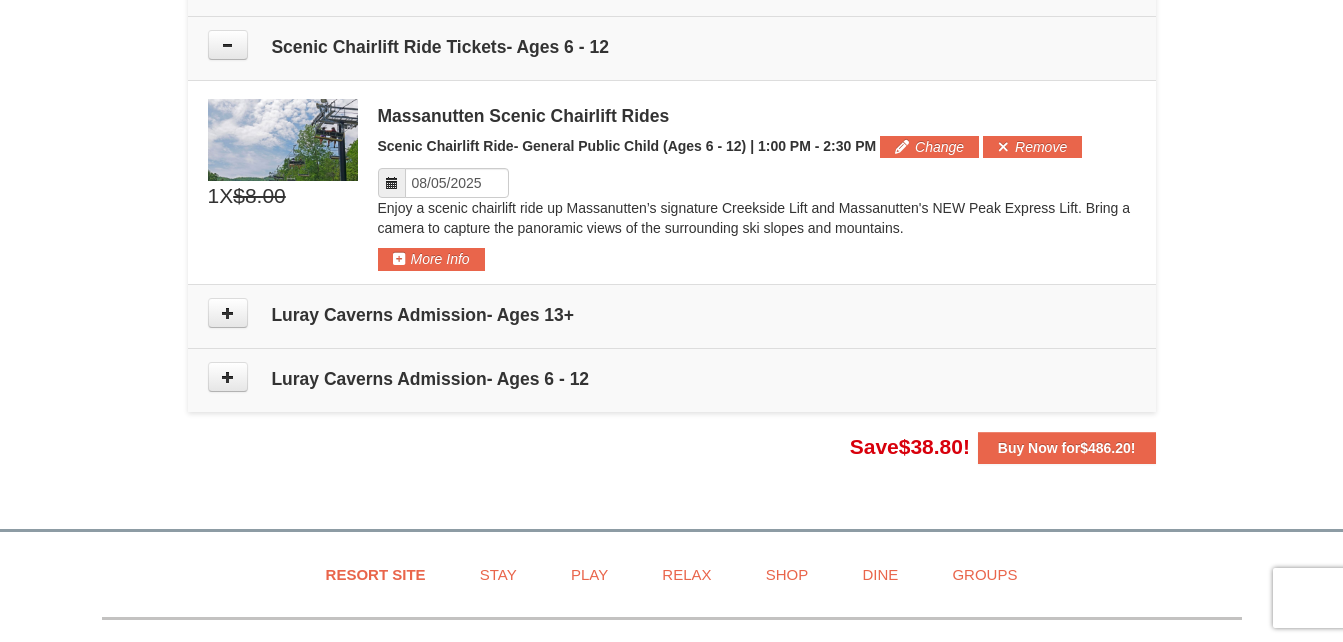 scroll, scrollTop: 1647, scrollLeft: 0, axis: vertical 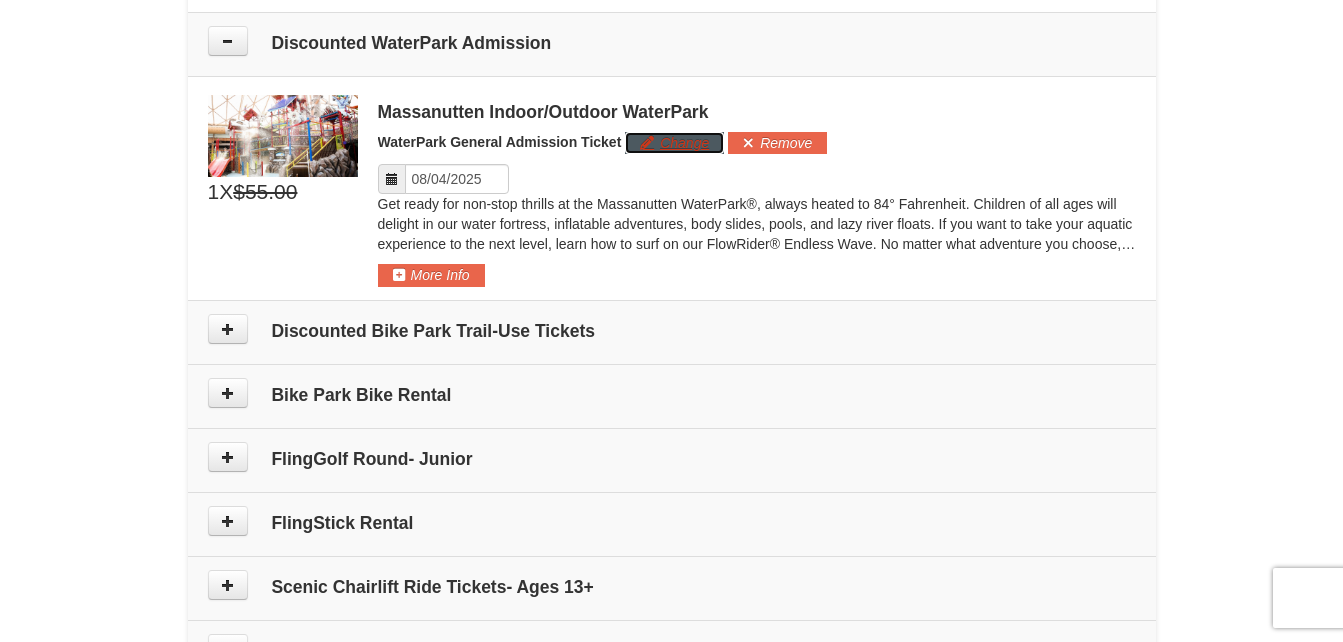 click on "Change" at bounding box center (674, 143) 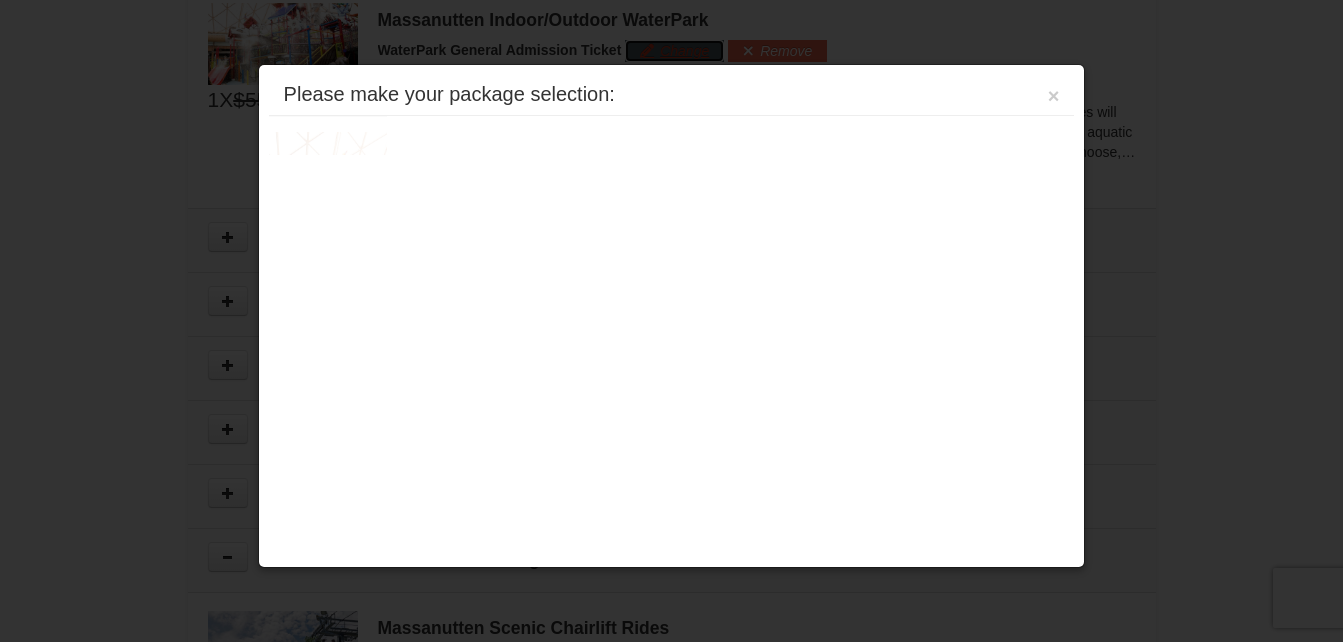 scroll, scrollTop: 1122, scrollLeft: 0, axis: vertical 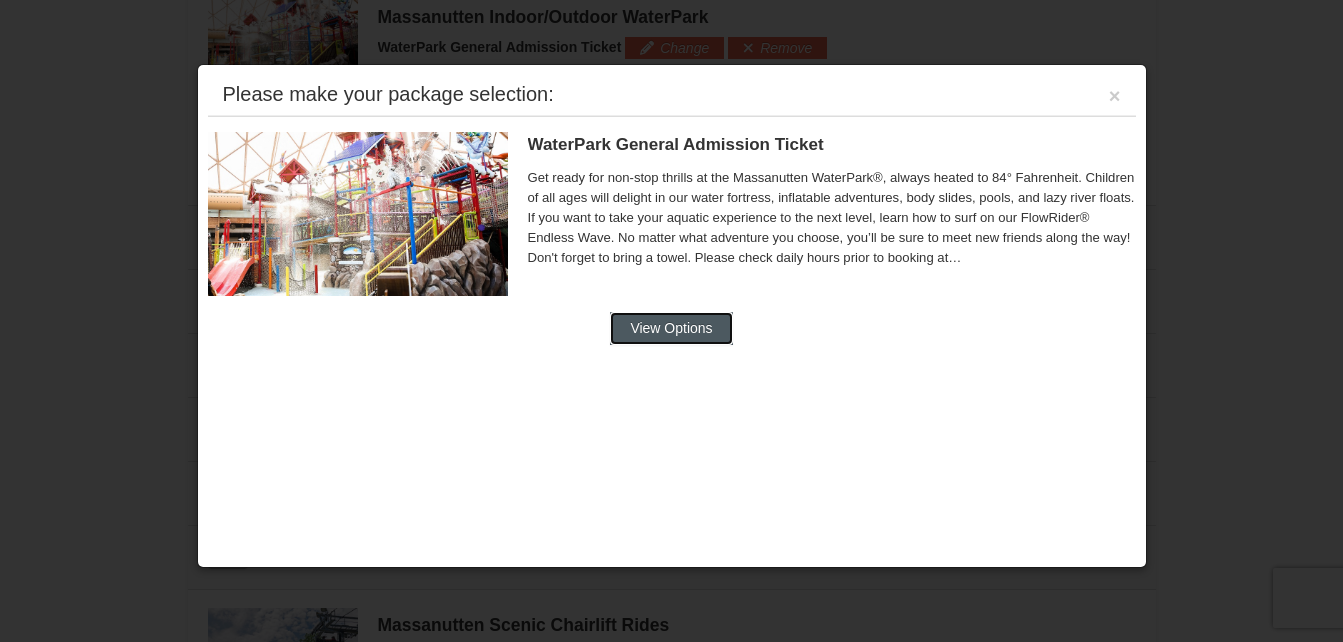 click on "View Options" at bounding box center (671, 328) 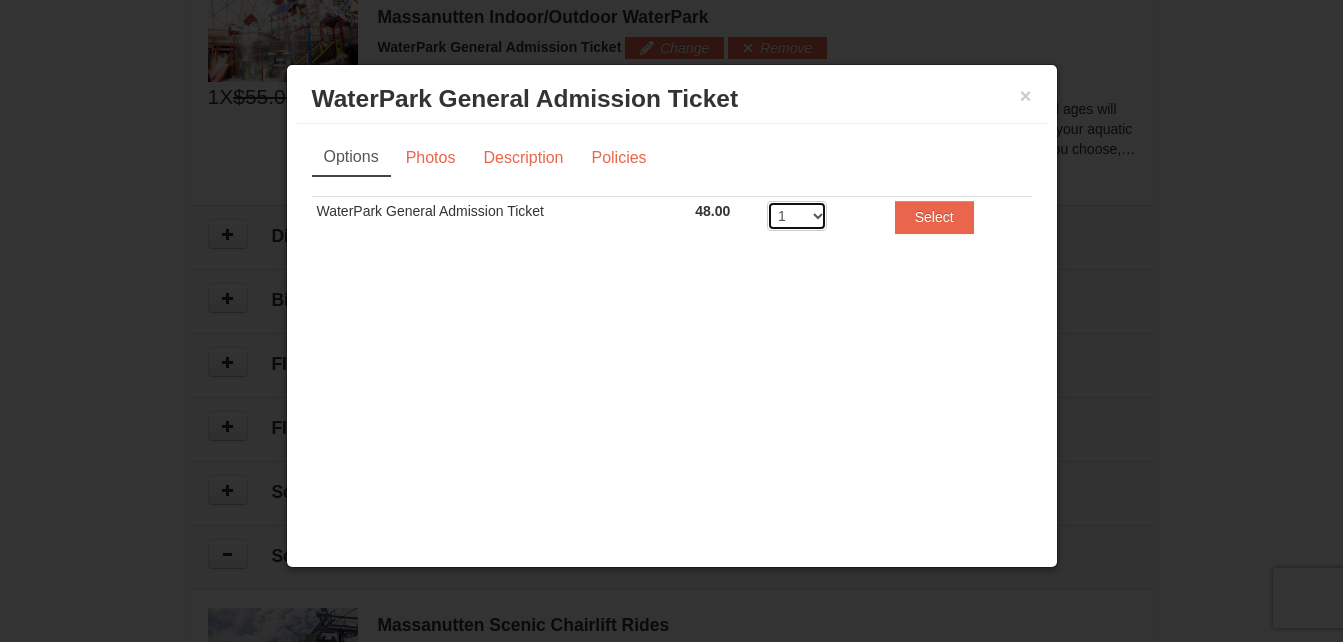 click on "1 2 3 4 5 6 7 8" at bounding box center [797, 216] 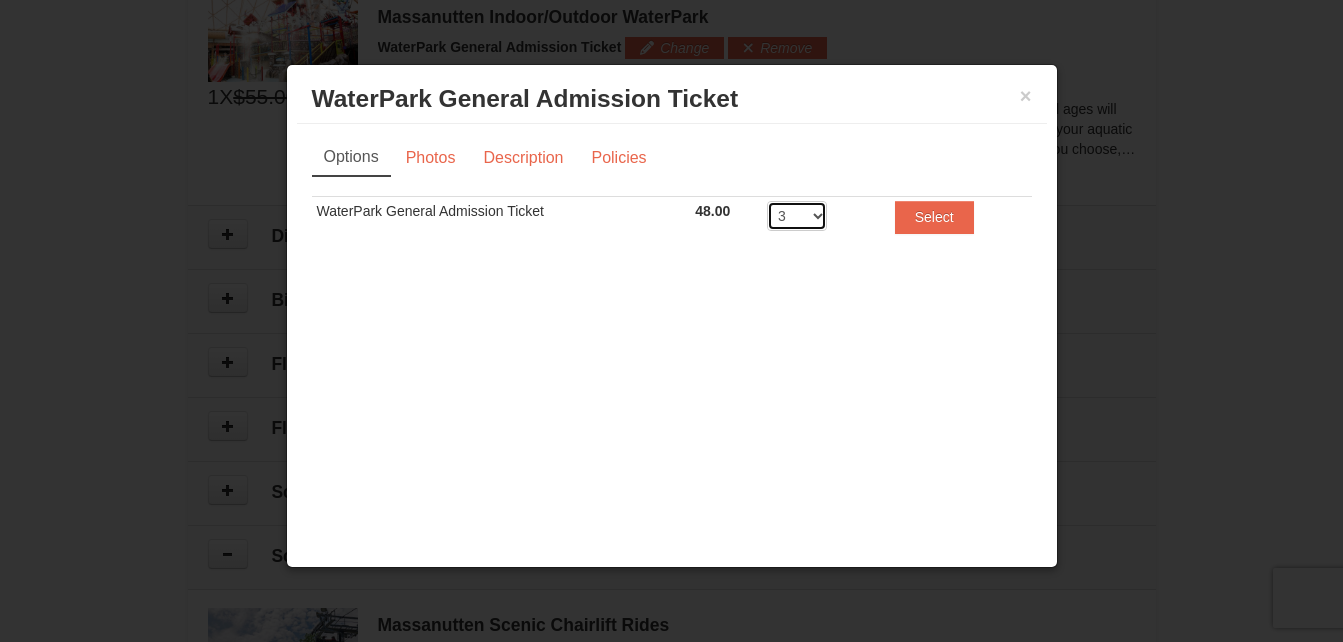 click on "1 2 3 4 5 6 7 8" at bounding box center (797, 216) 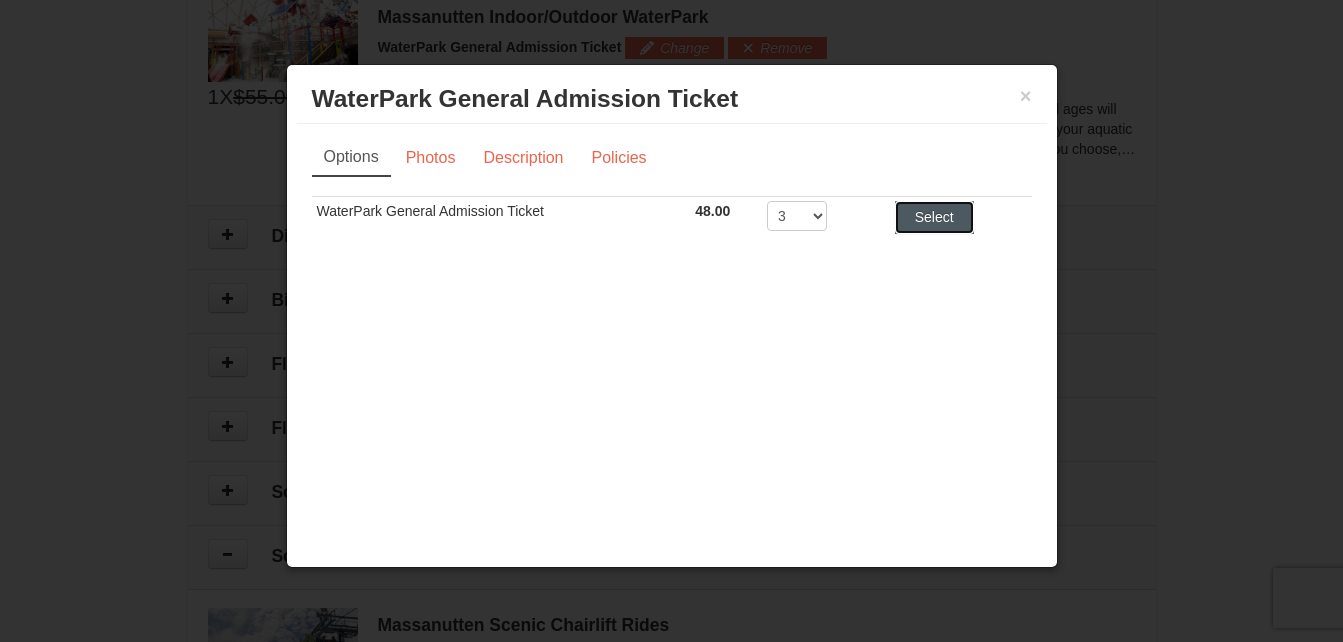 click on "Select" at bounding box center [934, 217] 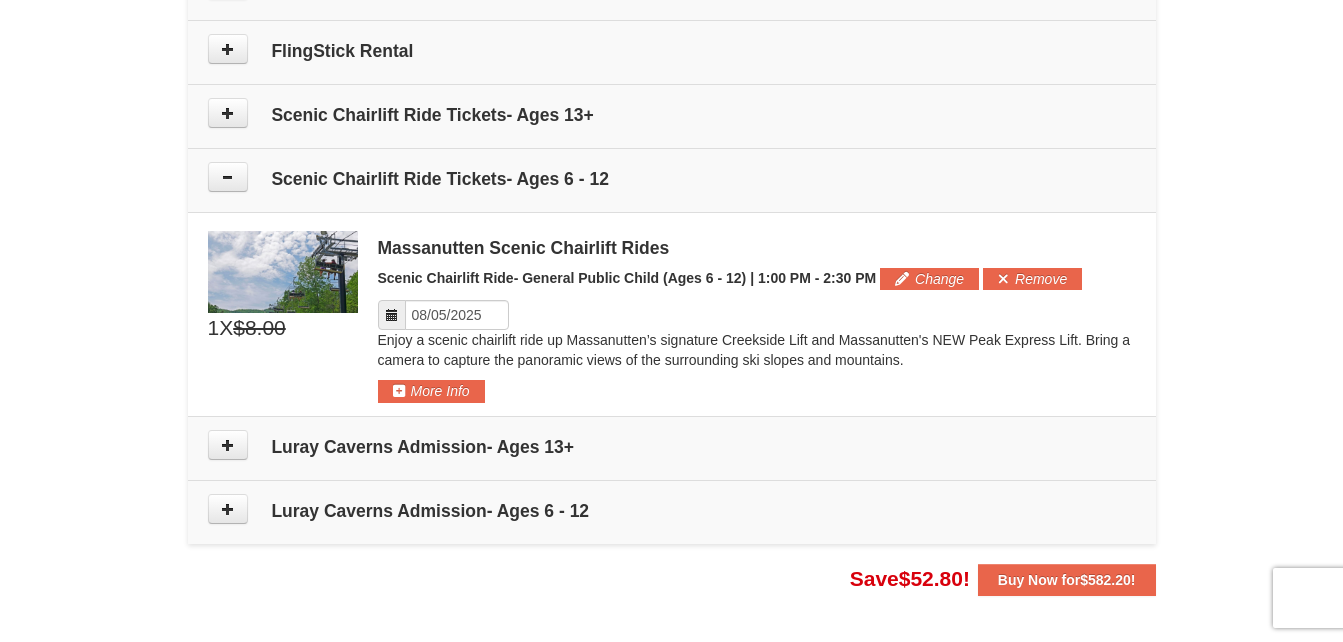 scroll, scrollTop: 1503, scrollLeft: 0, axis: vertical 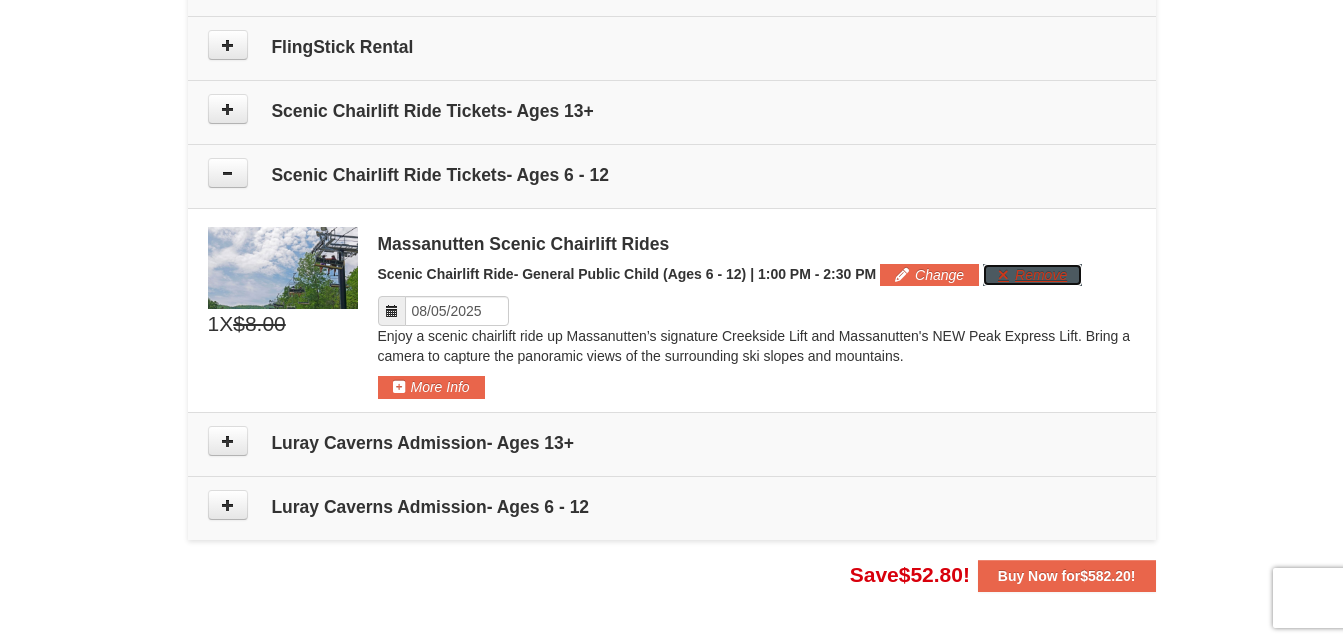 click on "Remove" at bounding box center [1032, 275] 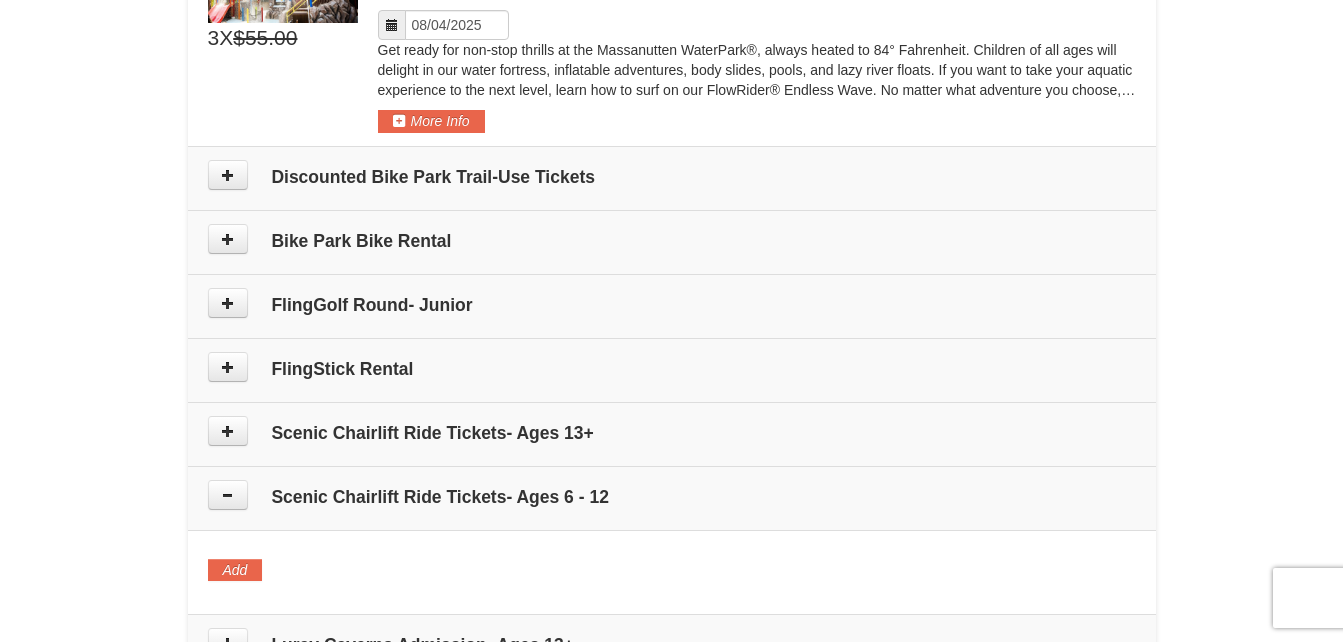 scroll, scrollTop: 1122, scrollLeft: 0, axis: vertical 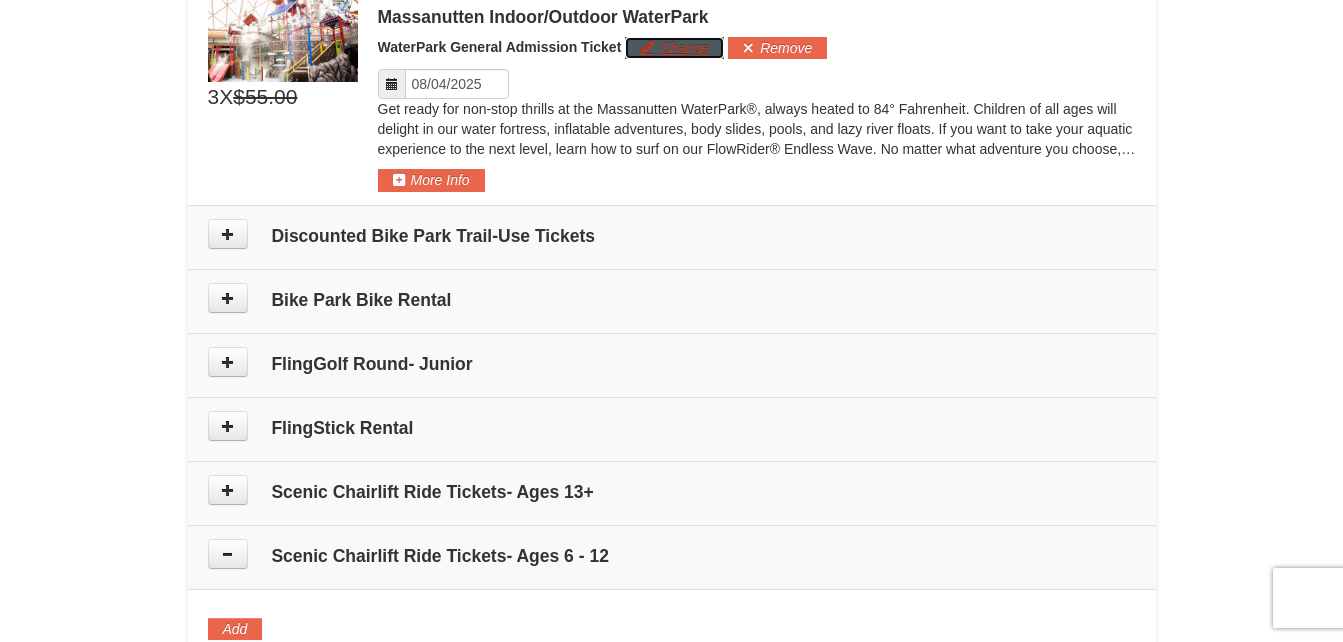 click on "Change" at bounding box center (674, 48) 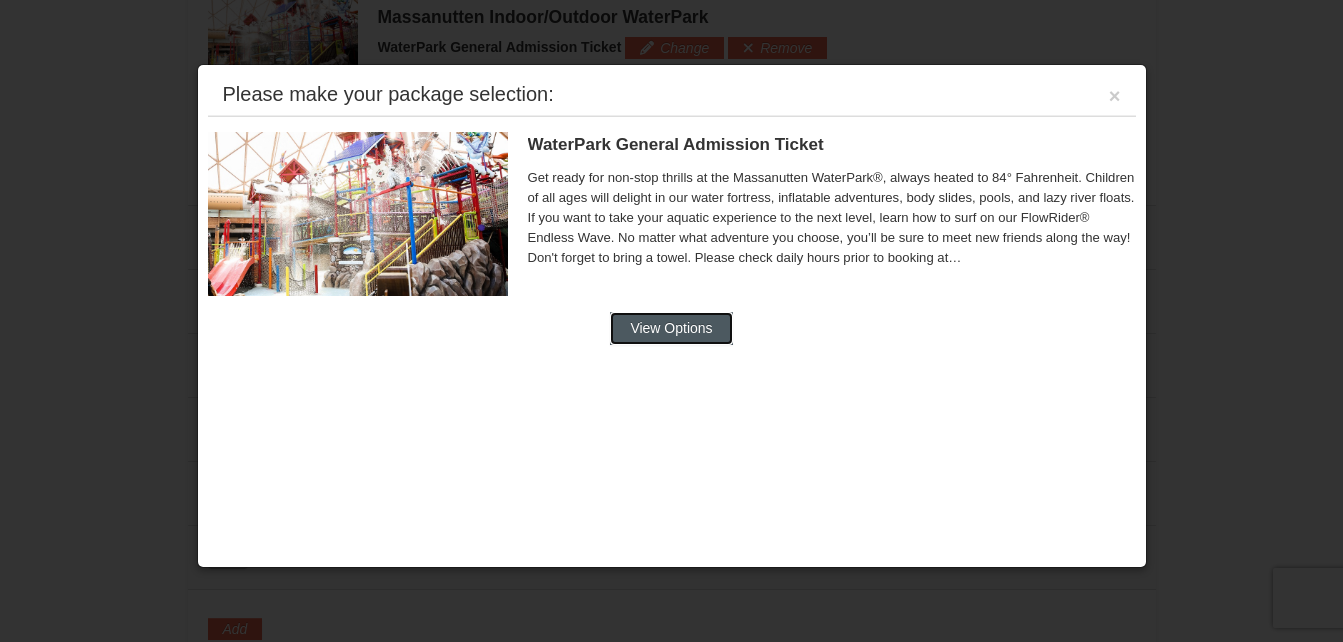 click on "View Options" at bounding box center (671, 328) 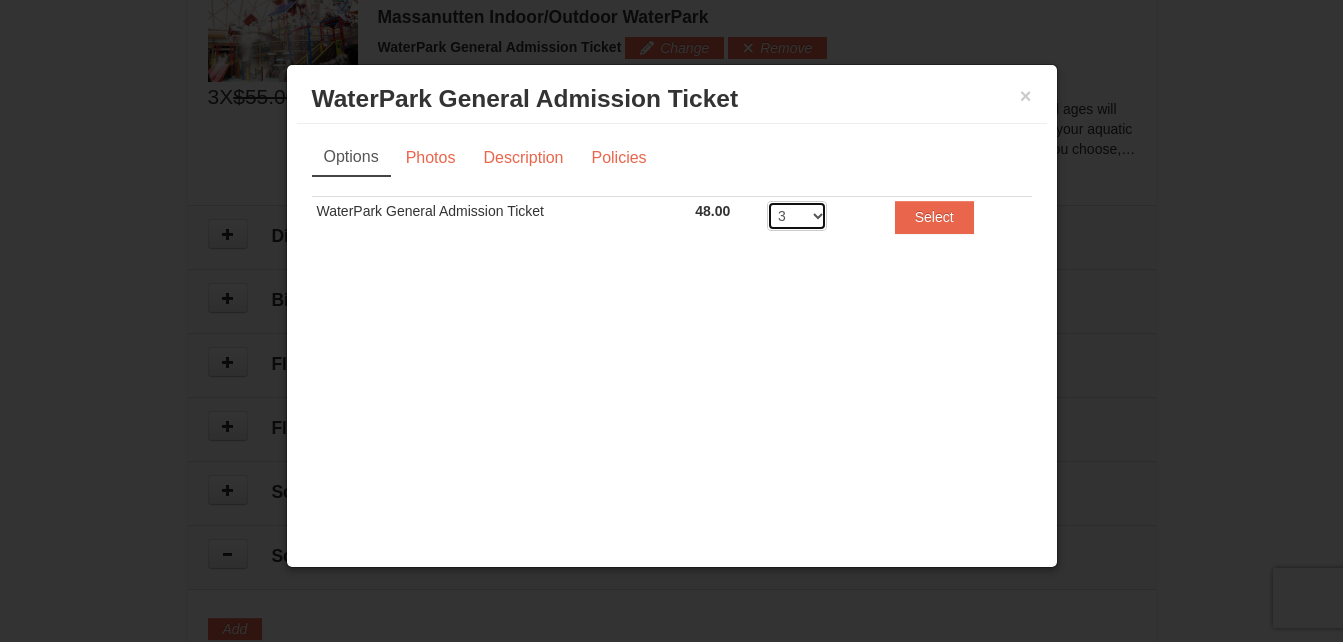 click on "1 2 3 4 5 6 7 8" at bounding box center [797, 216] 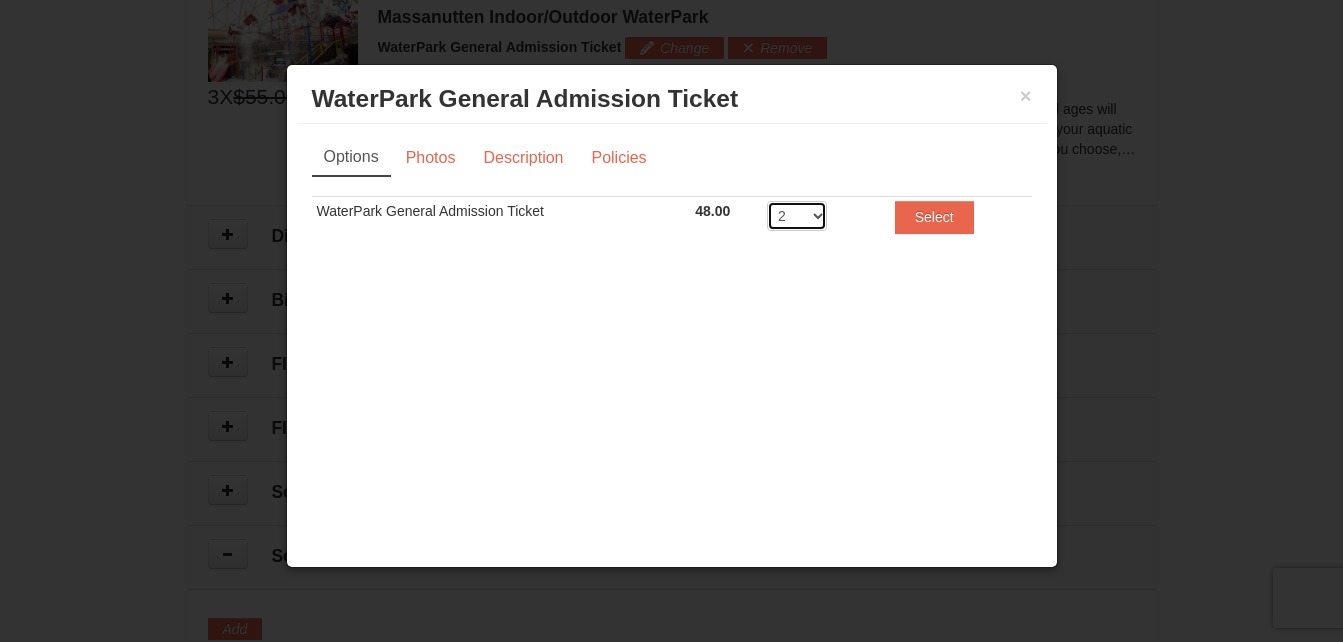 click on "1 2 3 4 5 6 7 8" at bounding box center [797, 216] 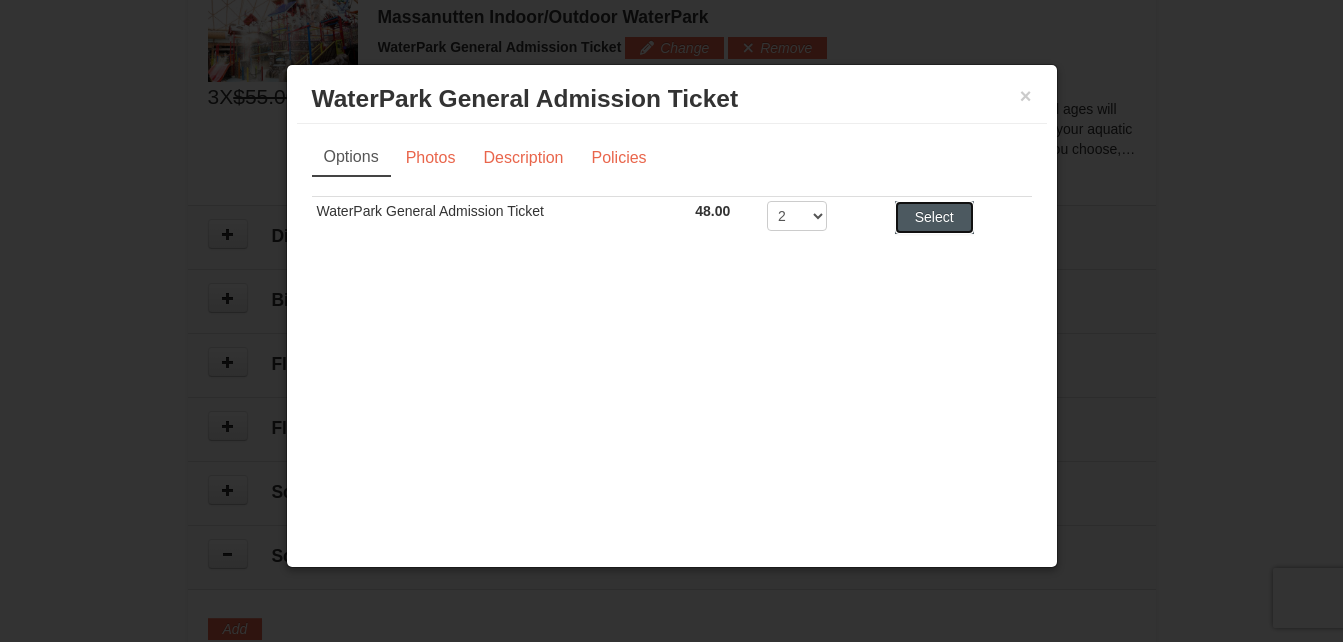 click on "Select" at bounding box center (934, 217) 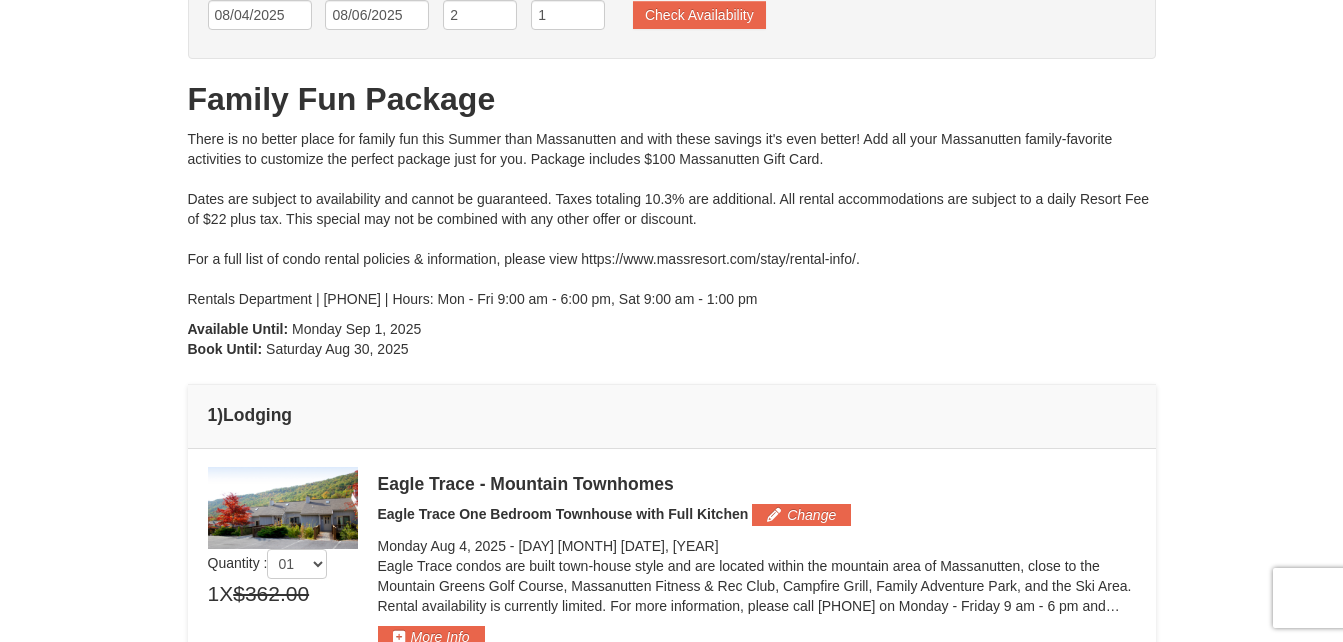 scroll, scrollTop: 136, scrollLeft: 0, axis: vertical 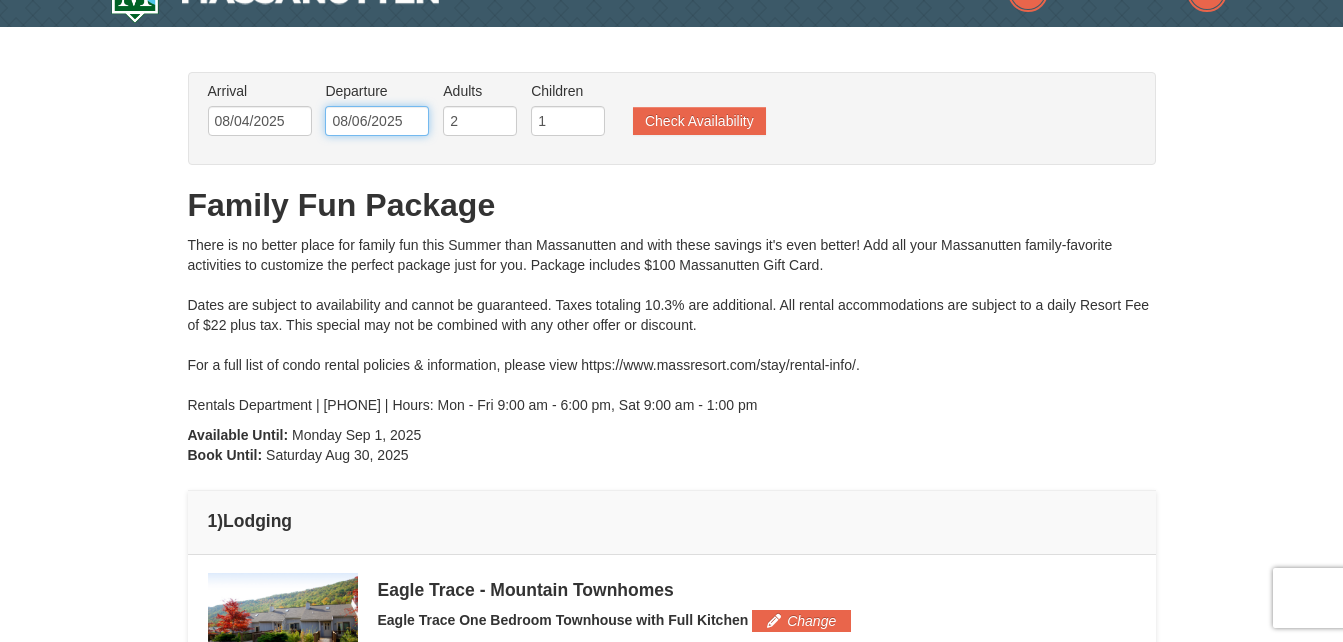 click on "08/06/2025" at bounding box center [377, 121] 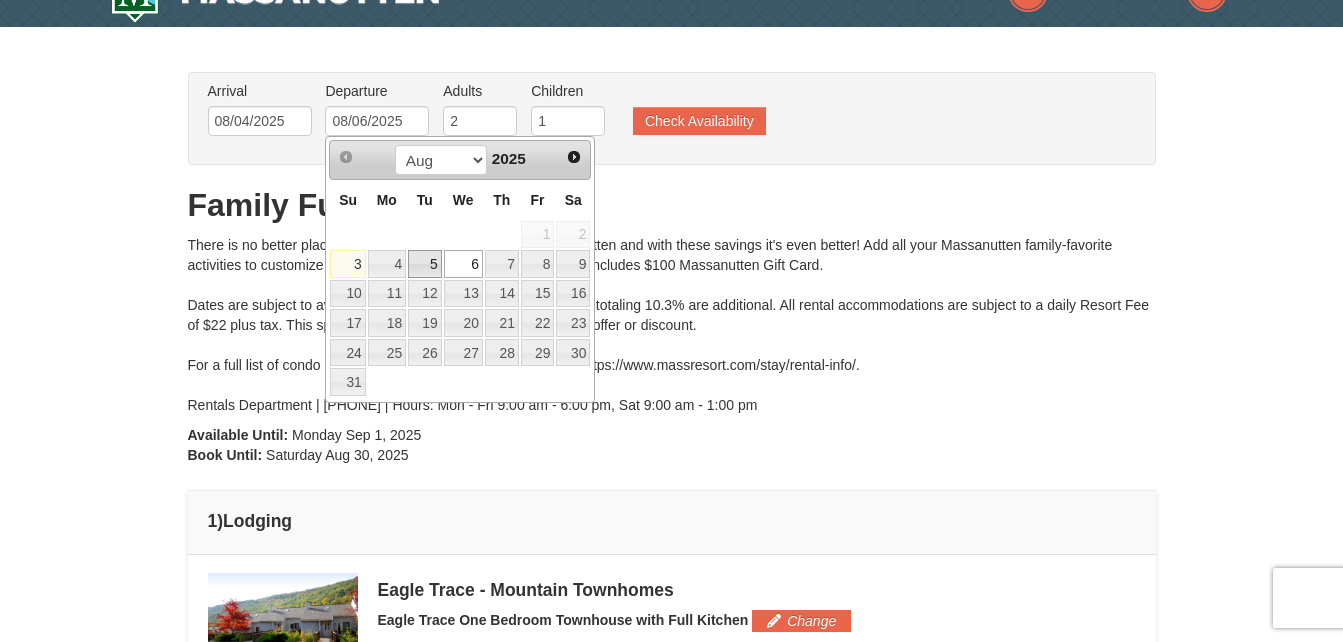 click on "5" at bounding box center [425, 264] 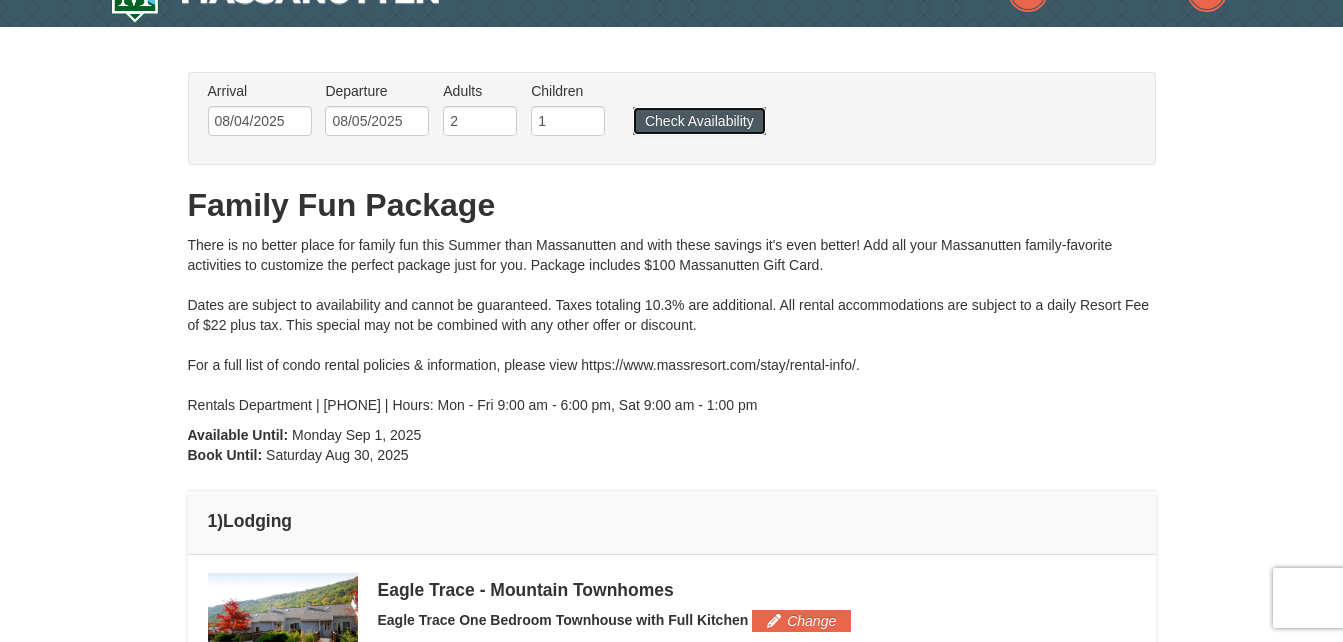 click on "Check Availability" at bounding box center (699, 121) 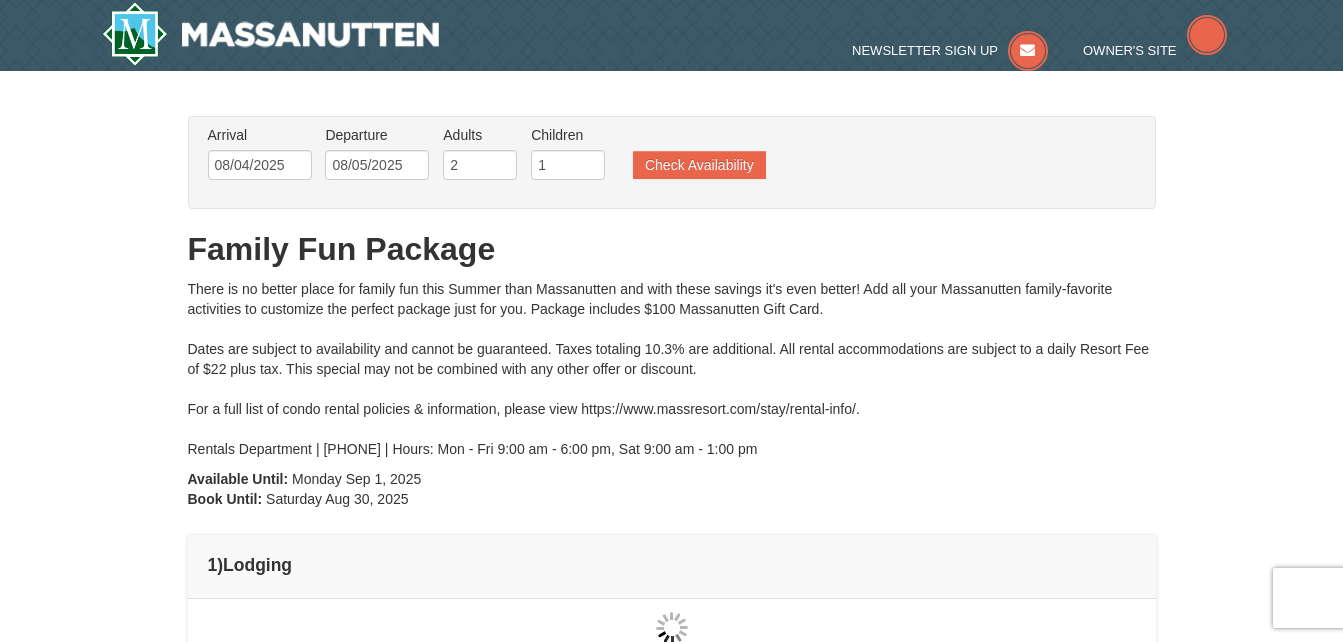 type on "08/04/2025" 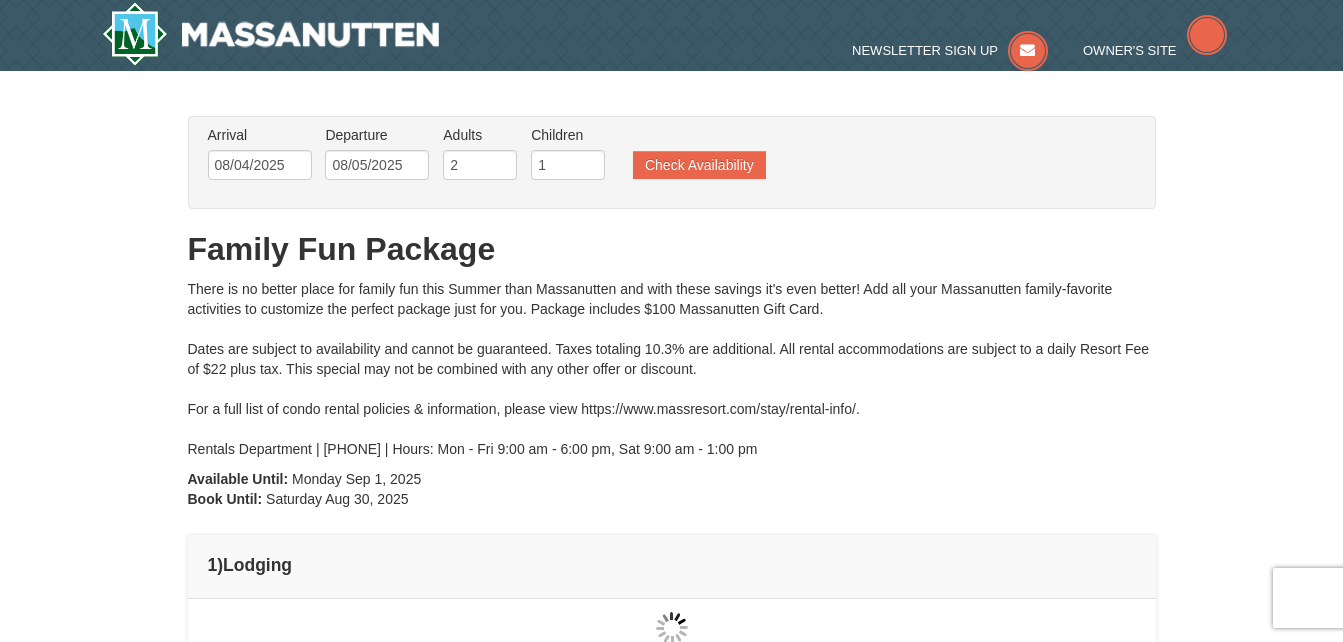 scroll, scrollTop: 126, scrollLeft: 0, axis: vertical 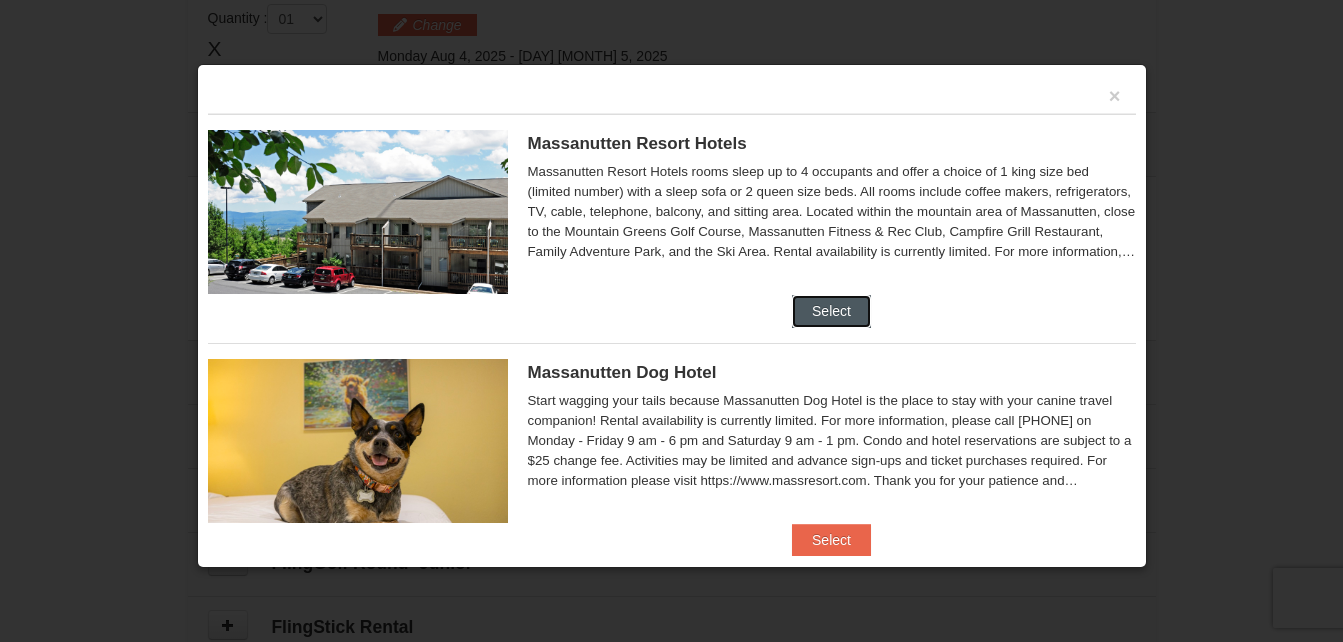 click on "Select" at bounding box center (831, 311) 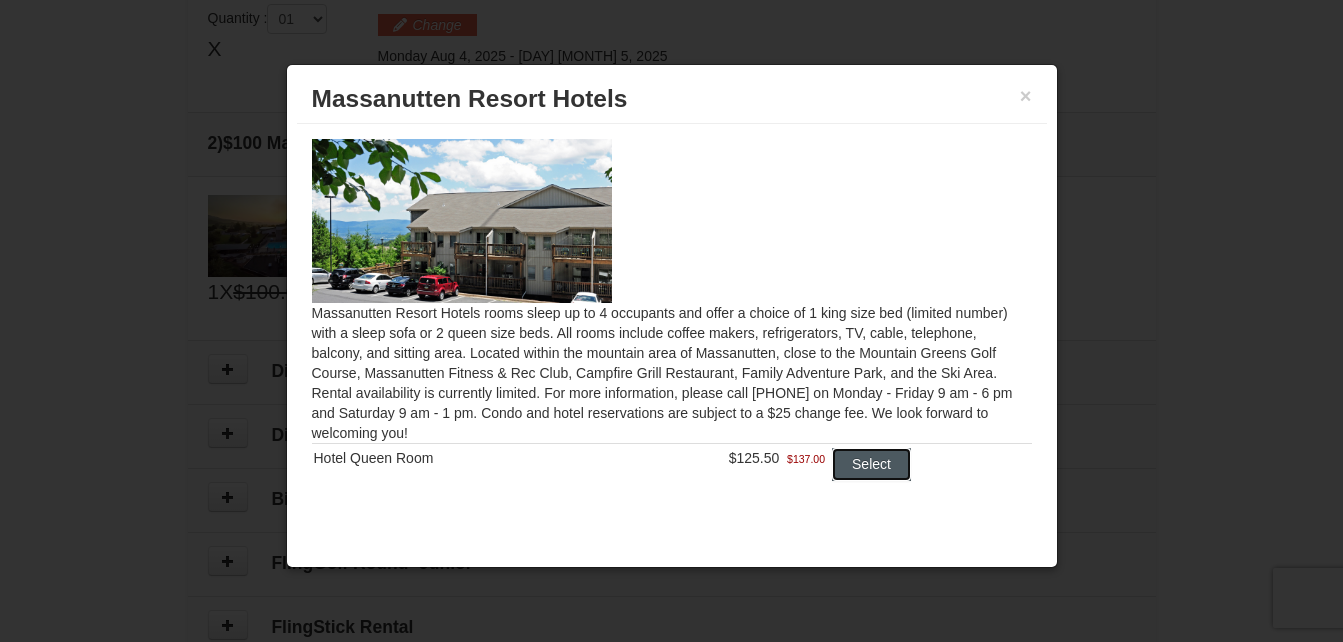click on "Select" at bounding box center (871, 464) 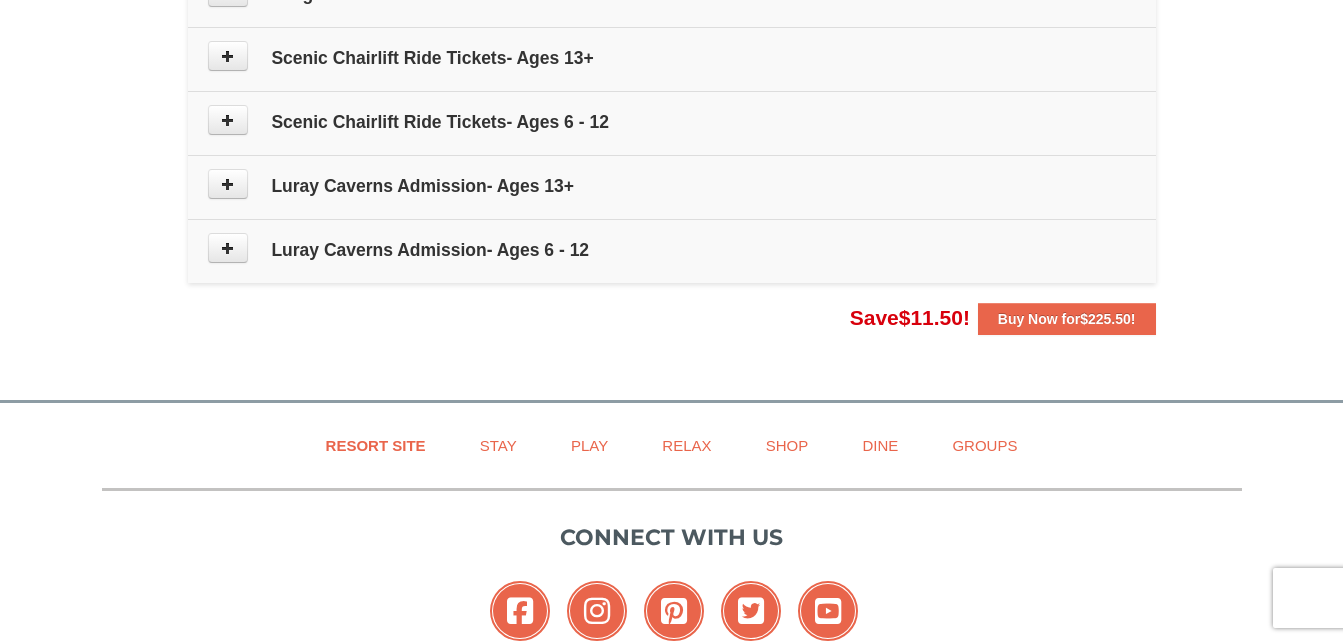 scroll, scrollTop: 1336, scrollLeft: 0, axis: vertical 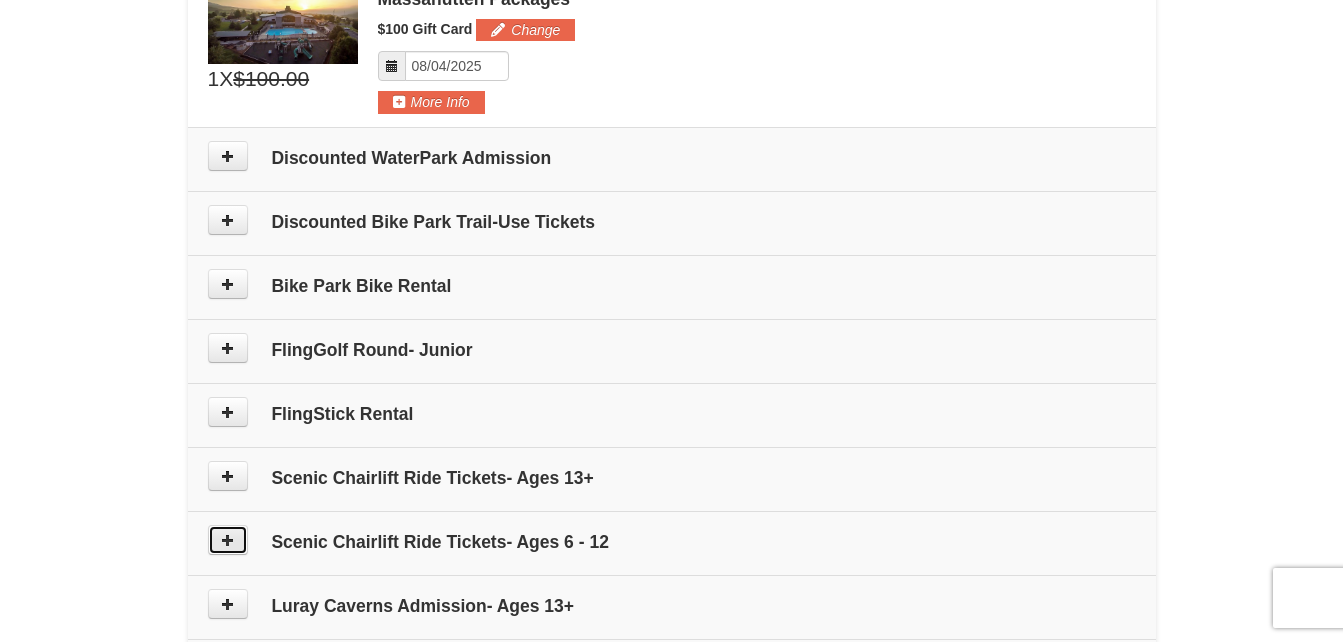 click at bounding box center [228, 540] 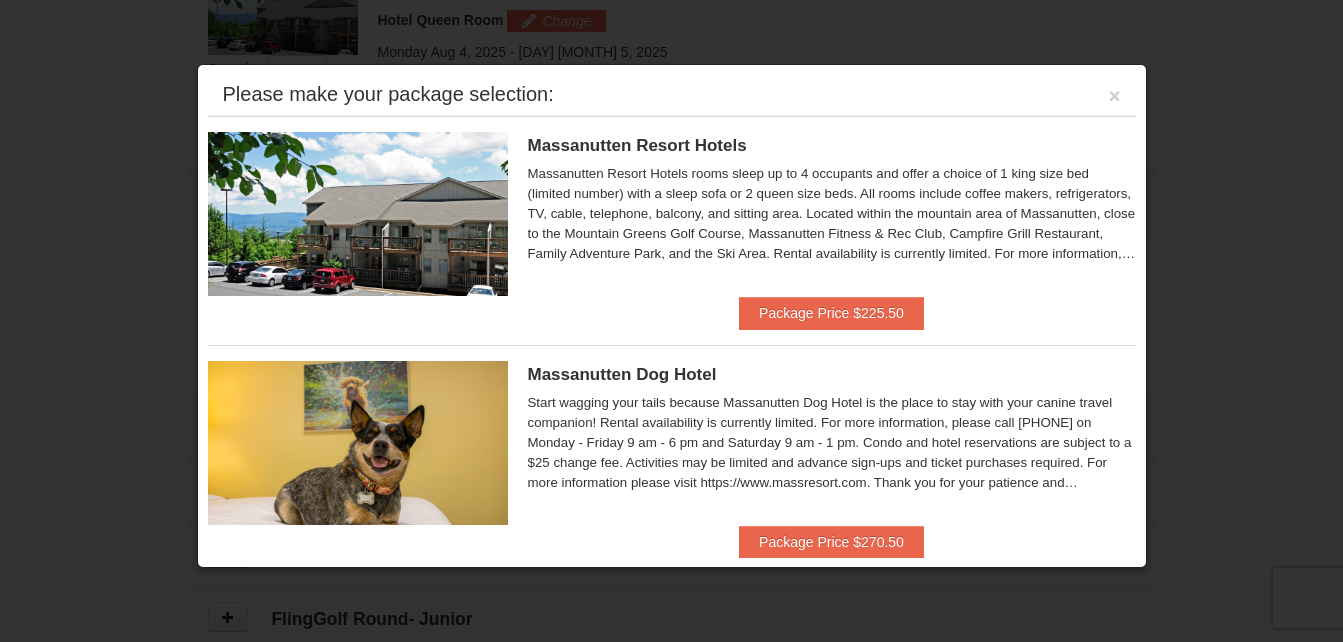 scroll, scrollTop: 616, scrollLeft: 0, axis: vertical 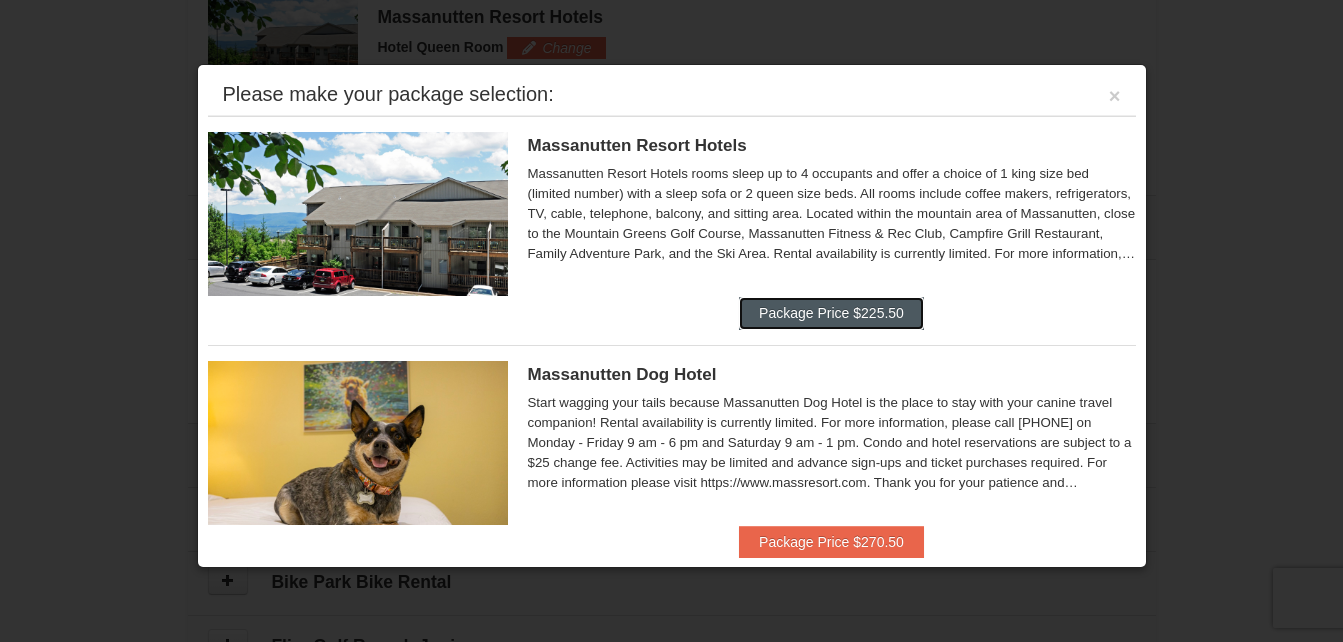 click on "Package Price $225.50" at bounding box center [831, 313] 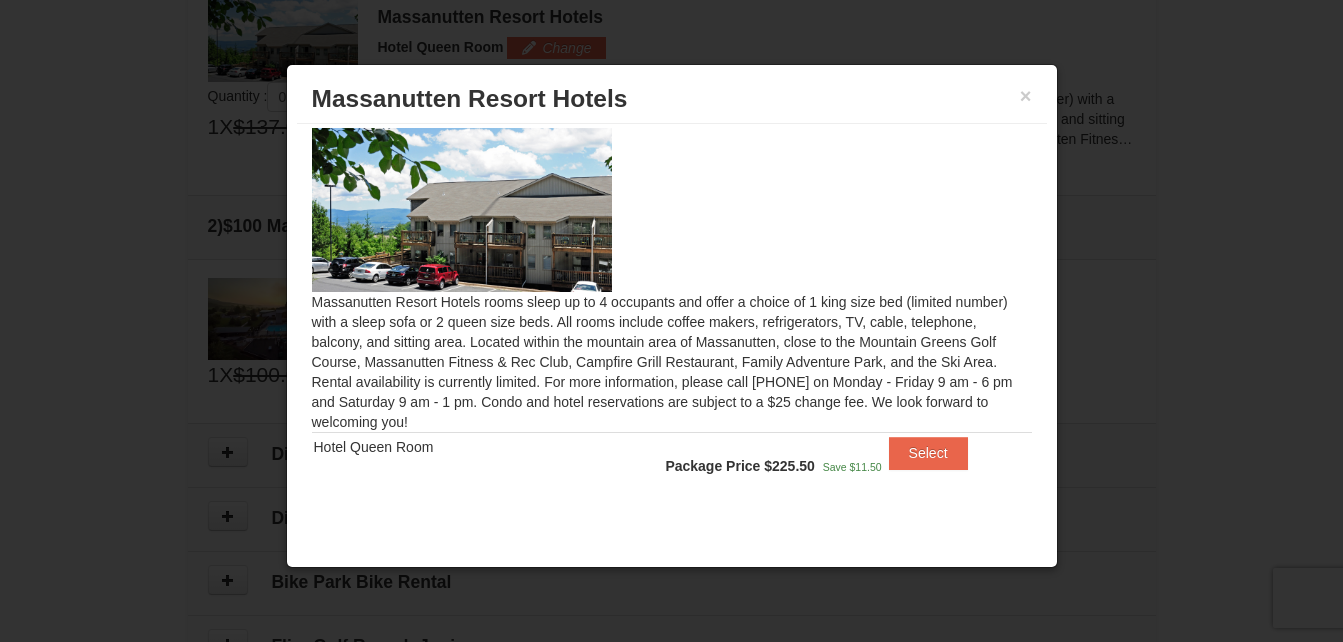 scroll, scrollTop: 12, scrollLeft: 0, axis: vertical 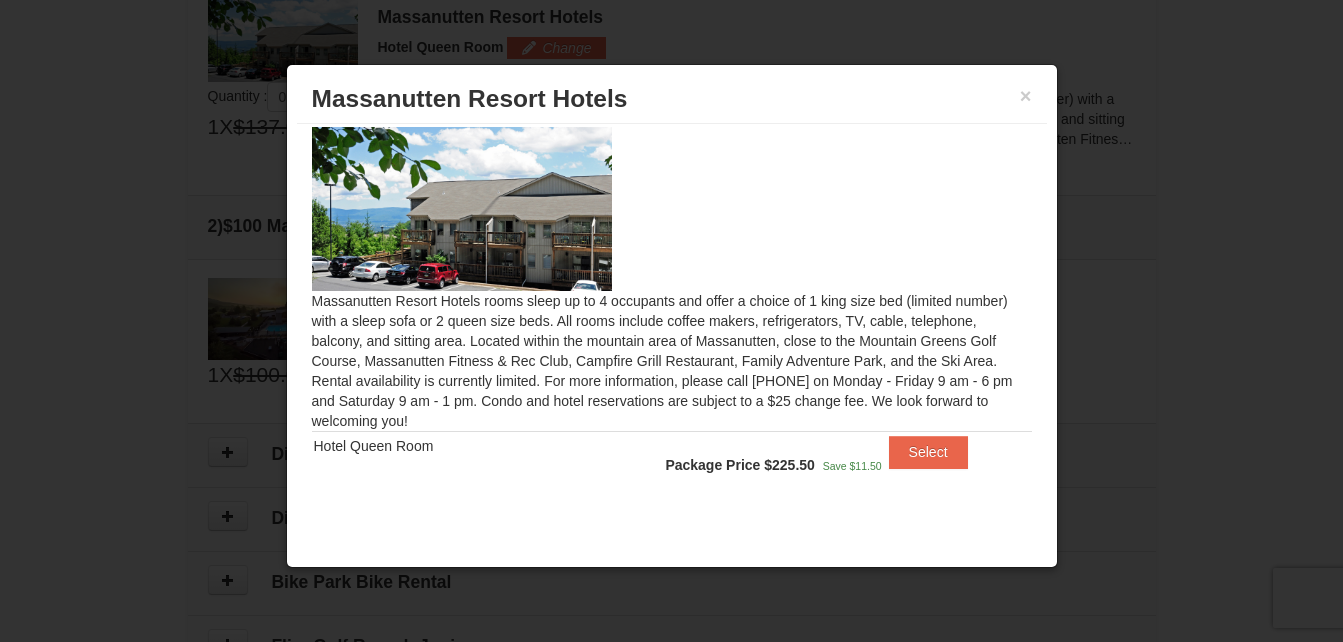 click on "Massanutten Resort Hotels rooms sleep up to 4 occupants and offer a choice of 1 king size bed (limited number) with a sleep sofa or 2 queen size beds. All rooms include coffee makers, refrigerators, TV, cable, telephone, balcony, and sitting area. Located within the mountain area of Massanutten, close to the Mountain Greens Golf Course, Massanutten Fitness & Rec Club, Campfire Grill Restaurant, Family Adventure Park, and the Ski Area.
Rental availability is currently limited. For more information, please call [PHONE] on Monday - Friday 9 am - 6 pm and Saturday 9 am - 1 pm. Condo and hotel reservations are subject to a $25 change fee.
We look forward to welcoming you!
Hotel Queen Room
Package Price $225.50" at bounding box center (672, 319) 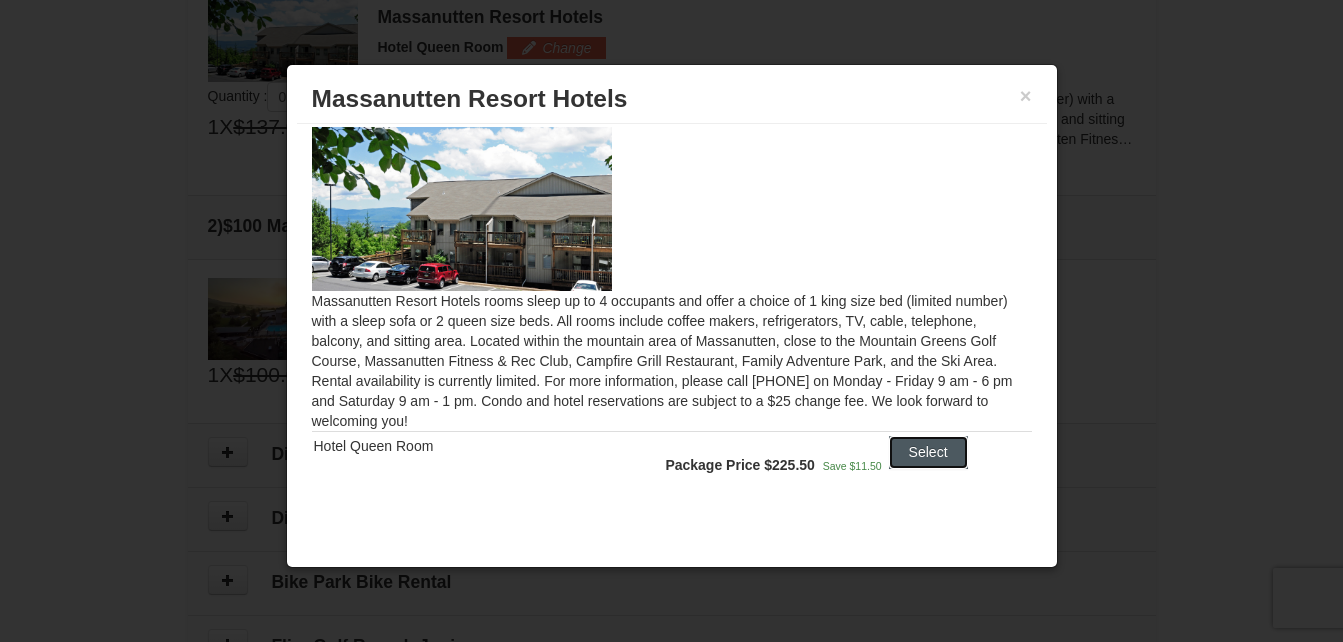 click on "Select" at bounding box center [928, 452] 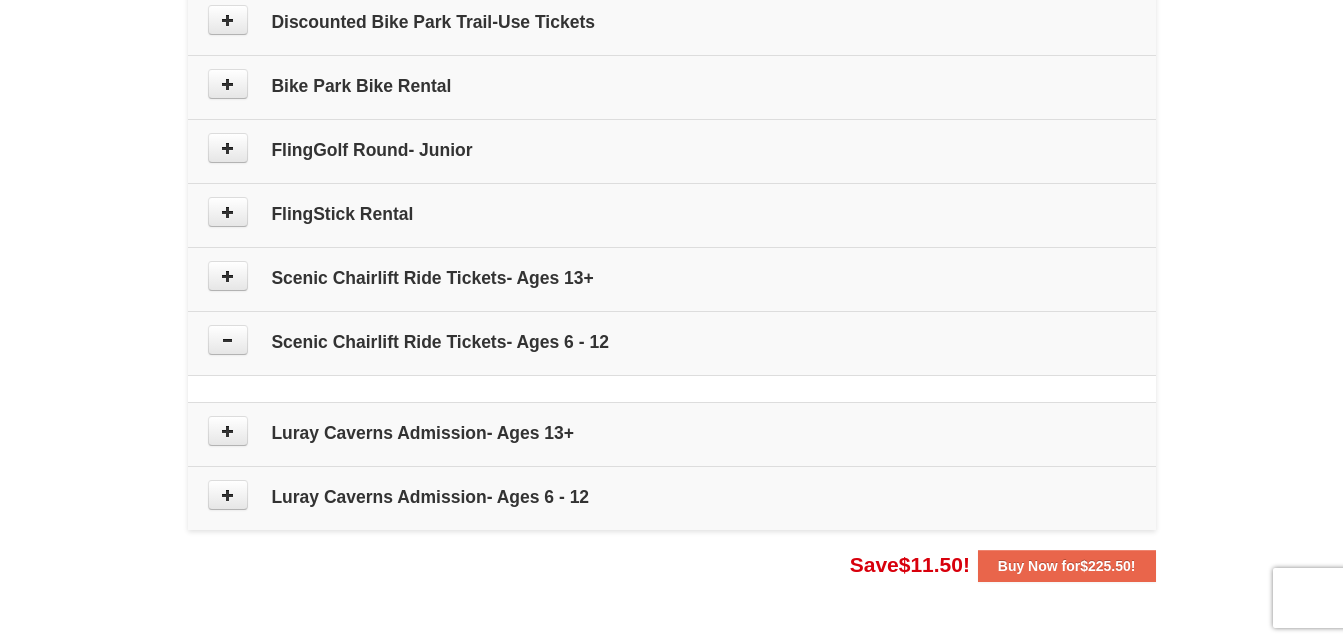 scroll, scrollTop: 1130, scrollLeft: 0, axis: vertical 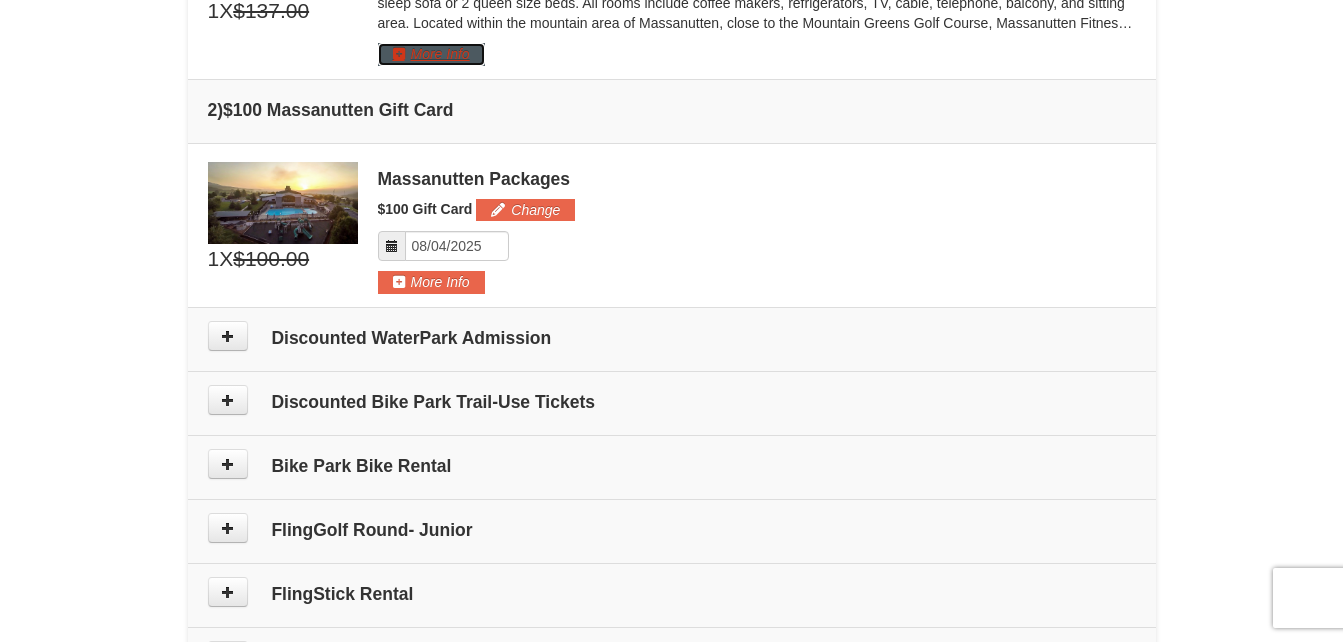 click on "More Info" at bounding box center (431, 54) 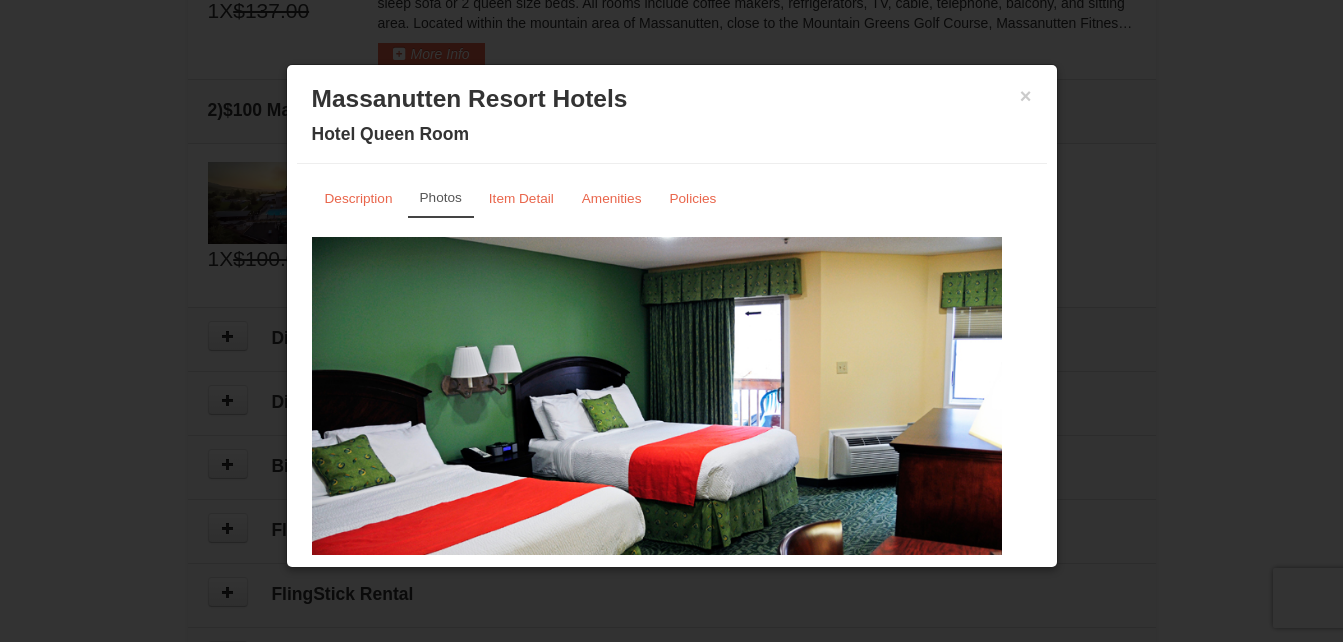 scroll, scrollTop: 18, scrollLeft: 0, axis: vertical 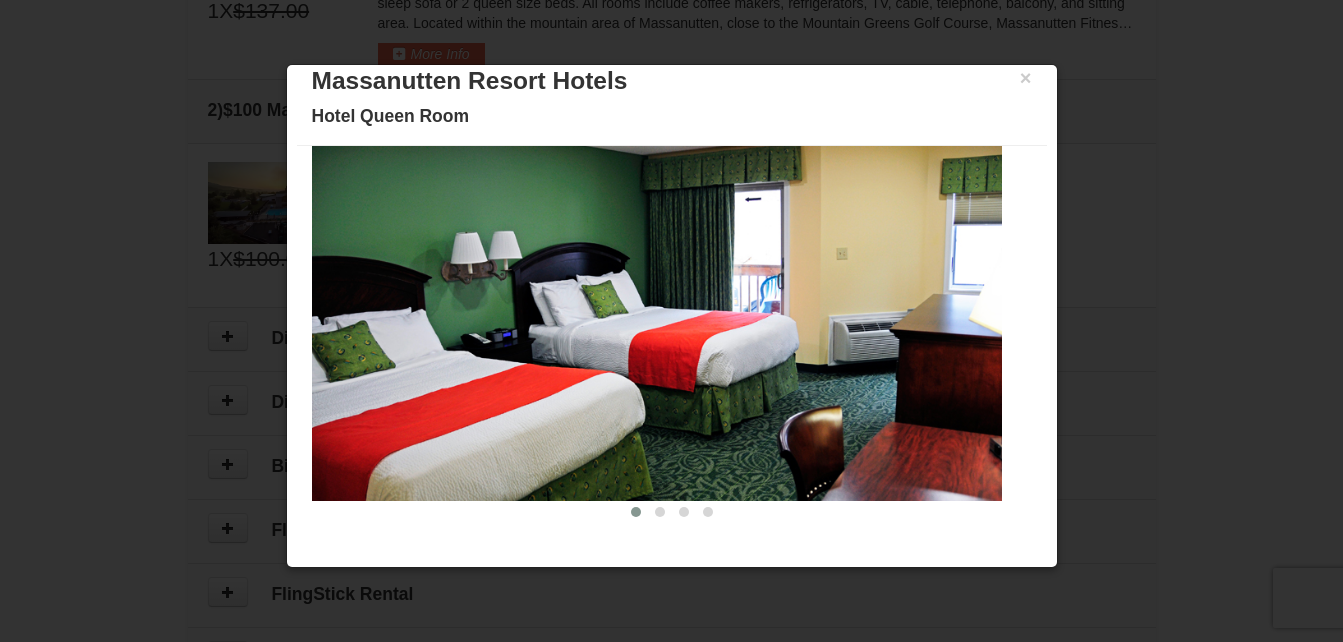 drag, startPoint x: 1015, startPoint y: 379, endPoint x: 1017, endPoint y: 306, distance: 73.02739 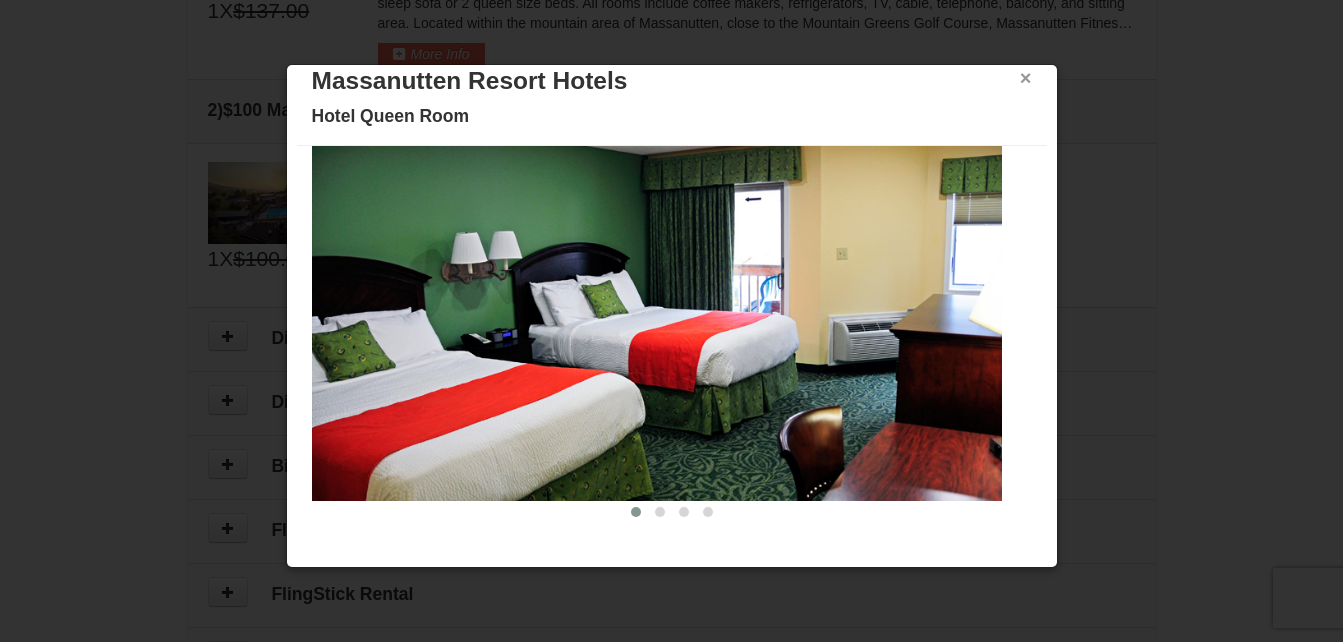 click on "×" at bounding box center (1026, 78) 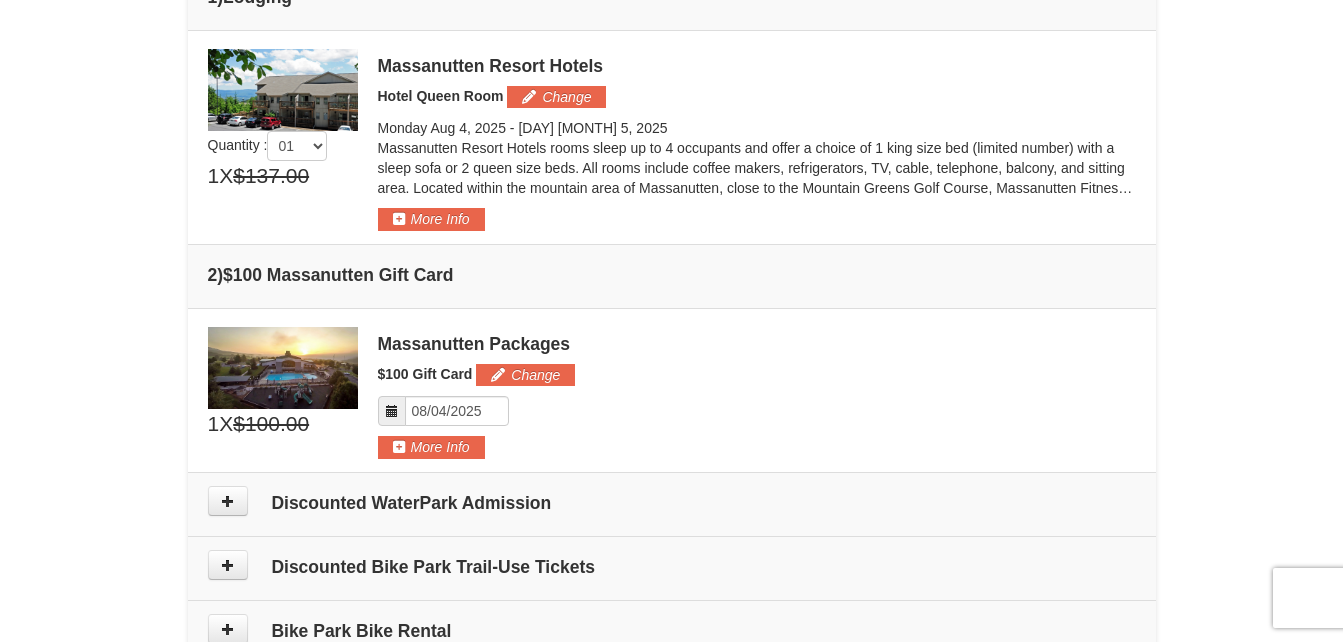 scroll, scrollTop: 435, scrollLeft: 0, axis: vertical 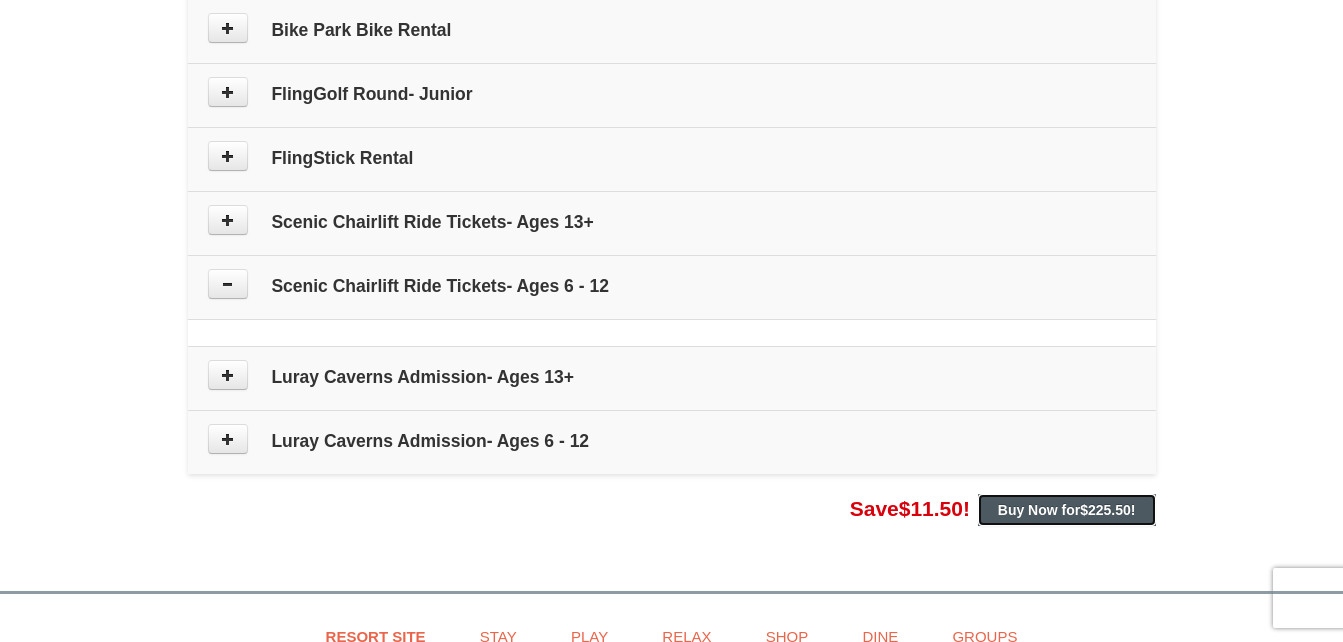 click on "$225.50" at bounding box center [1105, 510] 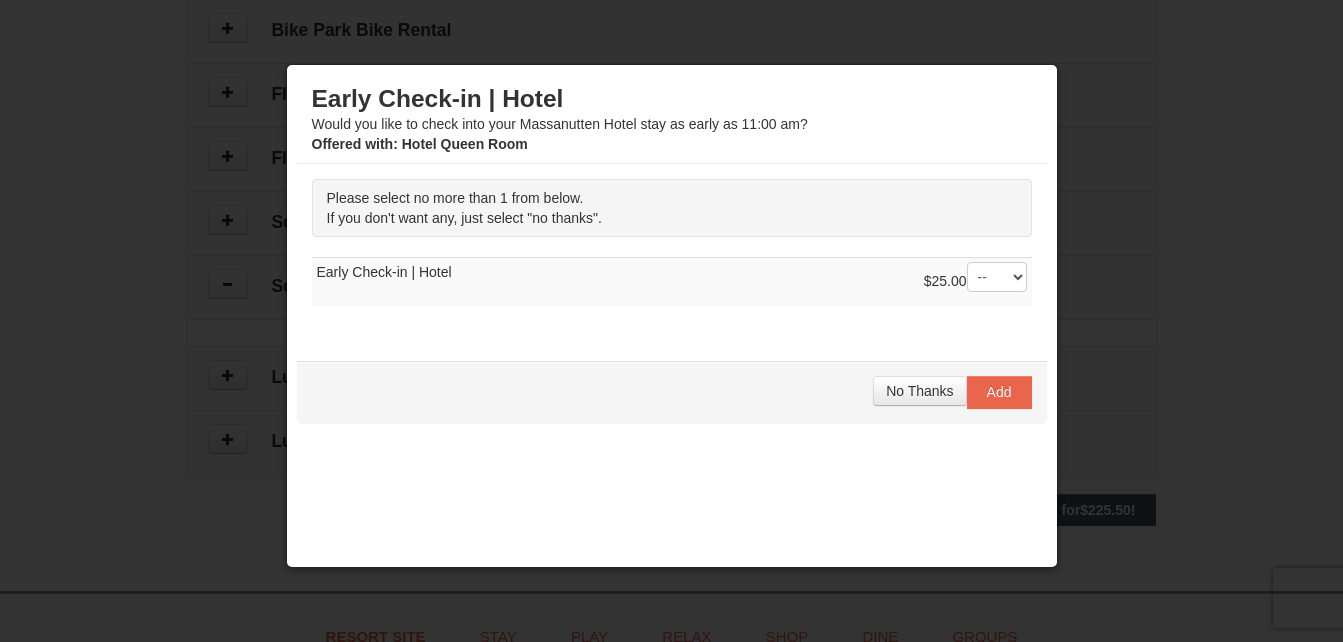 click at bounding box center (671, 321) 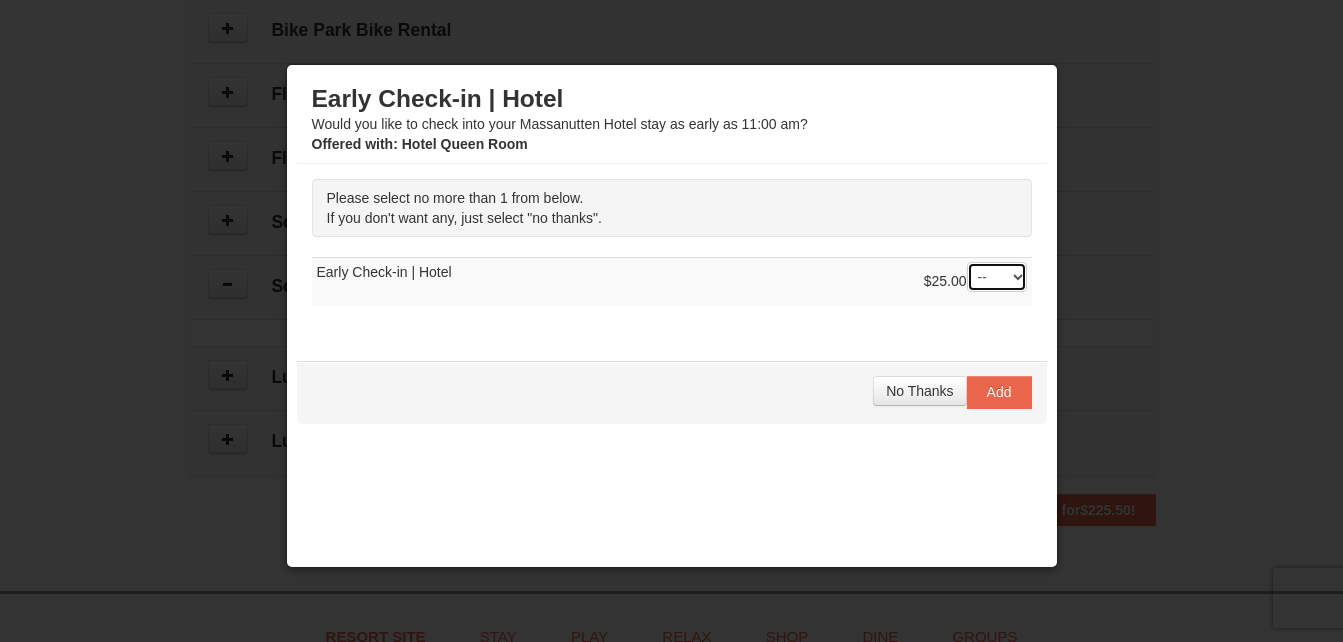 click on "--
01" at bounding box center [997, 277] 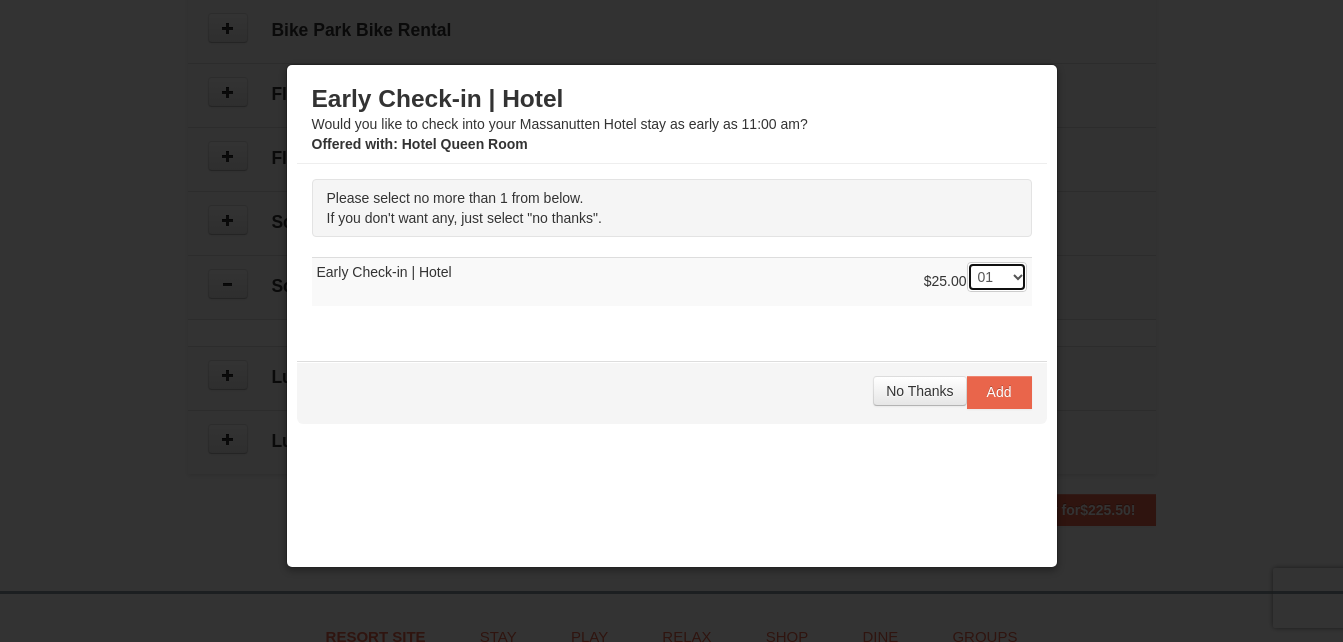 click on "--
01" at bounding box center [997, 277] 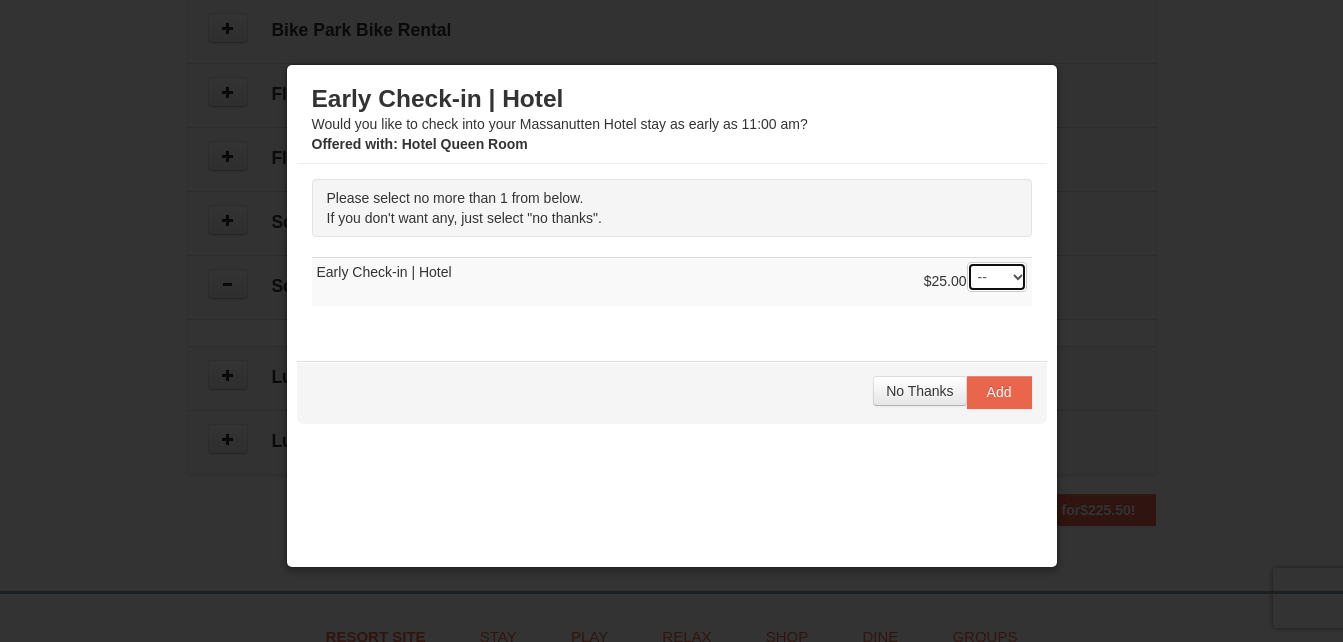click on "--
01" at bounding box center [997, 277] 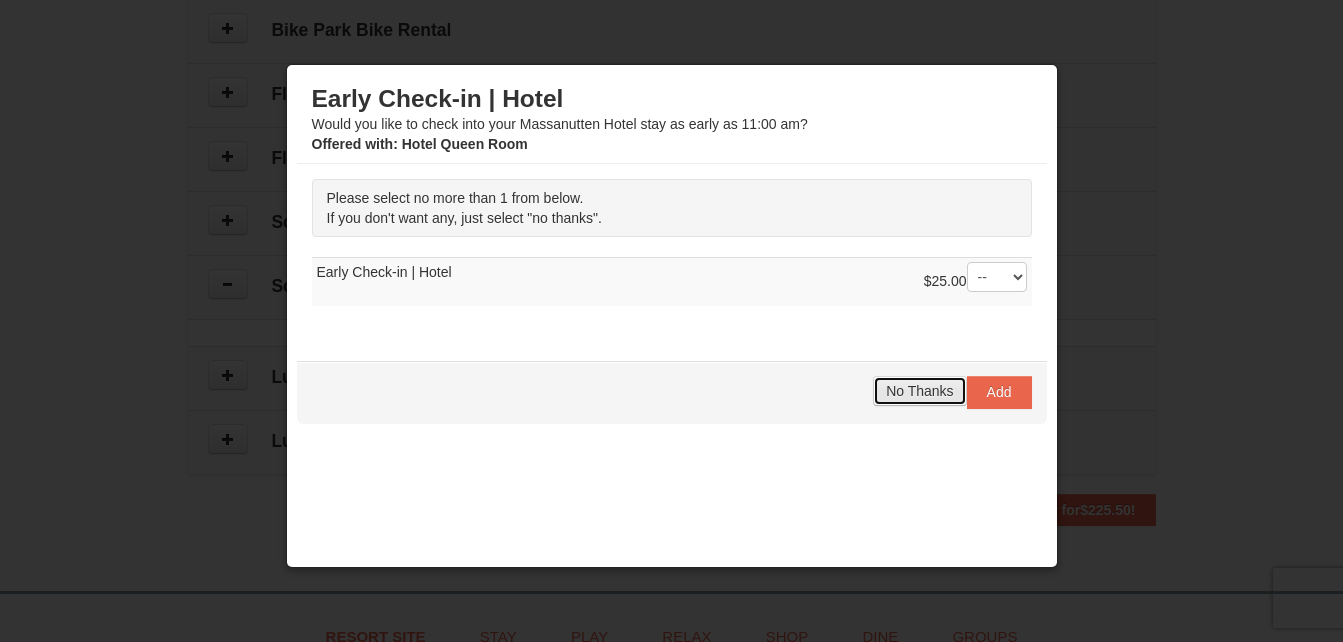 click on "No Thanks" at bounding box center [919, 391] 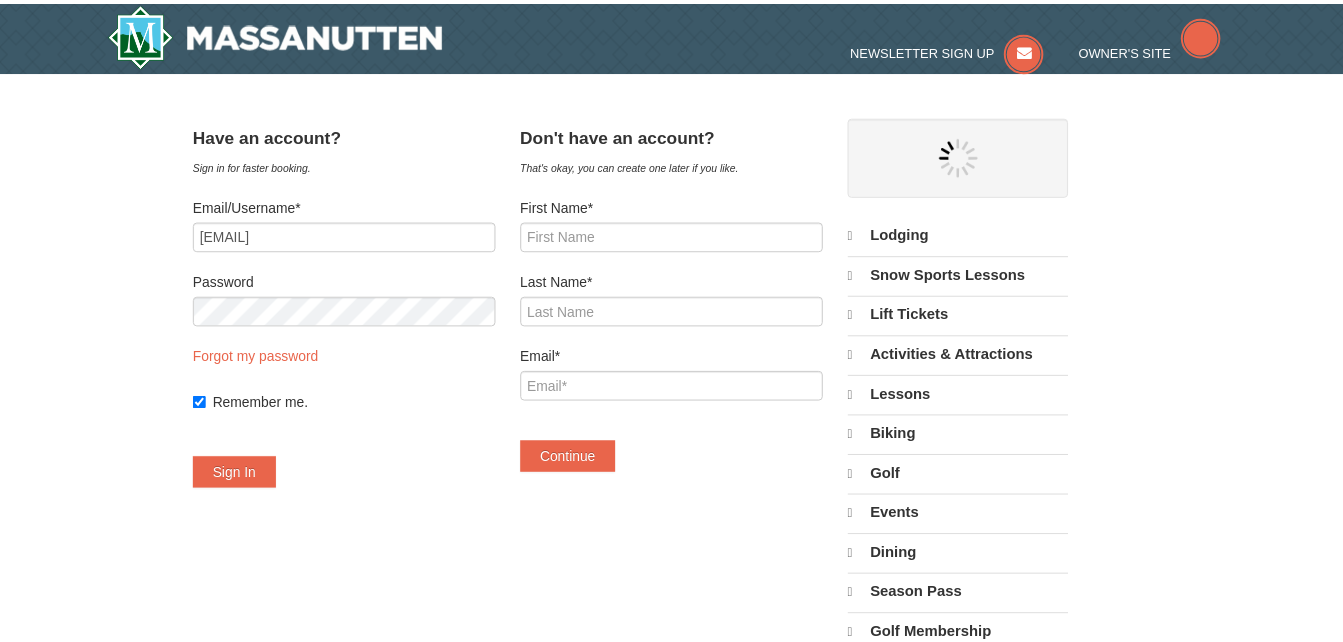 scroll, scrollTop: 0, scrollLeft: 0, axis: both 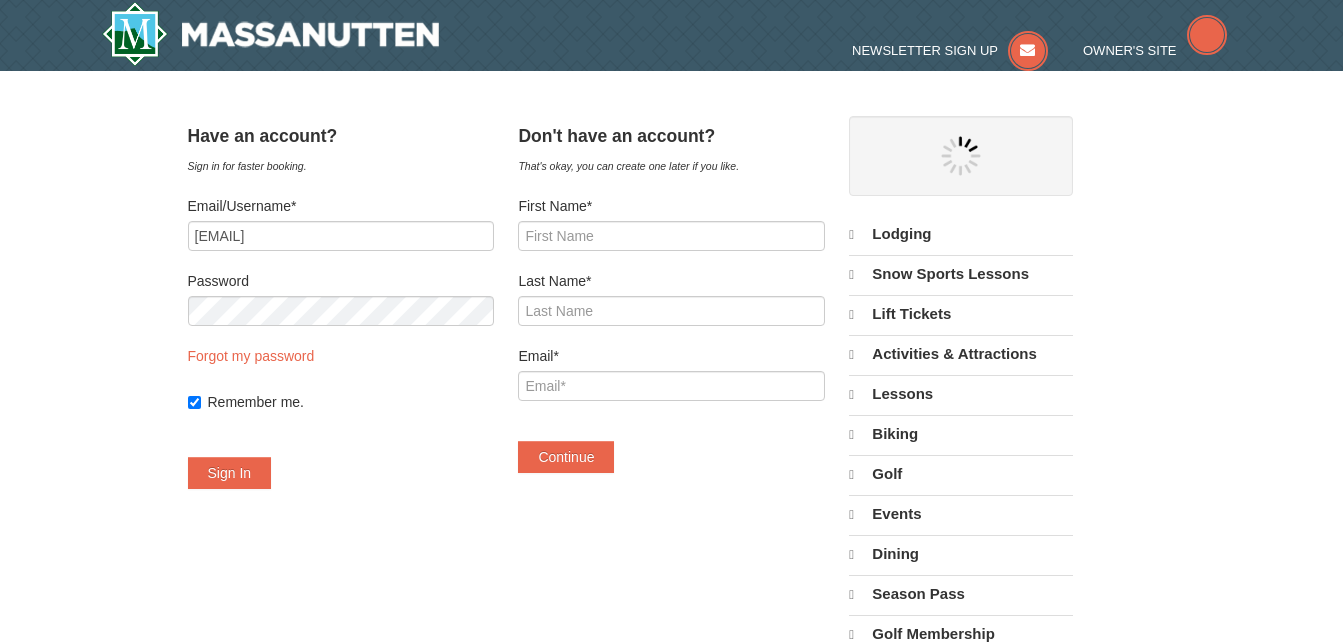 select on "8" 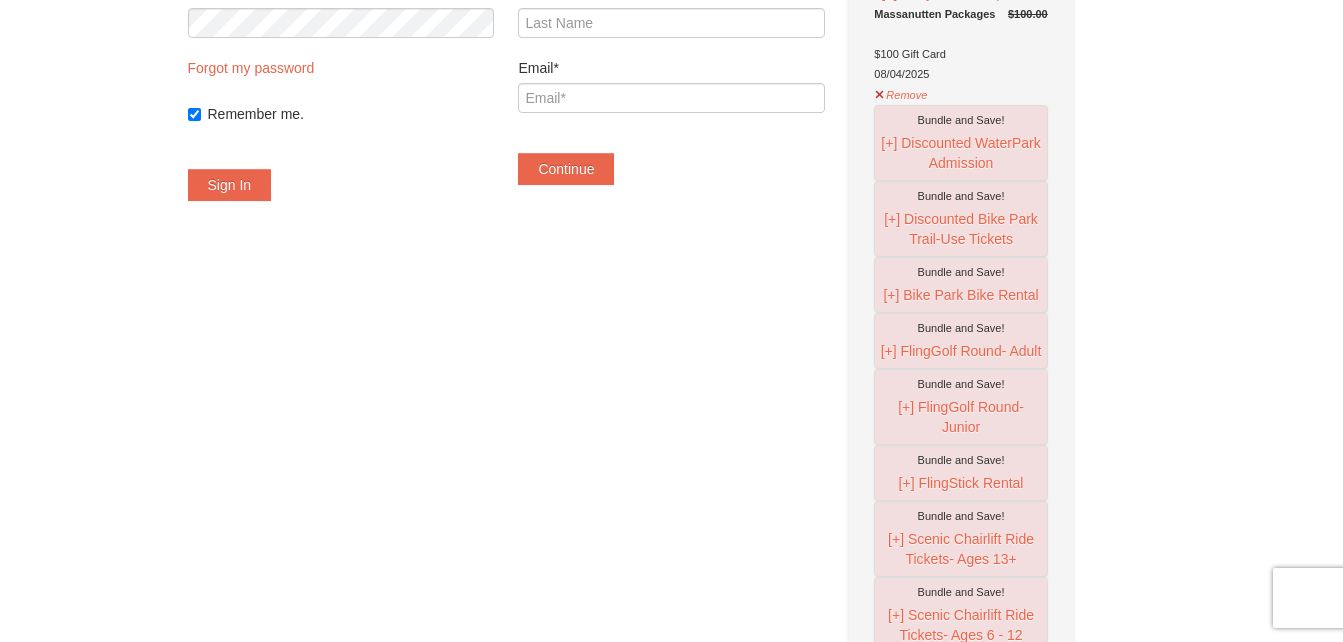 scroll, scrollTop: 305, scrollLeft: 0, axis: vertical 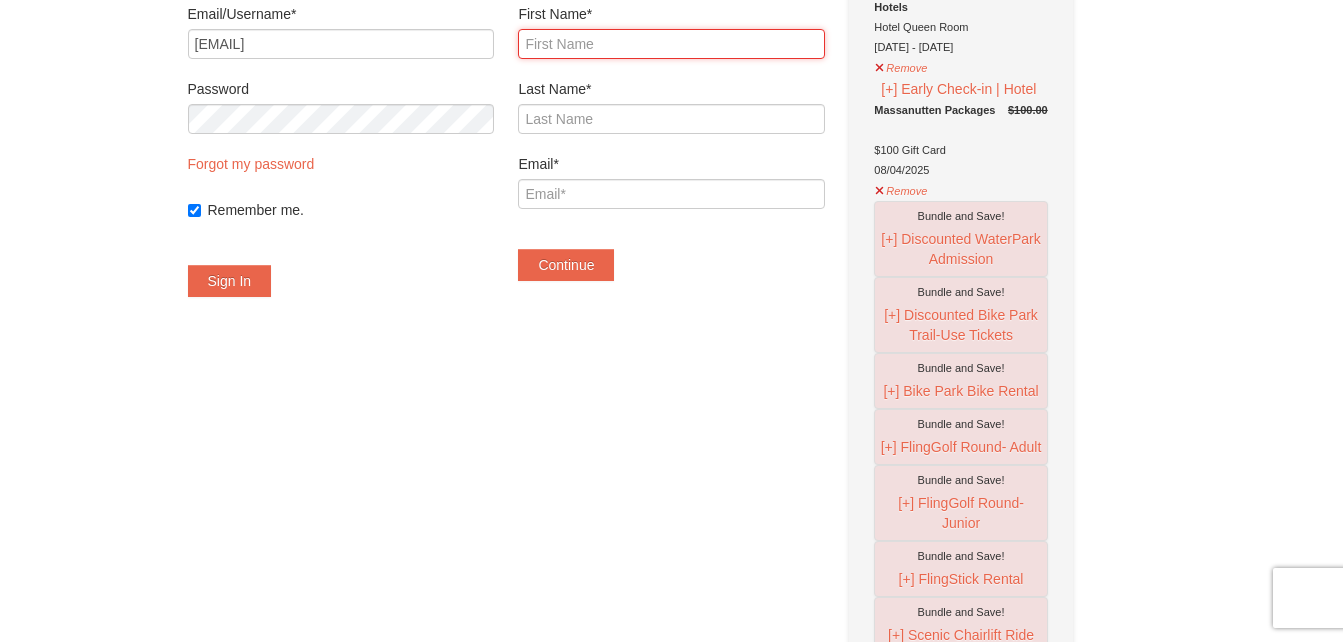 click on "First Name*" at bounding box center (671, 44) 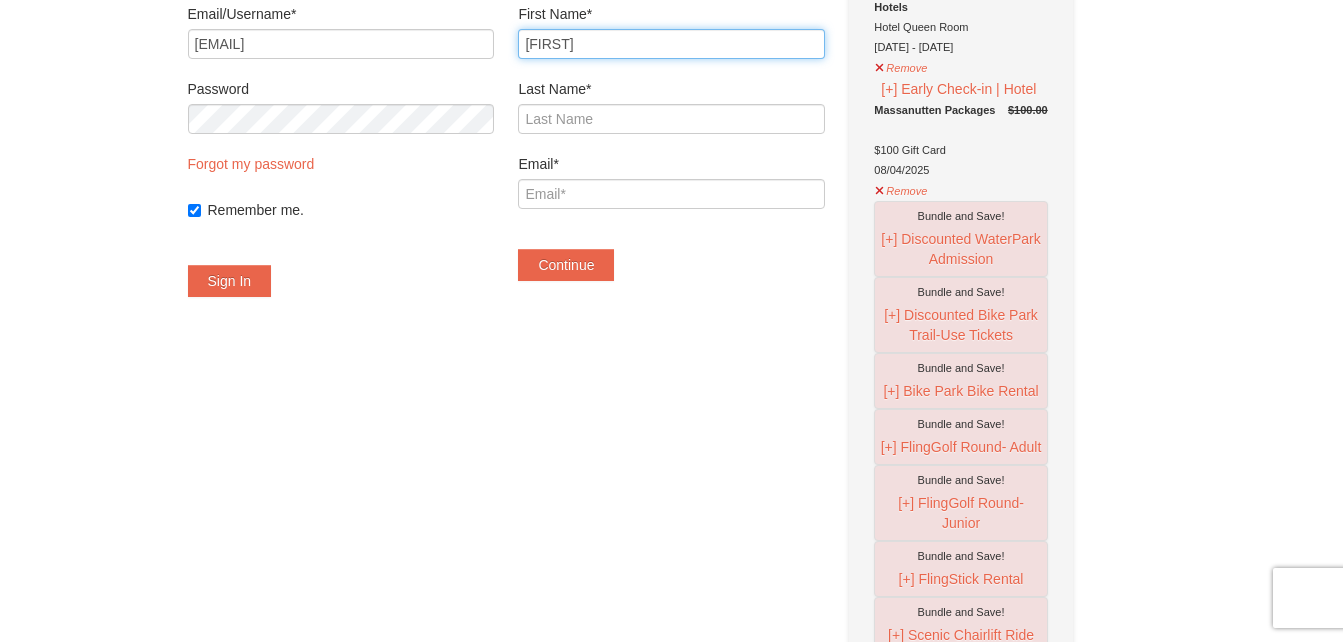 type on "SAAVEDRA" 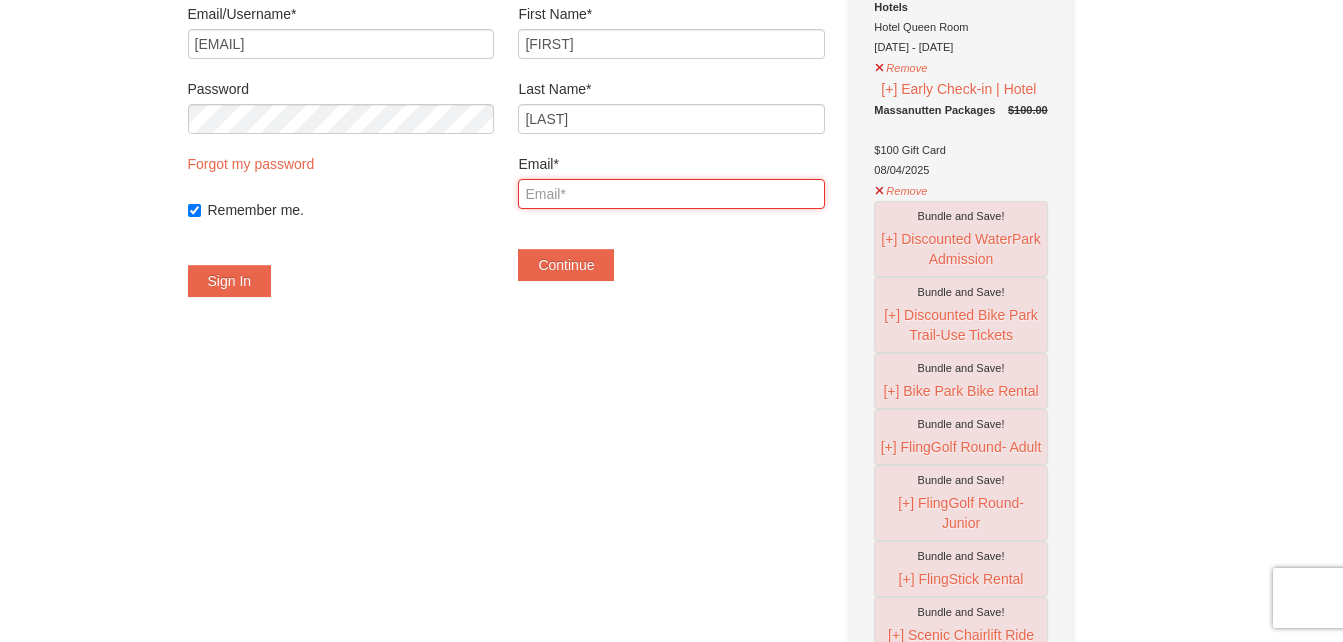 click on "Email*" at bounding box center (671, 194) 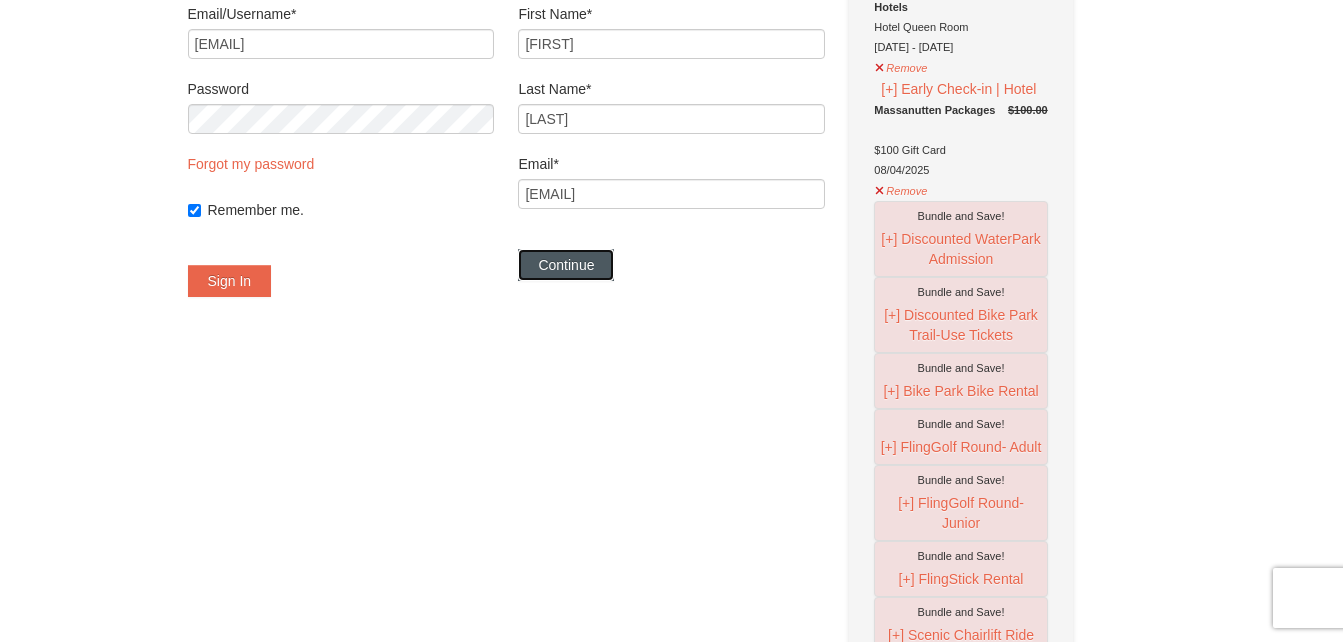 click on "Continue" at bounding box center (566, 265) 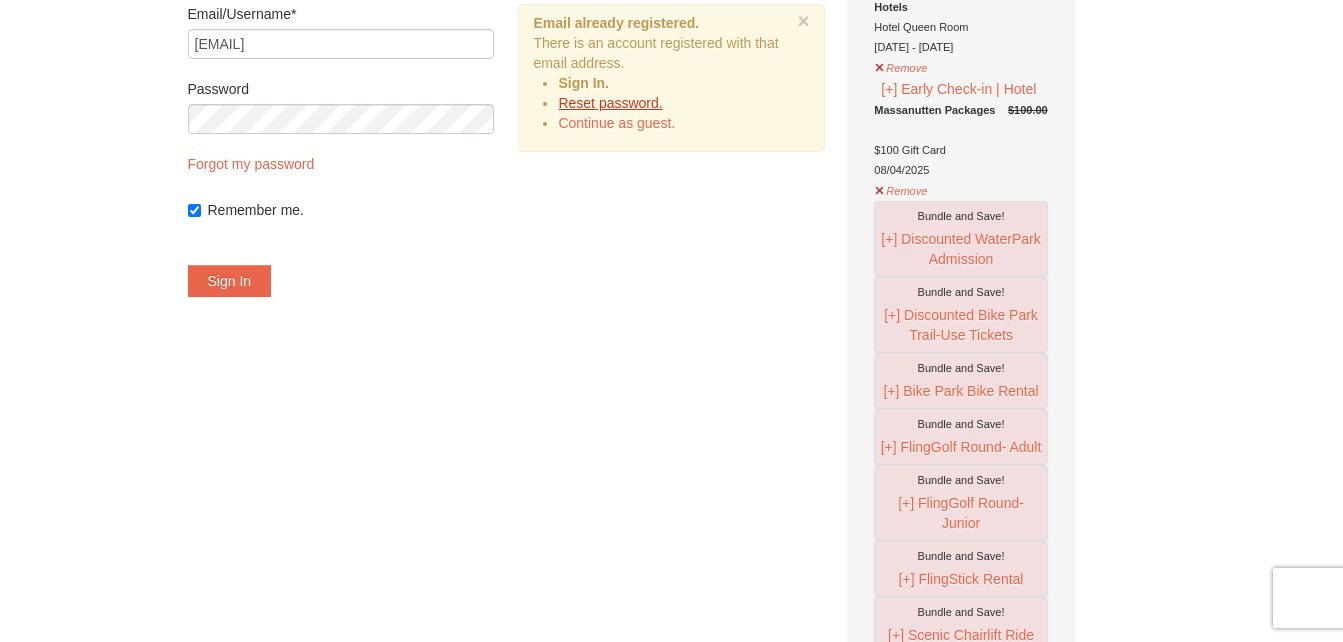 click on "Reset password." at bounding box center (610, 103) 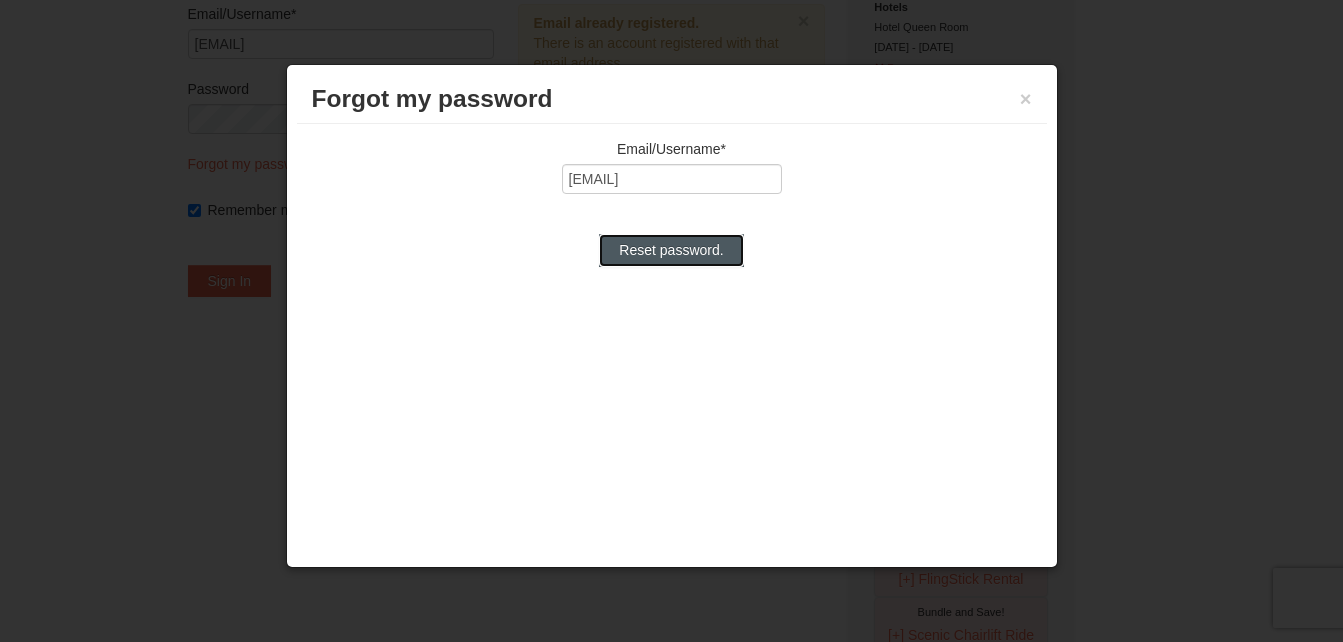 click on "Reset password." at bounding box center [671, 250] 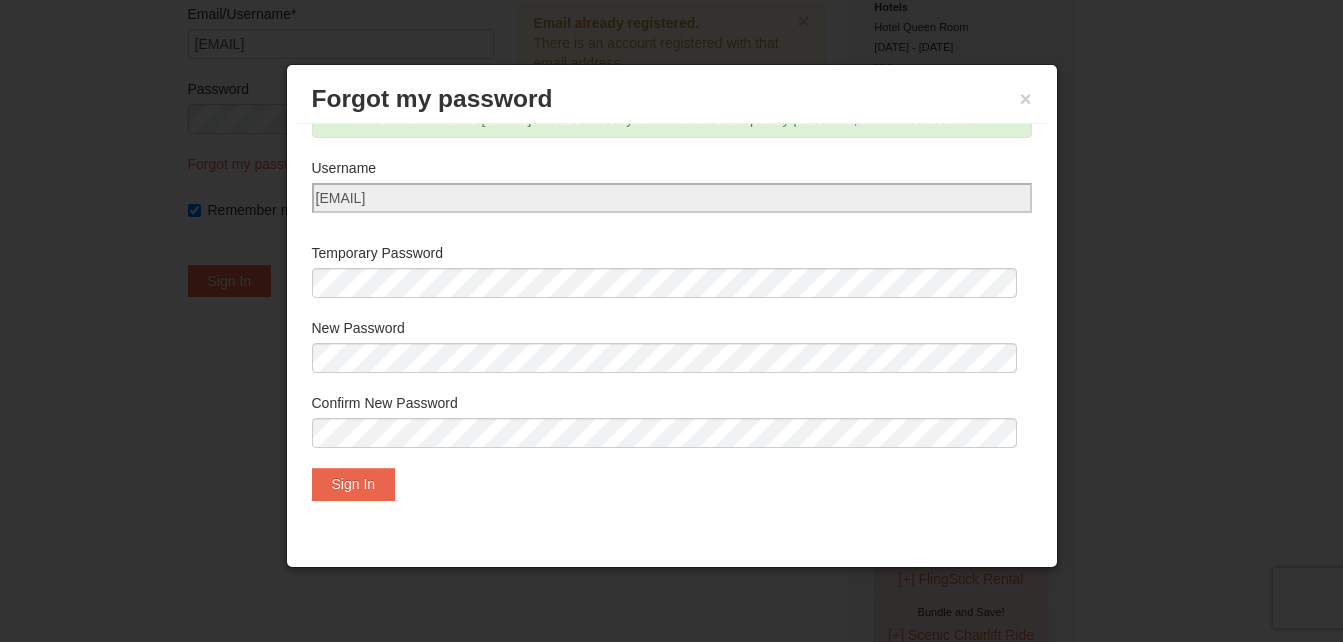scroll, scrollTop: 59, scrollLeft: 0, axis: vertical 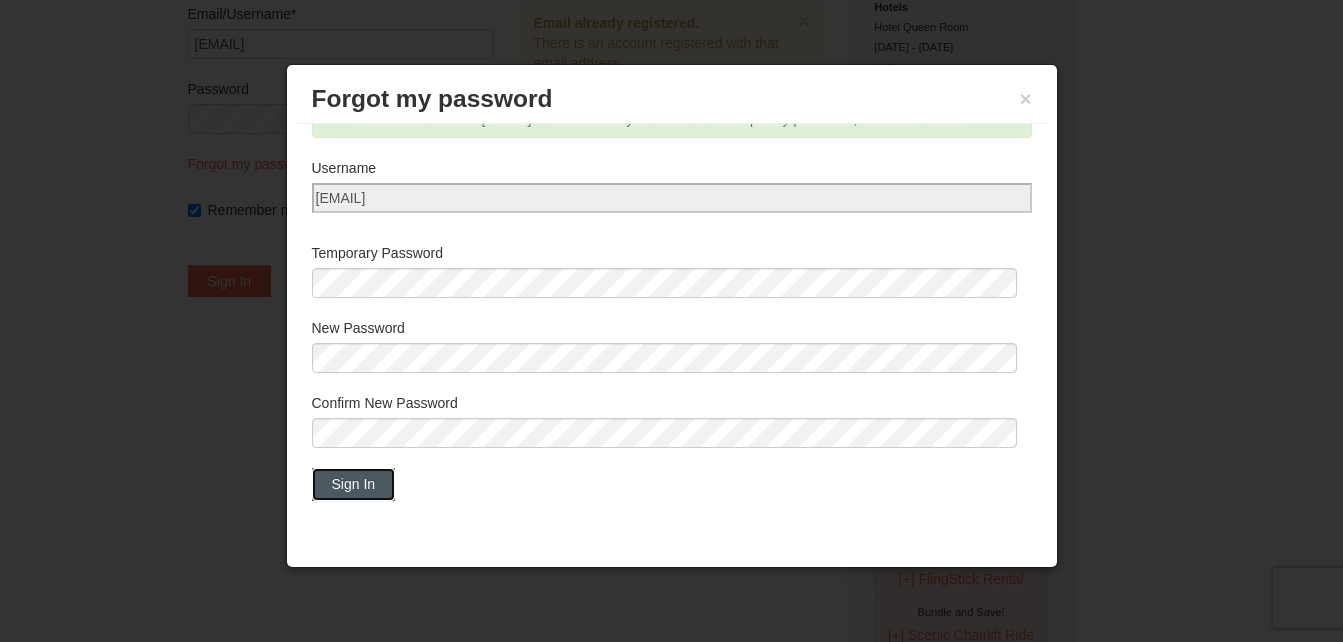 click on "Sign In" at bounding box center [354, 484] 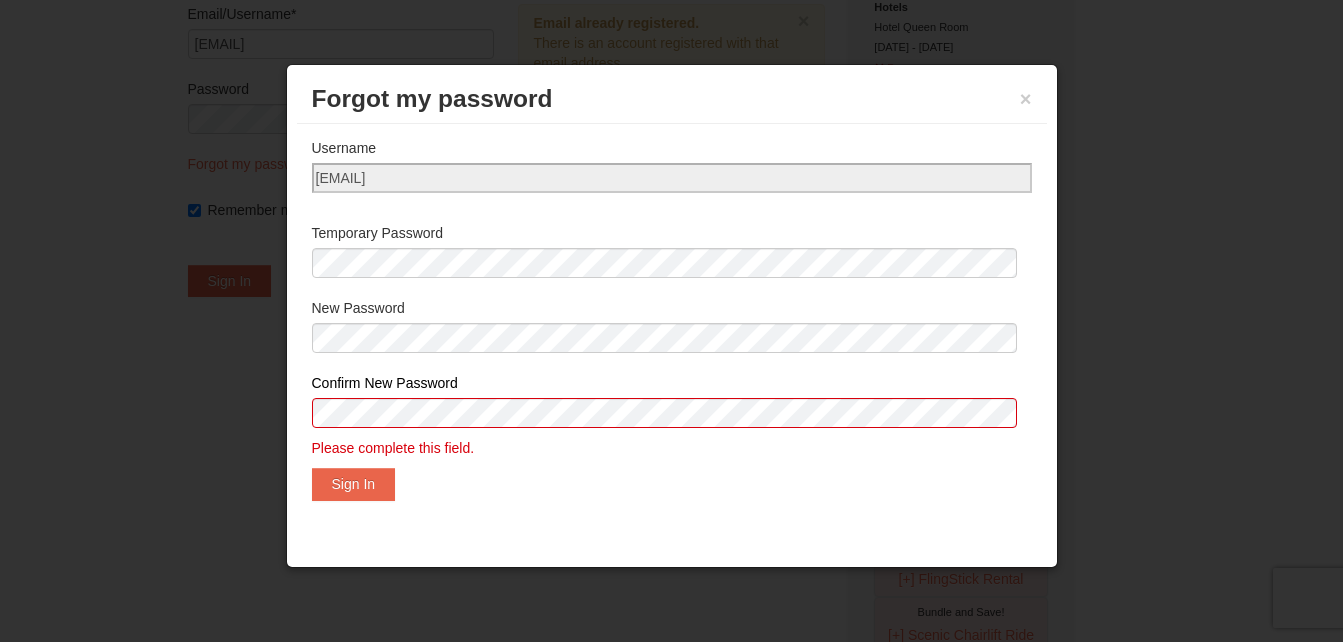 click at bounding box center (671, 321) 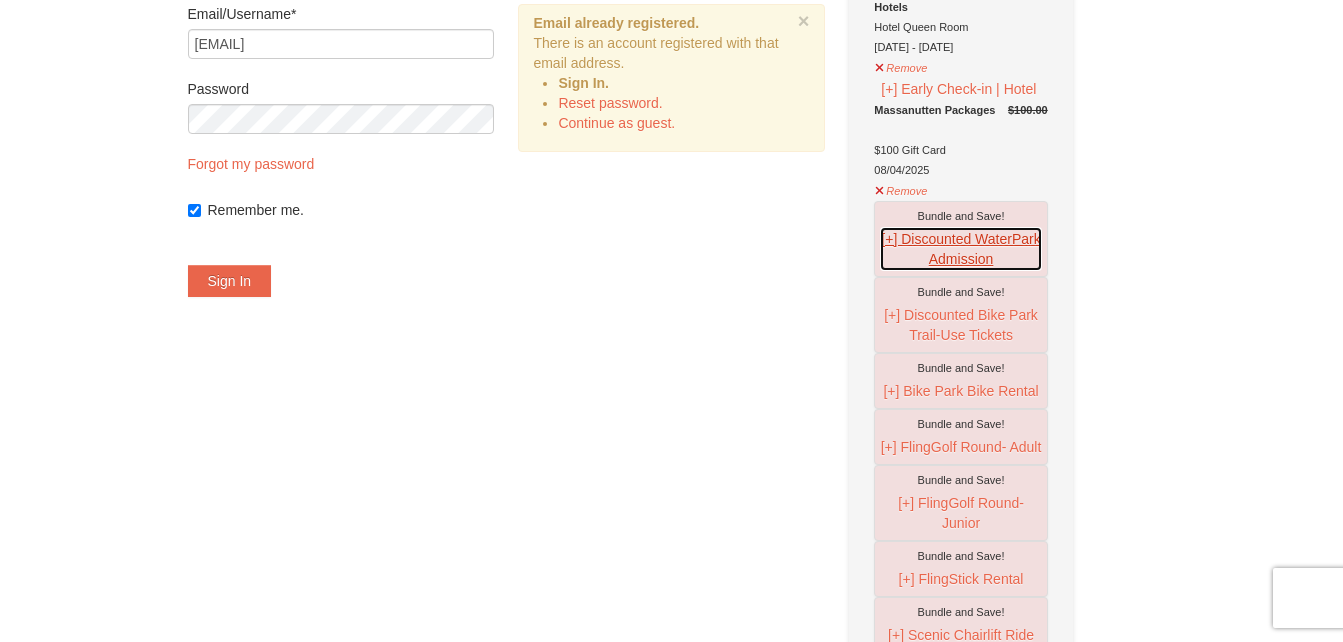 click on "[+] Discounted WaterPark Admission" at bounding box center (960, 249) 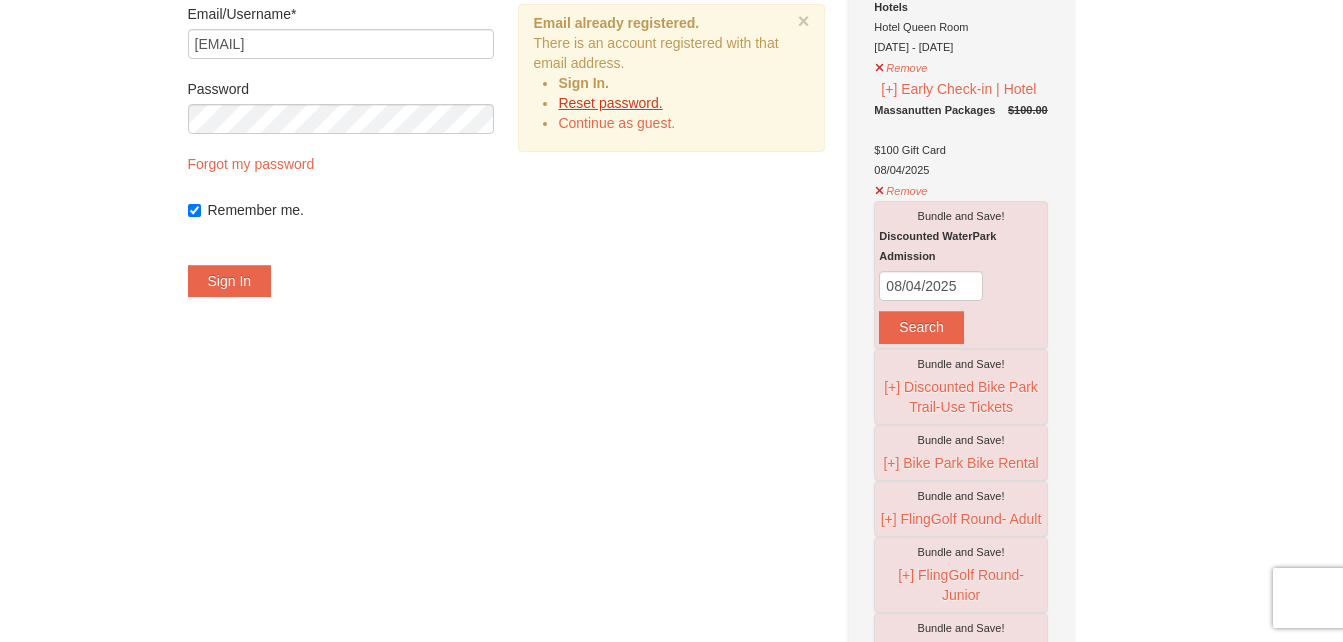 click on "Reset password." at bounding box center (610, 103) 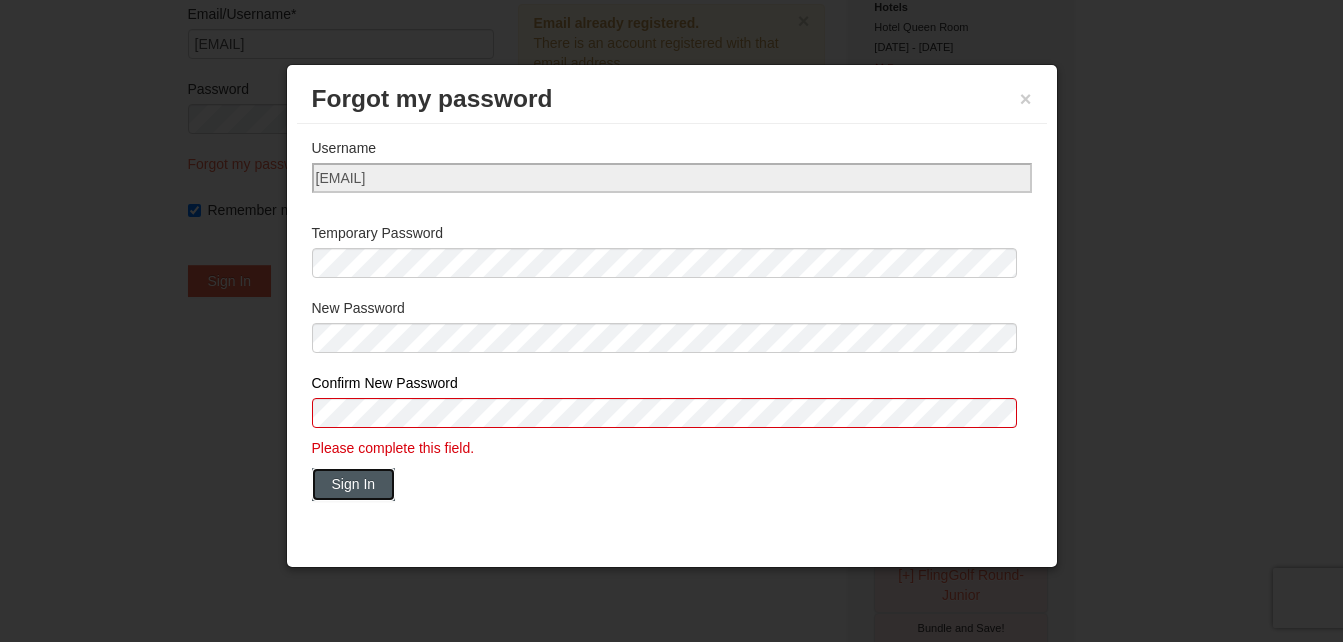 click on "Sign In" at bounding box center [354, 484] 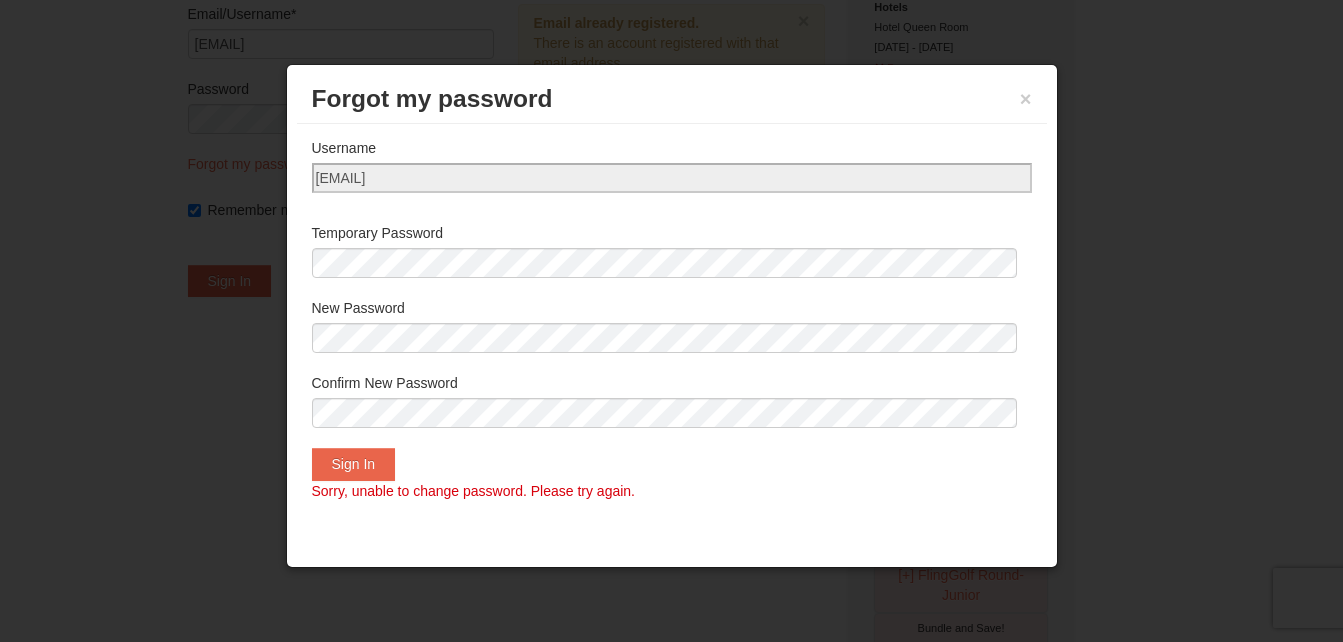 click on "Sorry, unable to change password. Please try again." at bounding box center (473, 491) 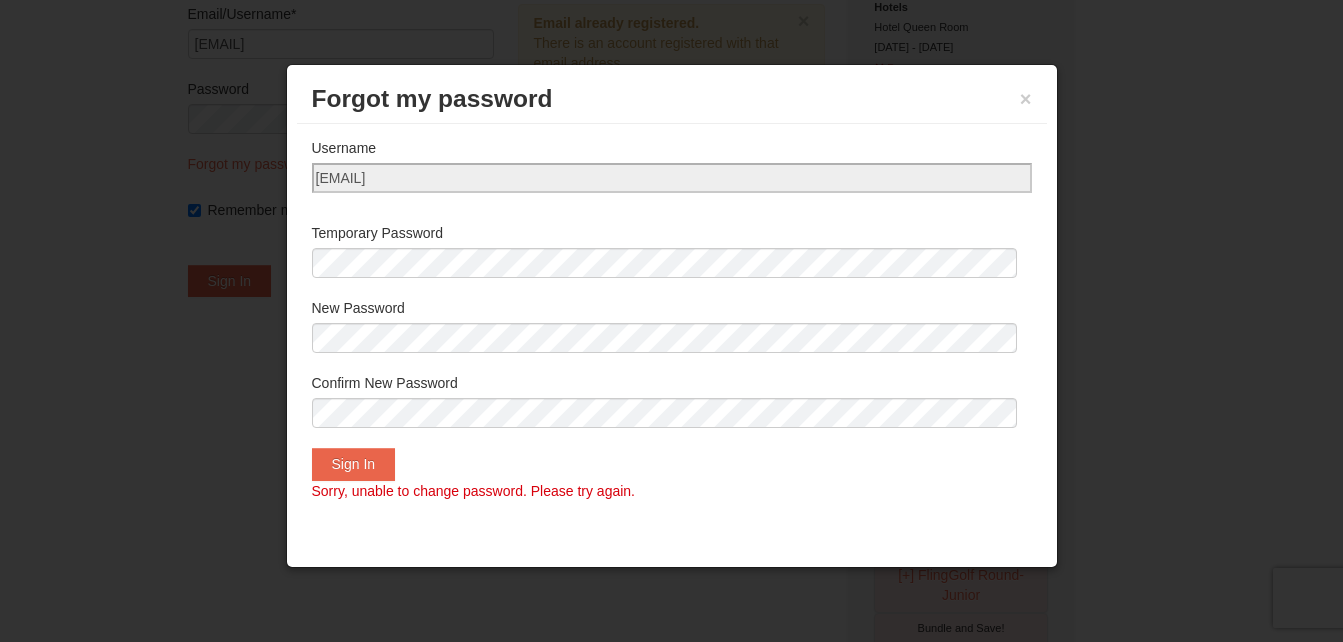 scroll, scrollTop: 57, scrollLeft: 0, axis: vertical 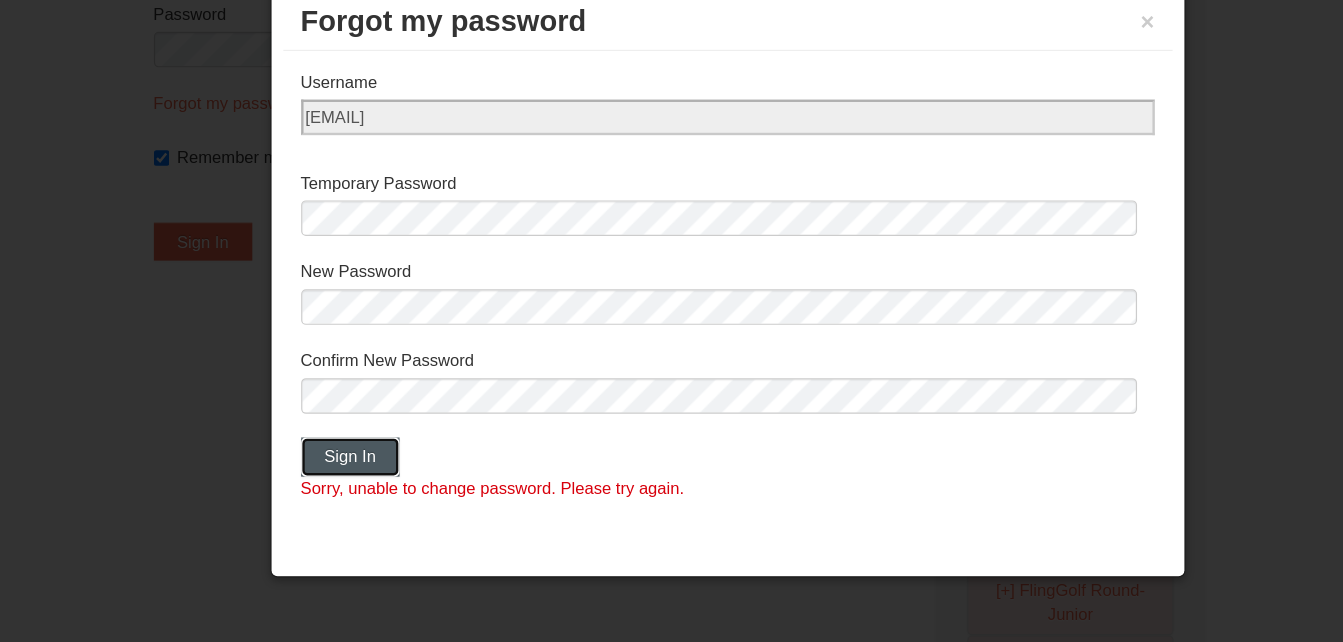 click on "Sign In" at bounding box center [354, 466] 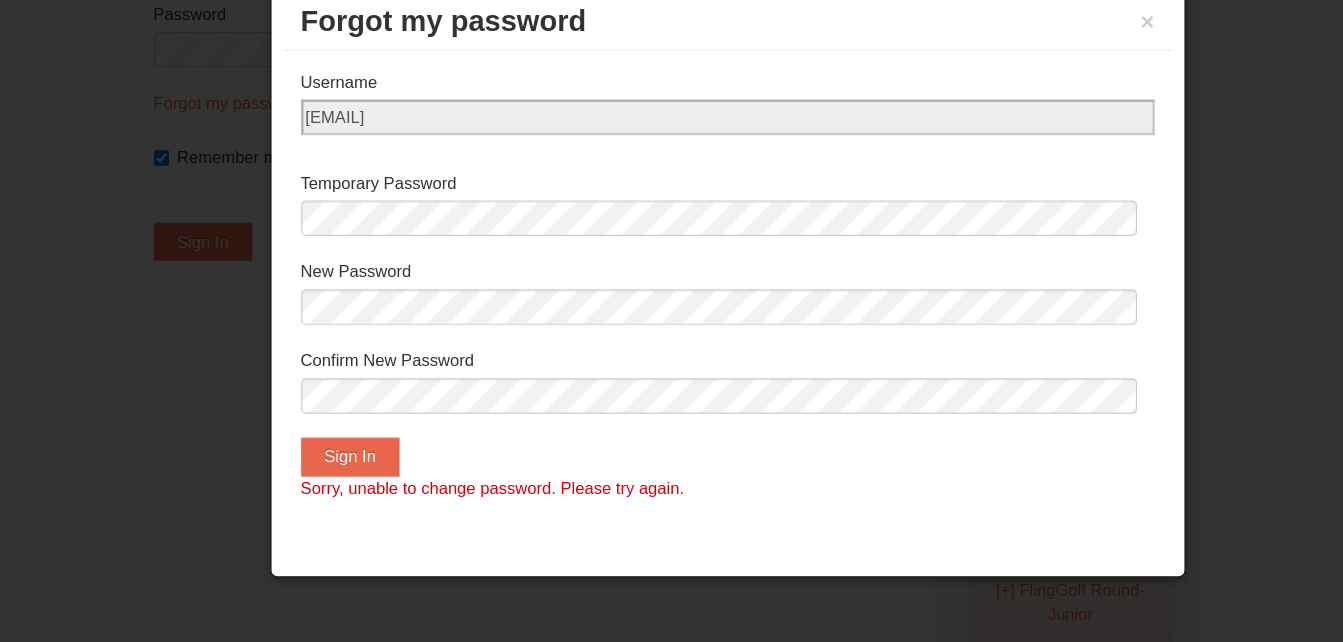 scroll, scrollTop: 79, scrollLeft: 0, axis: vertical 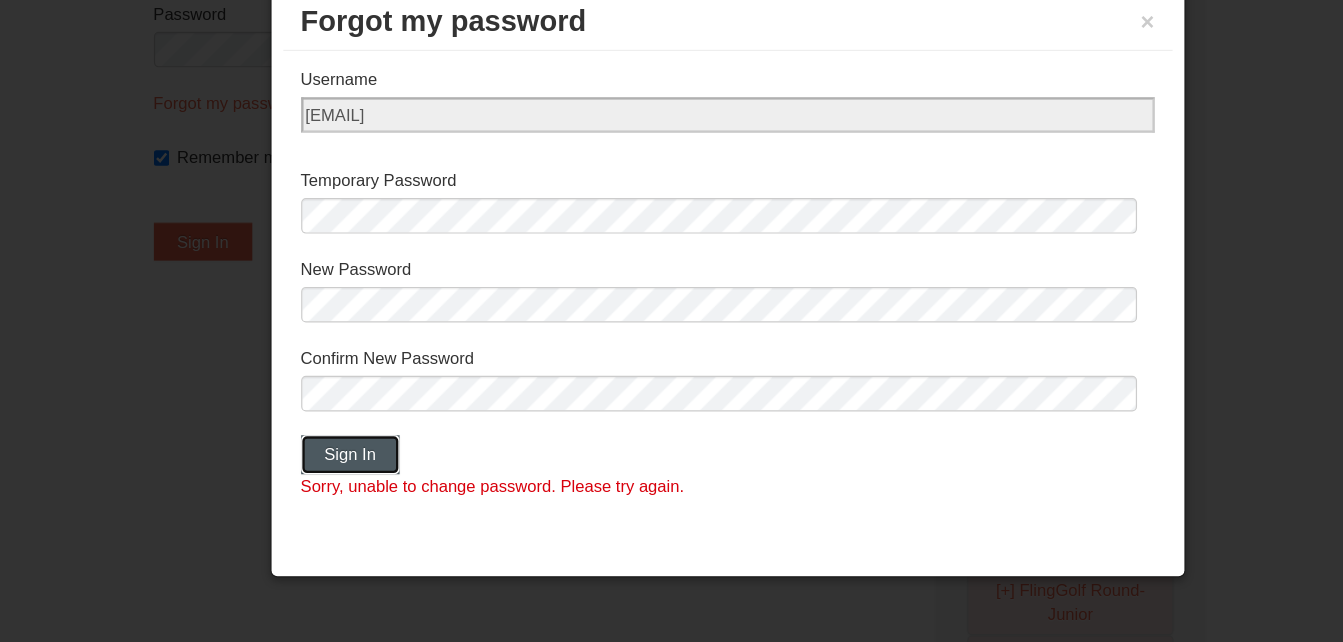 click on "Sign In" at bounding box center (354, 464) 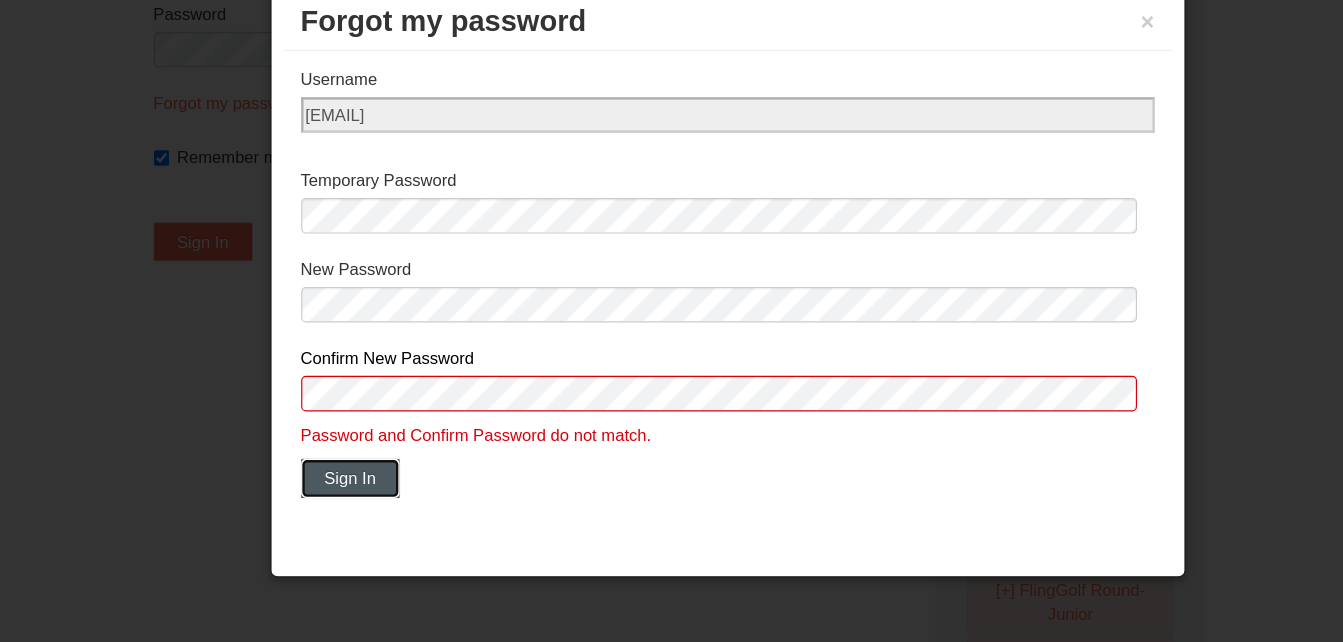 click on "Sign In" at bounding box center [354, 484] 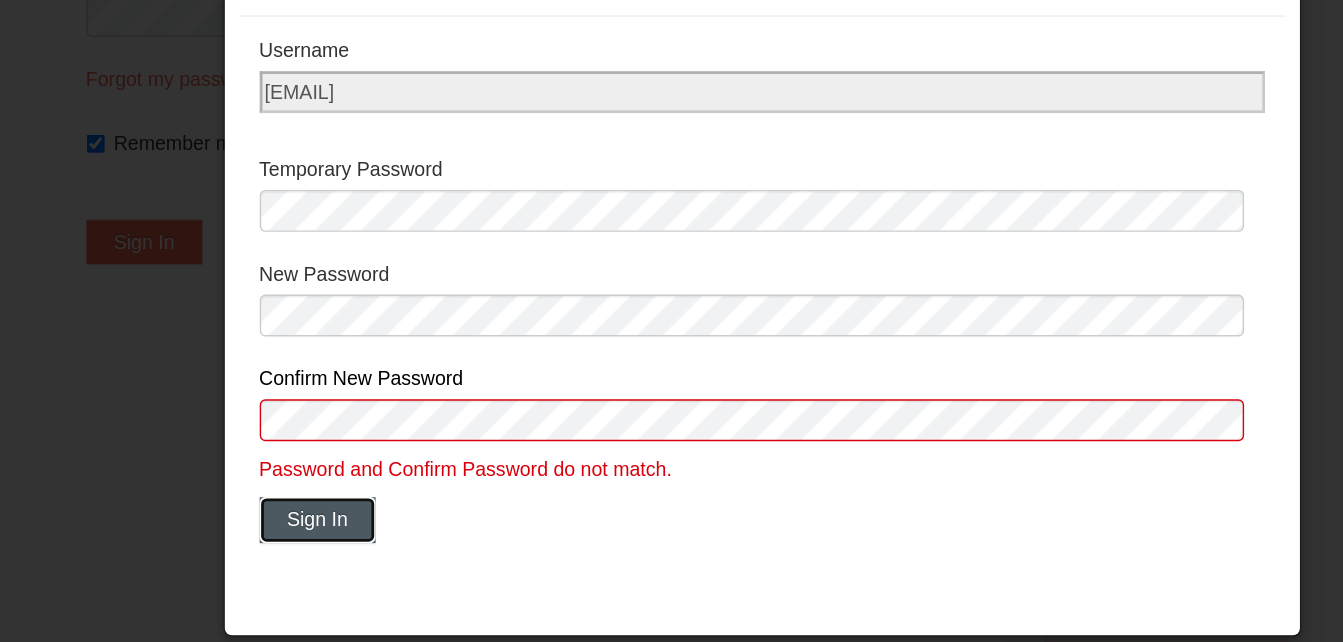 click on "Sign In" at bounding box center (354, 484) 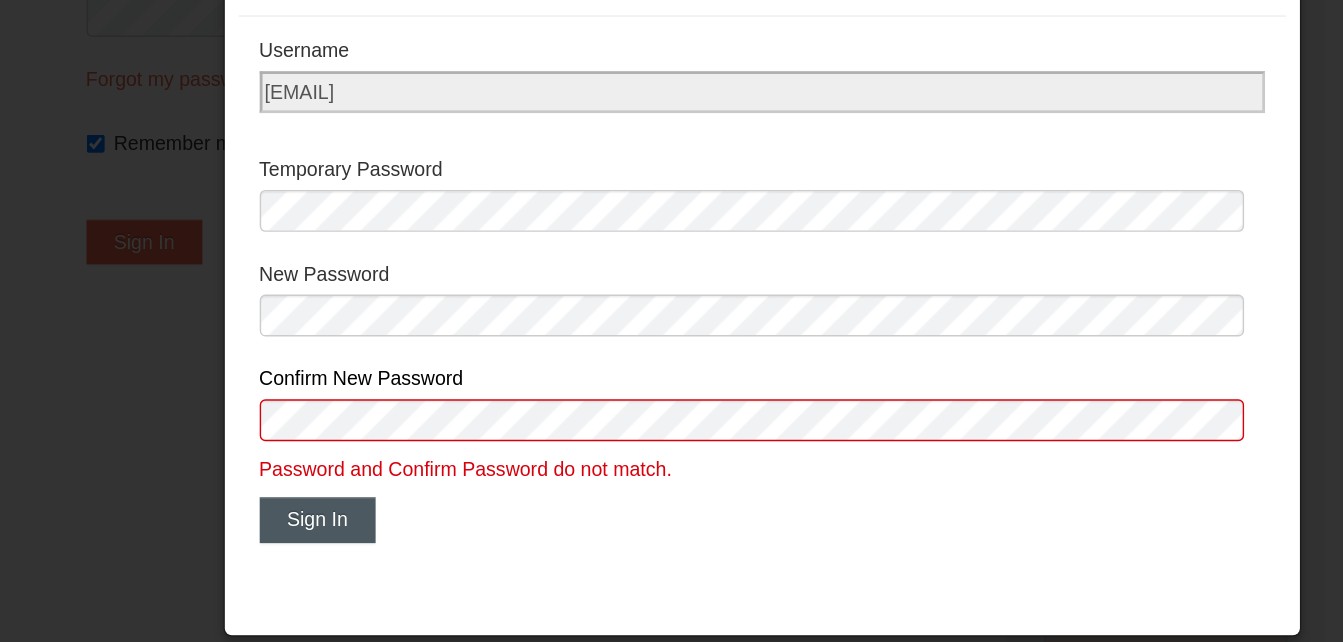 scroll, scrollTop: 59, scrollLeft: 0, axis: vertical 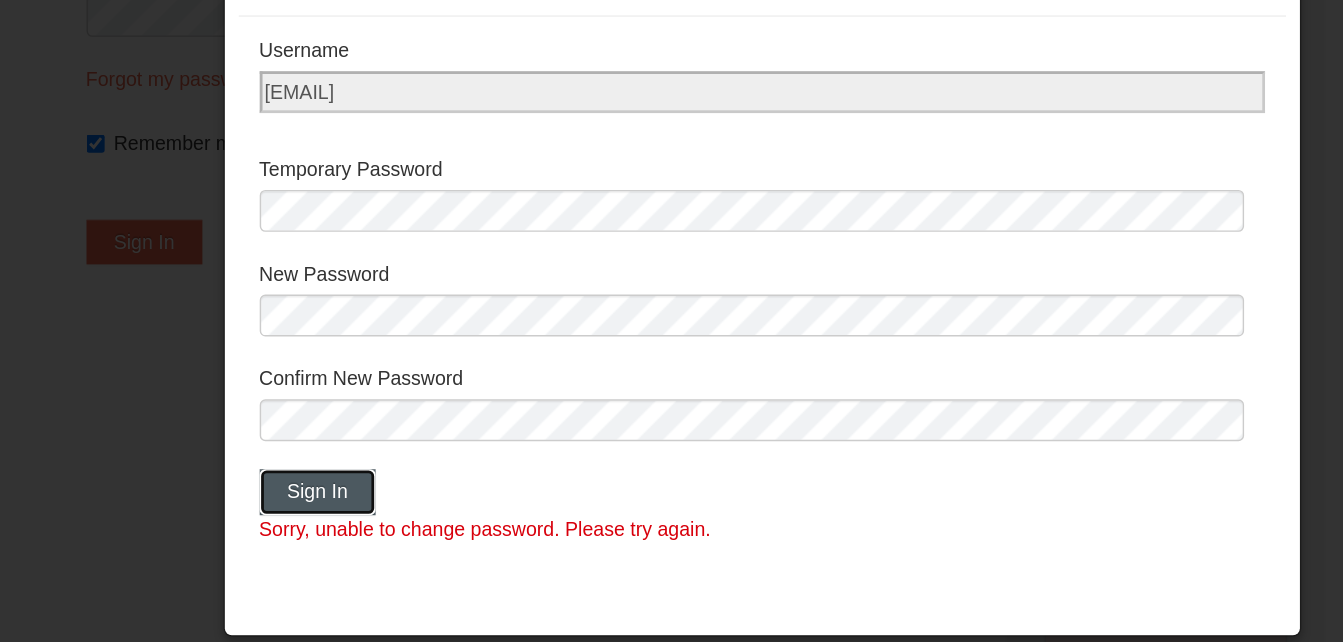 click on "Sign In" at bounding box center [354, 464] 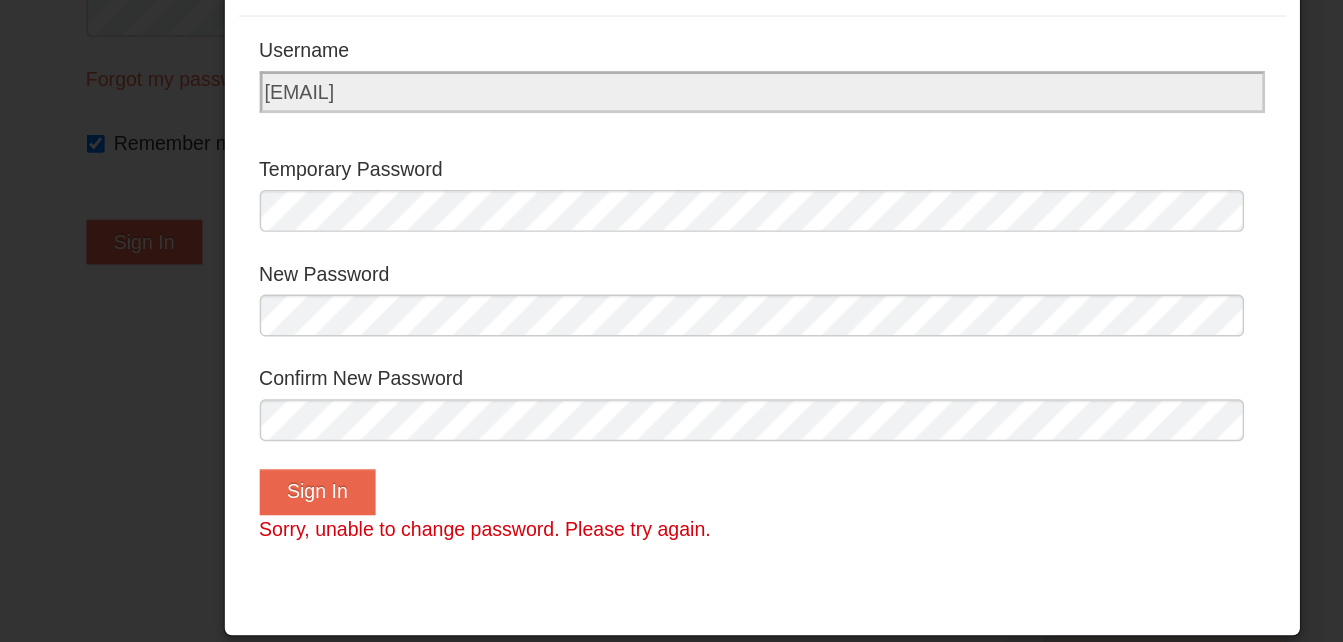 scroll, scrollTop: 79, scrollLeft: 0, axis: vertical 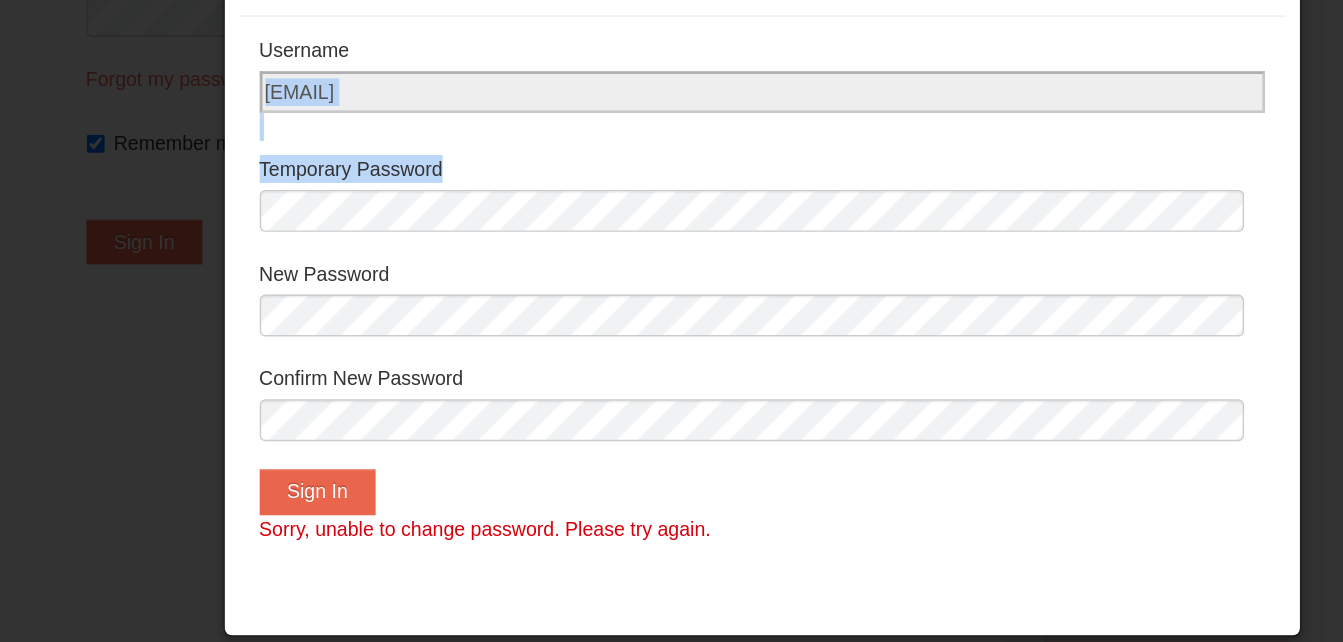 drag, startPoint x: 1049, startPoint y: 227, endPoint x: 1057, endPoint y: 146, distance: 81.394104 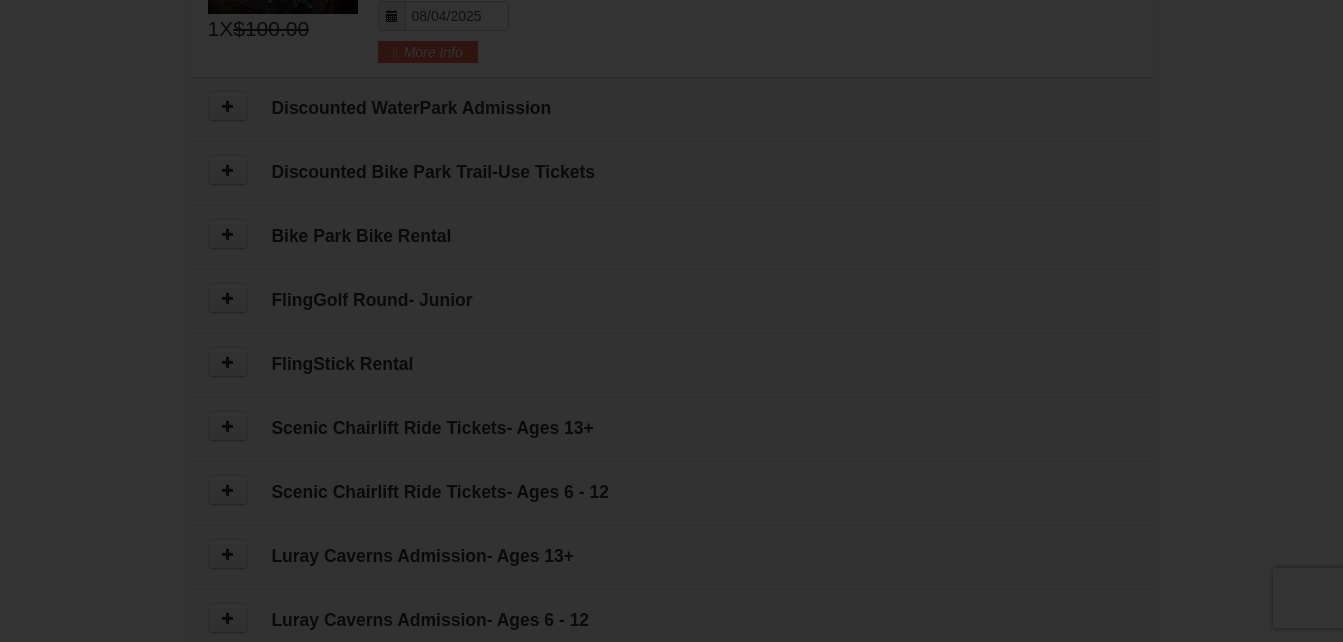 scroll, scrollTop: 0, scrollLeft: 0, axis: both 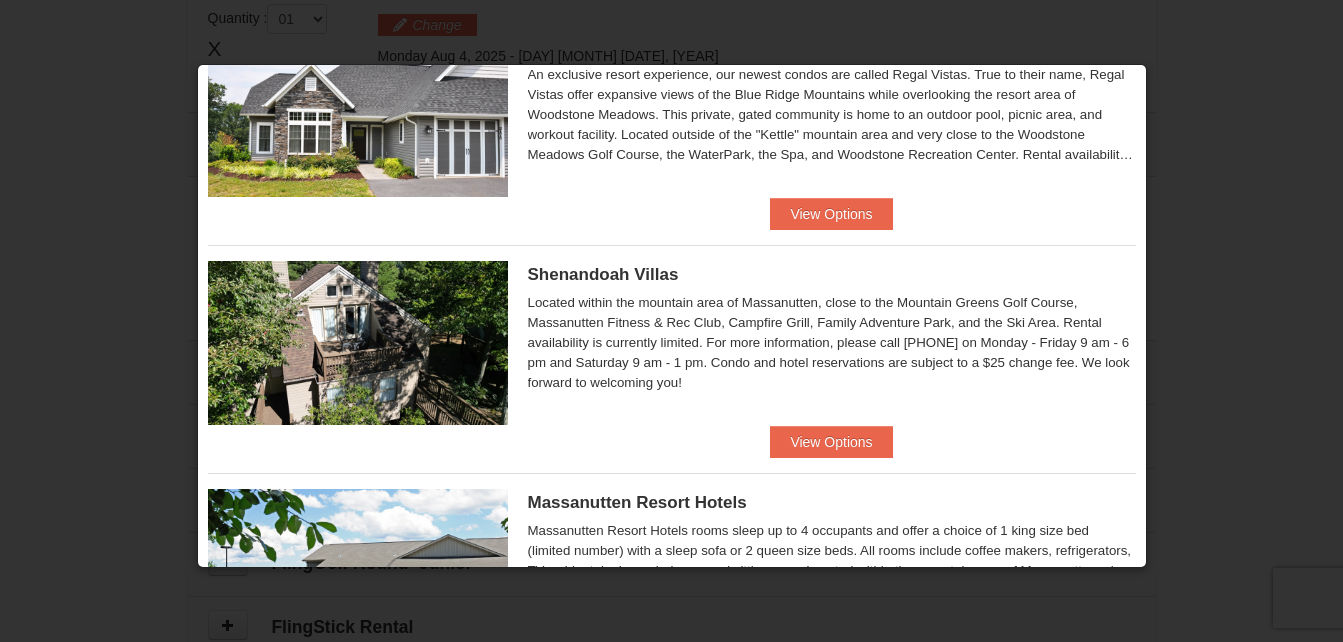 drag, startPoint x: 1155, startPoint y: 257, endPoint x: 1124, endPoint y: 265, distance: 32.01562 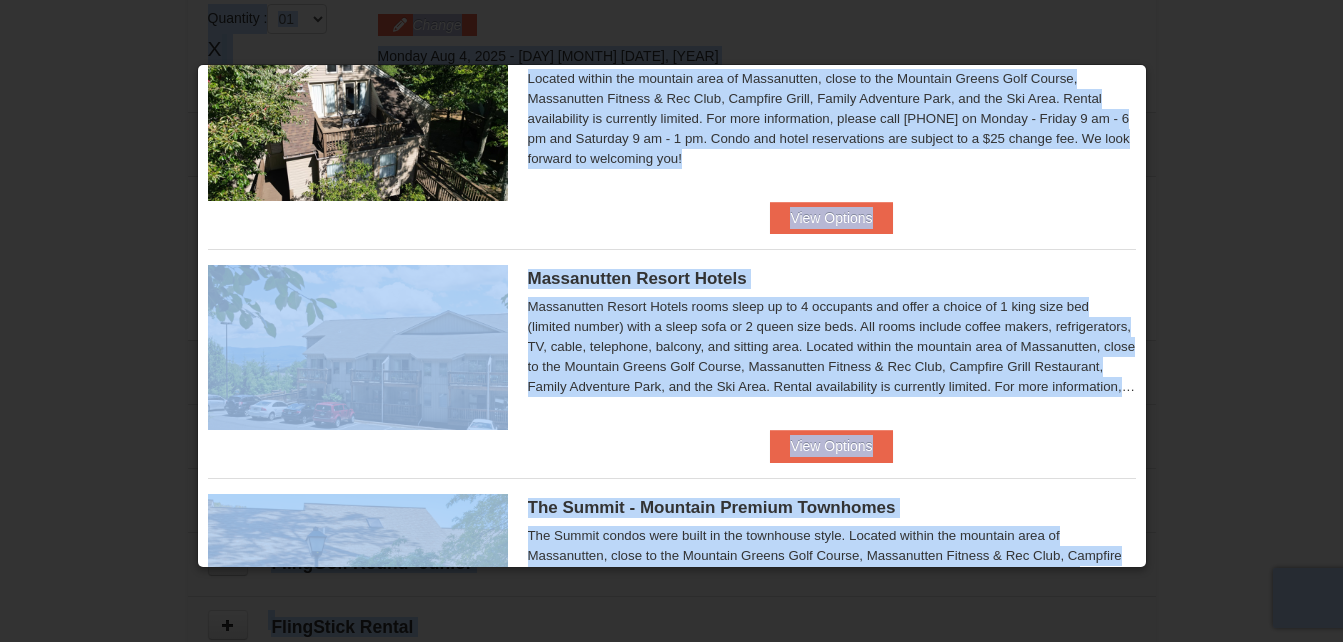scroll, scrollTop: 560, scrollLeft: 0, axis: vertical 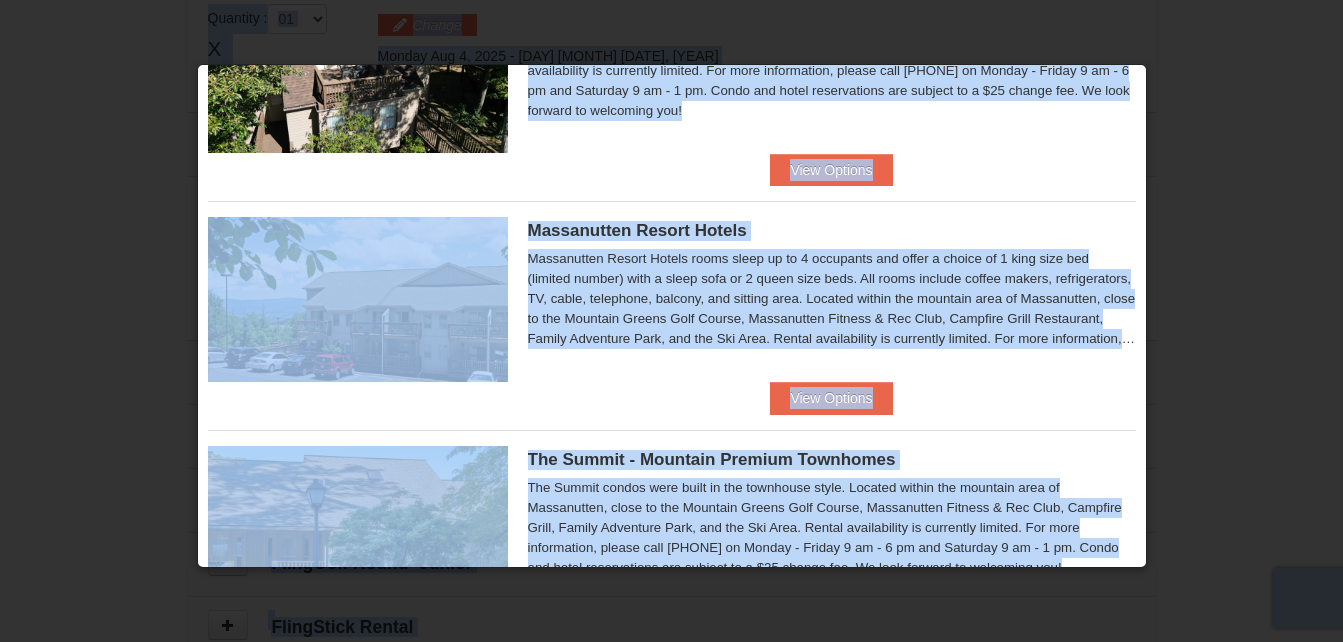 click on "Please make your package selection:
×
Eagle Trace - Mountain Townhomes
Eagle Trace One Bedroom Townhouse with Full Kitchen" at bounding box center [672, 316] 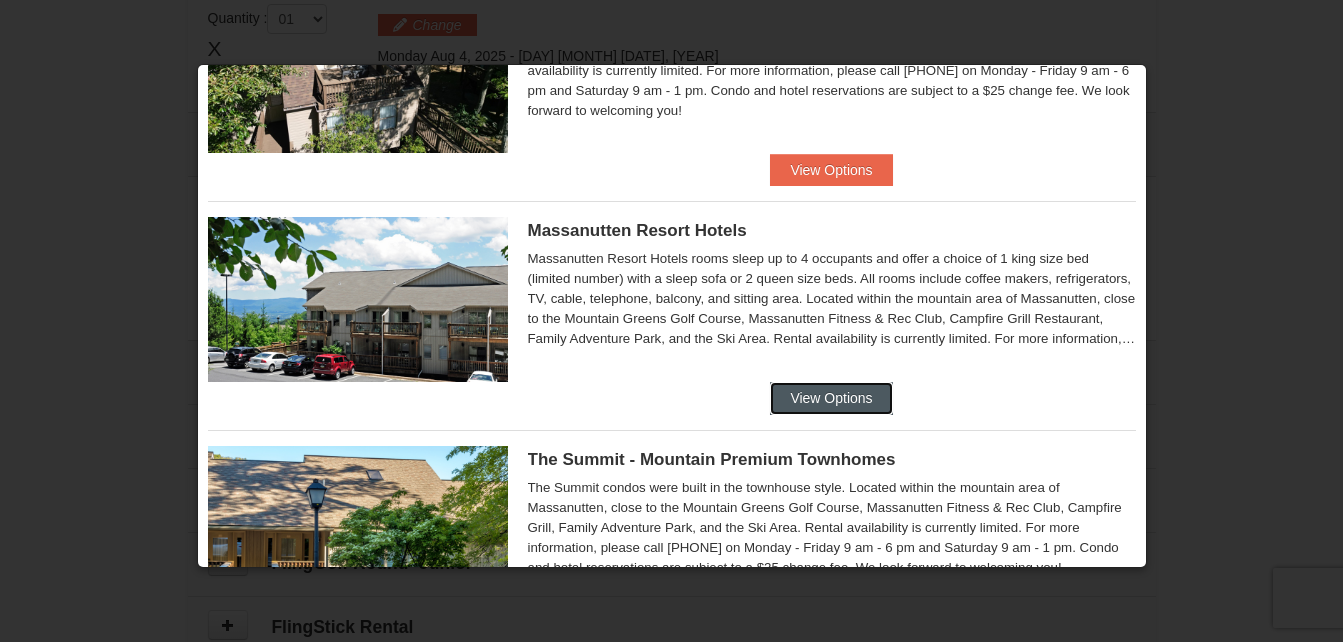click on "View Options" at bounding box center (831, 398) 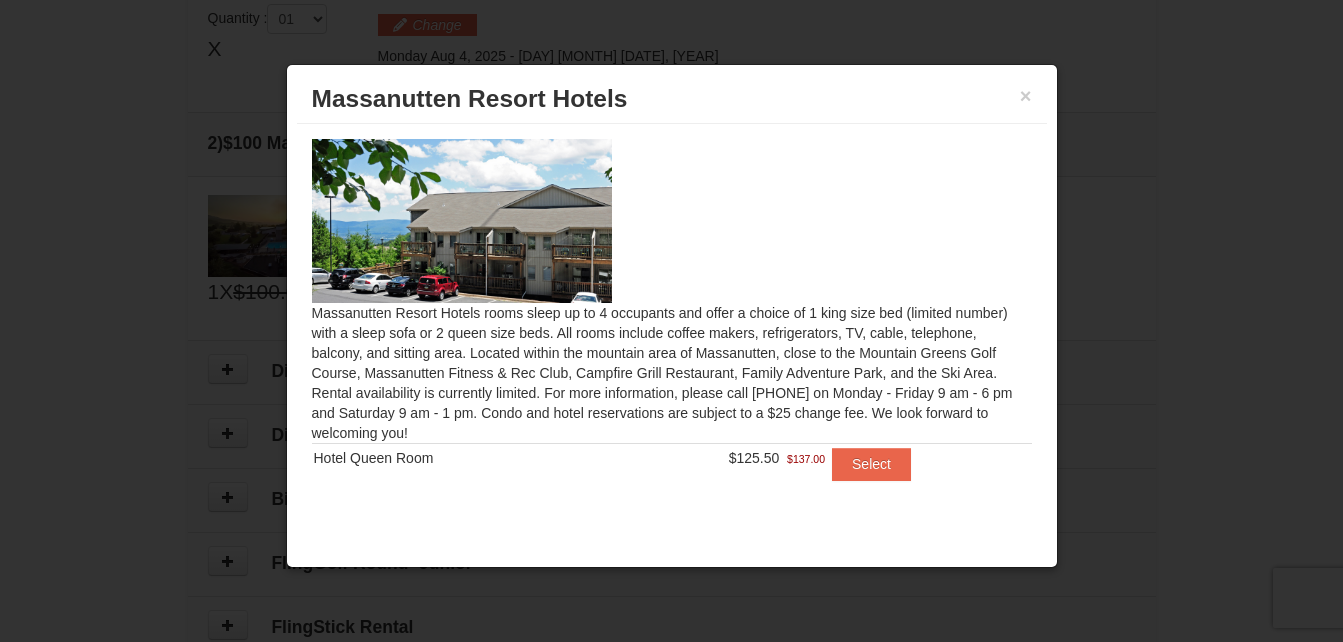 click on "Massanutten Resort Hotels rooms sleep up to 4 occupants and offer a choice of 1 king size bed (limited number) with a sleep sofa or 2 queen size beds. All rooms include coffee makers, refrigerators, TV, cable, telephone, balcony, and sitting area. Located within the mountain area of Massanutten, close to the Mountain Greens Golf Course, Massanutten Fitness & Rec Club, Campfire Grill Restaurant, Family Adventure Park, and the Ski Area.
Rental availability is currently limited. For more information, please call 540.289.4952 on Monday - Friday 9 am - 6 pm and Saturday 9 am - 1 pm. Condo and hotel reservations are subject to a $25 change fee.
We look forward to welcoming you!
Hotel Queen Room" at bounding box center (672, 319) 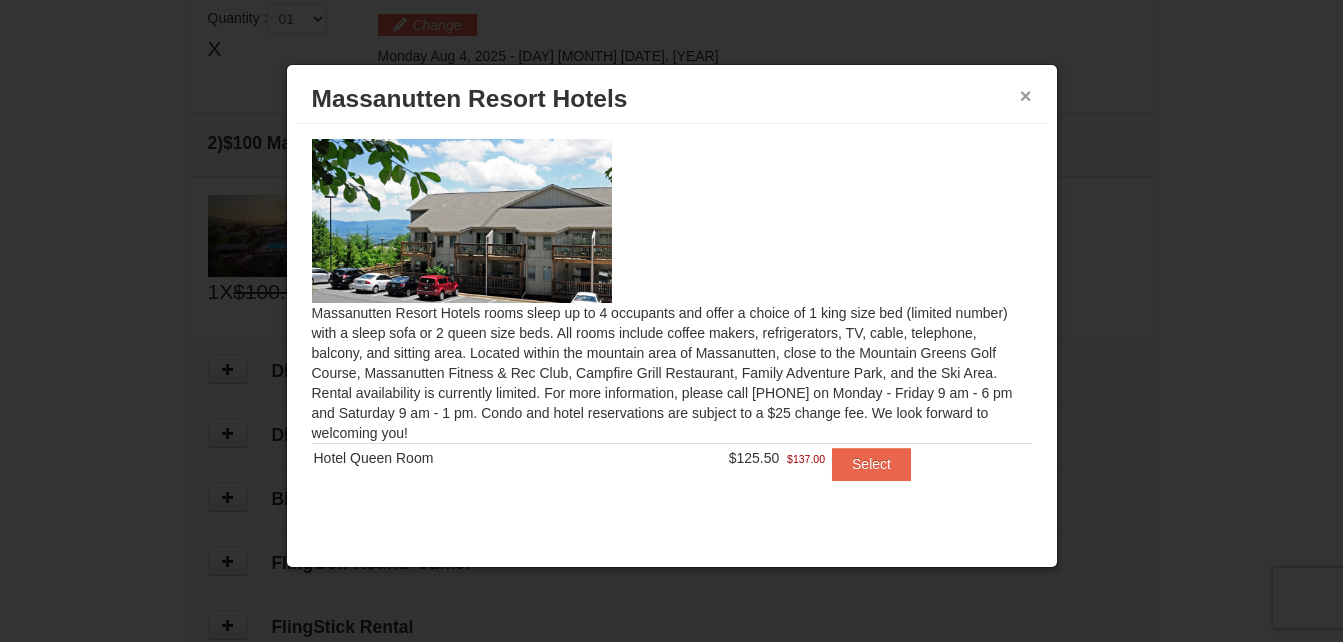click on "×" at bounding box center [1026, 96] 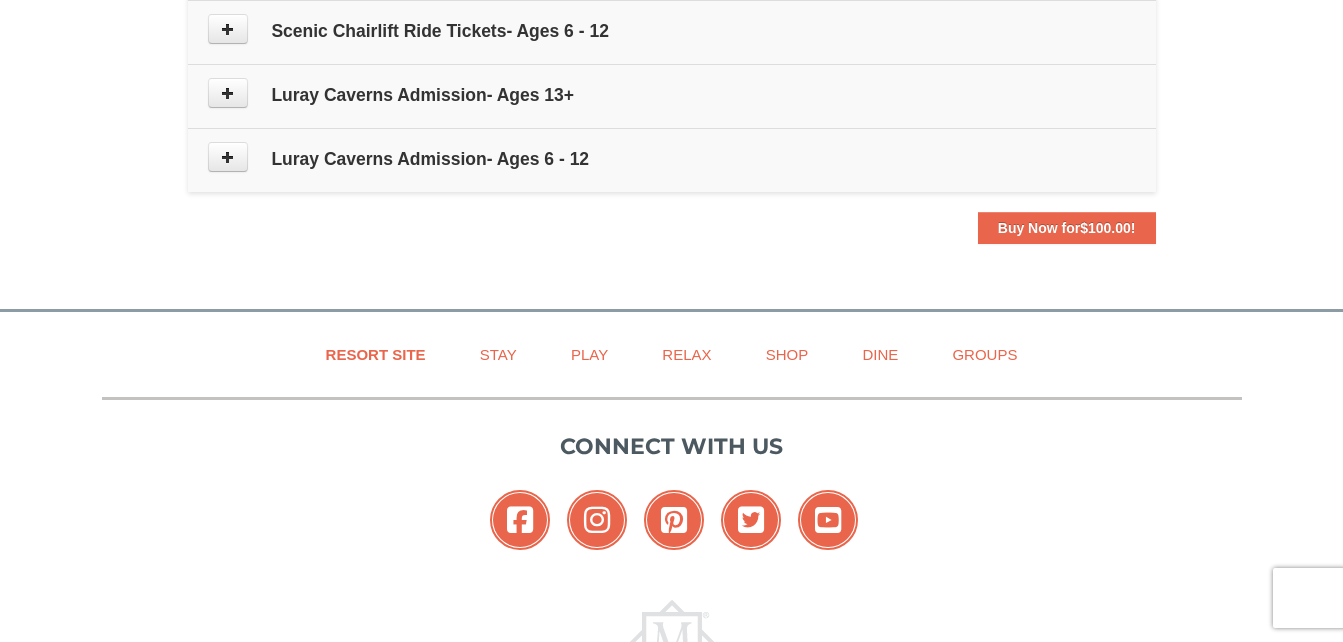 scroll, scrollTop: 1368, scrollLeft: 0, axis: vertical 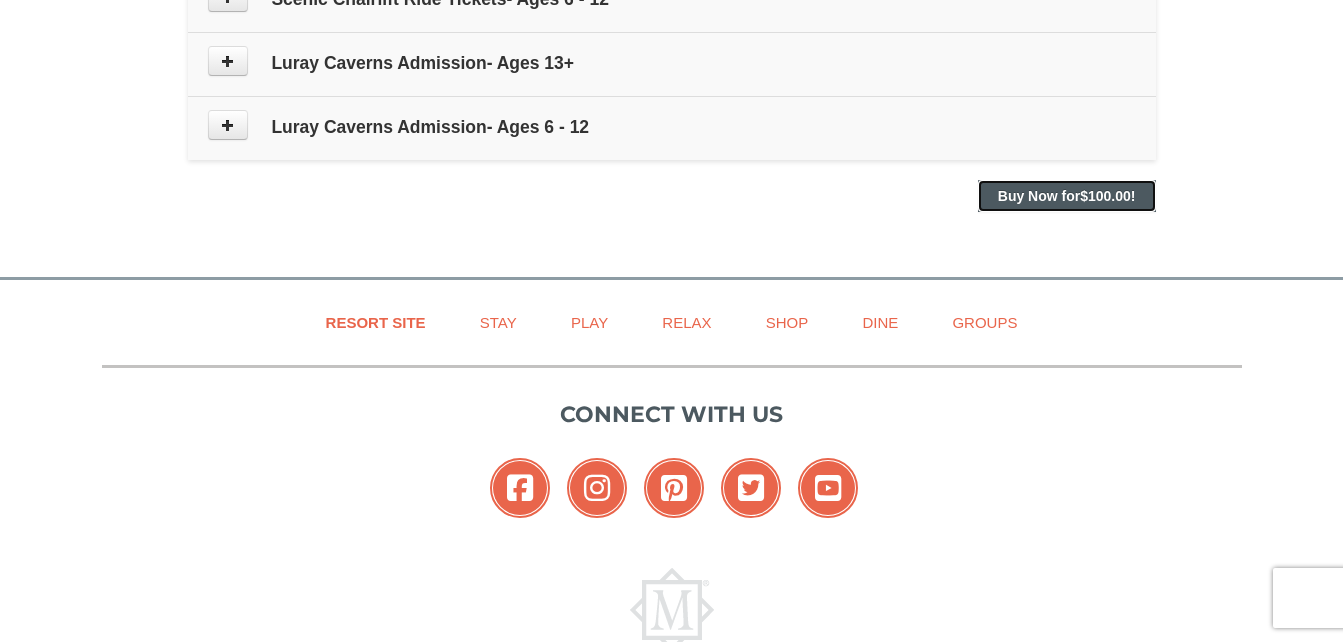 click on "Buy Now for
$100.00 !" at bounding box center [1067, 196] 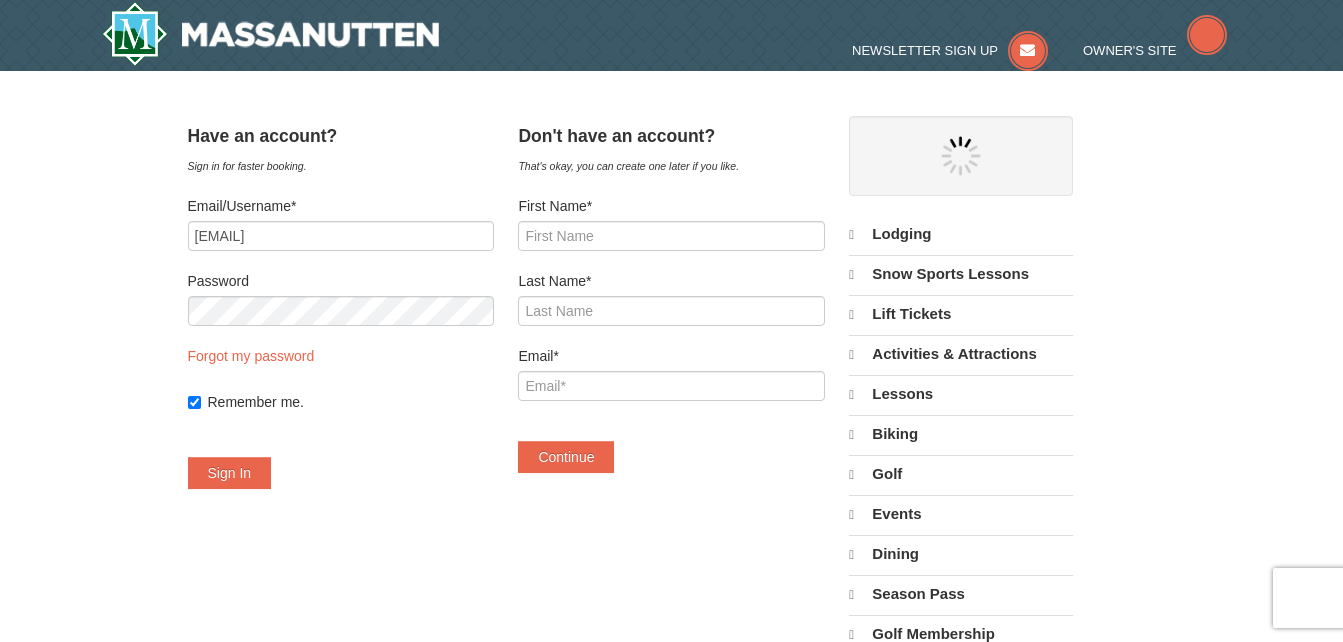 scroll, scrollTop: 0, scrollLeft: 0, axis: both 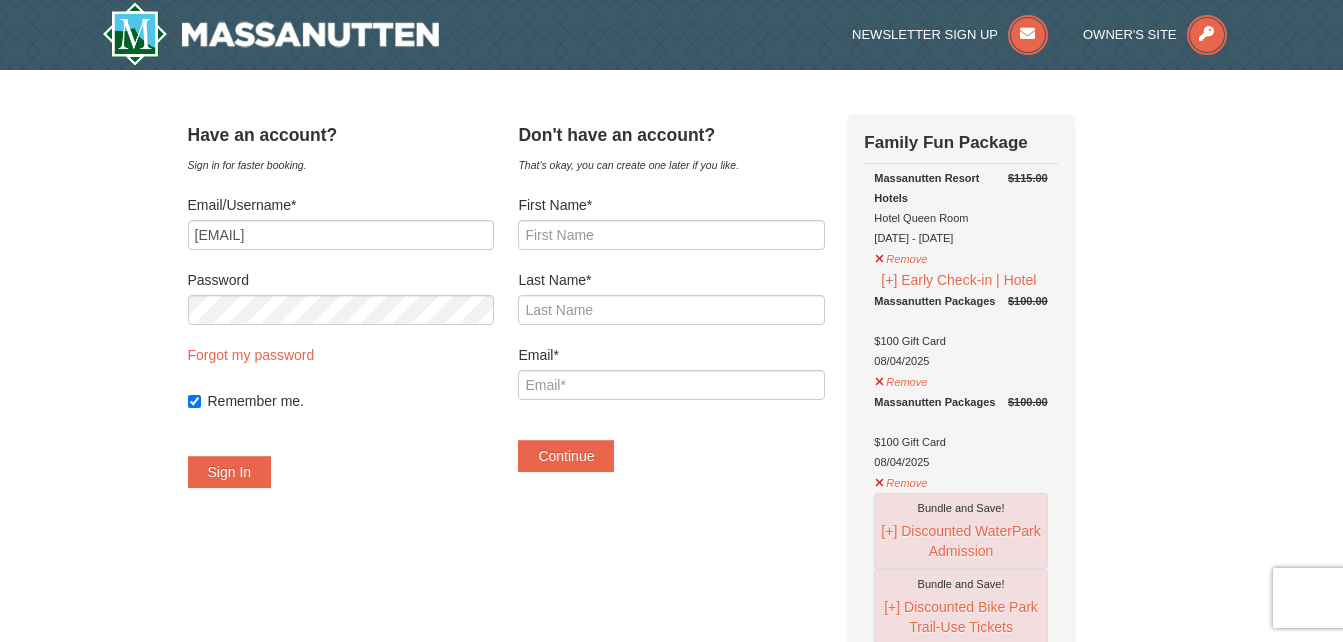 click on "Massanutten Resort Hotels
Hotel Queen Room
[DATE] - [DATE]" at bounding box center [960, 208] 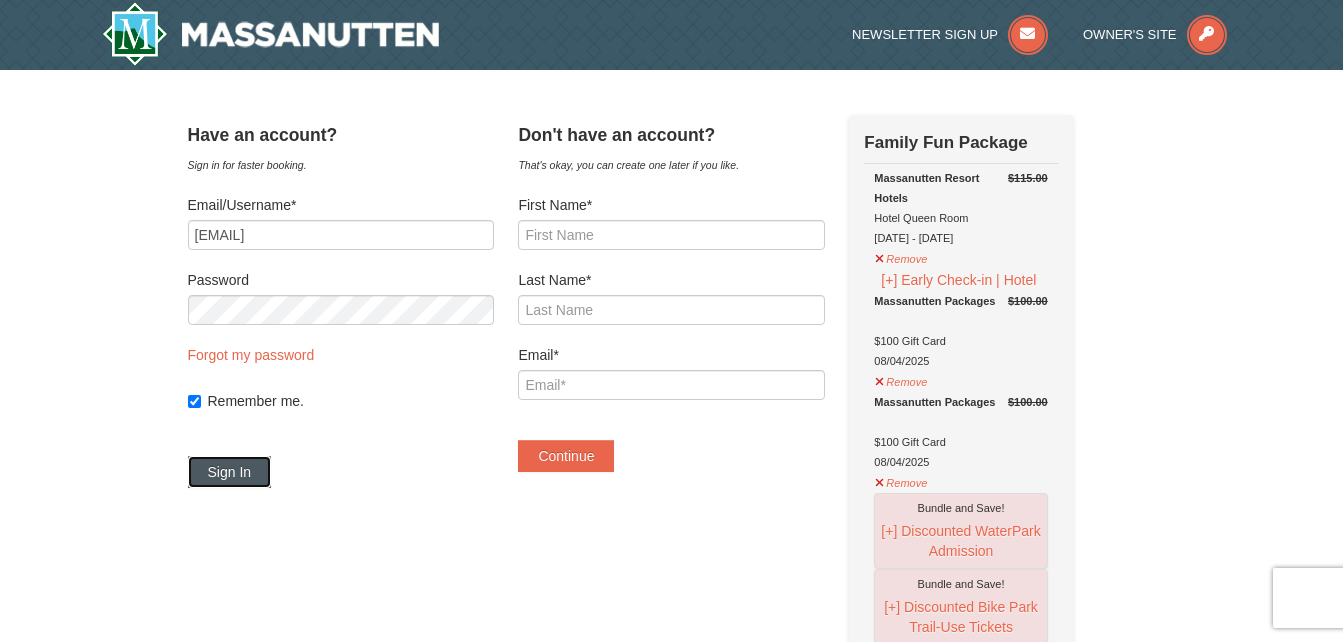 click on "Sign In" at bounding box center (230, 472) 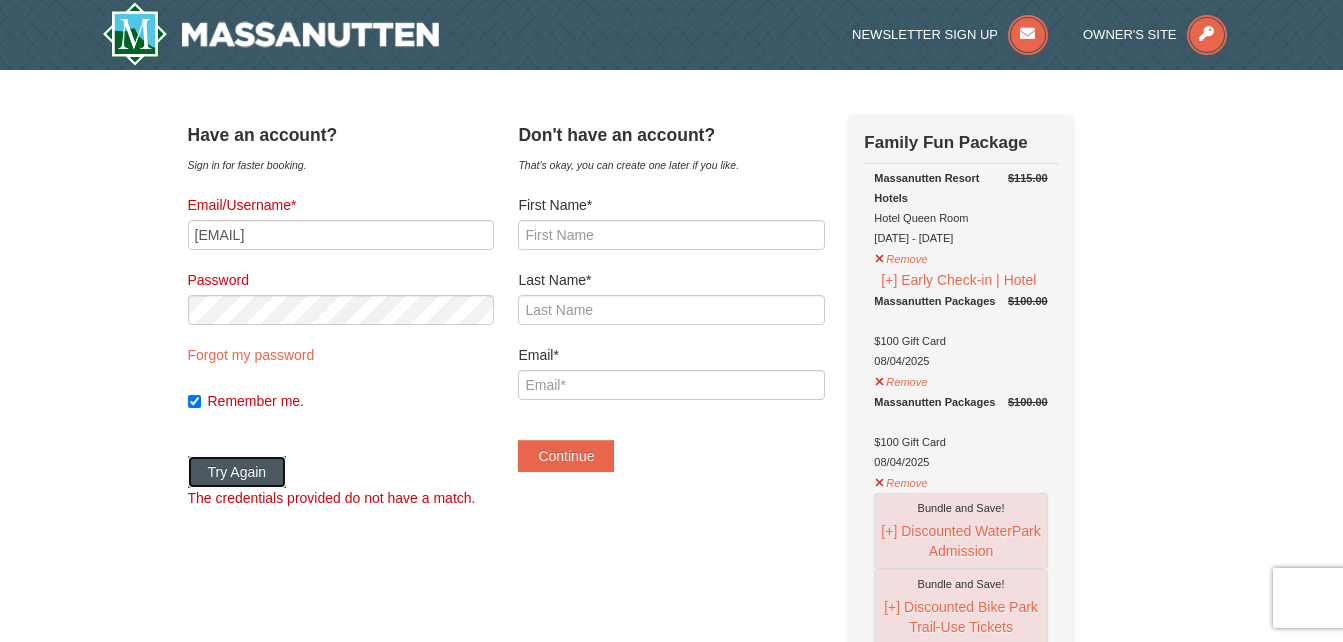 click on "Try Again" at bounding box center [237, 472] 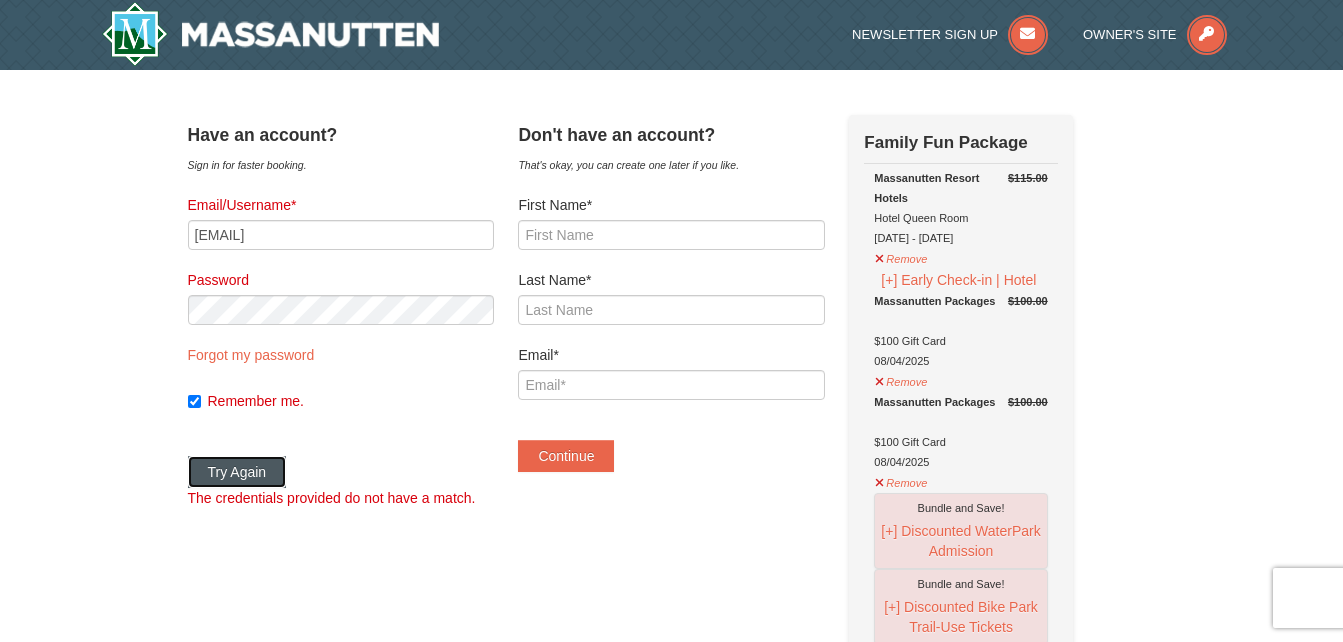 click on "Try Again" at bounding box center [237, 472] 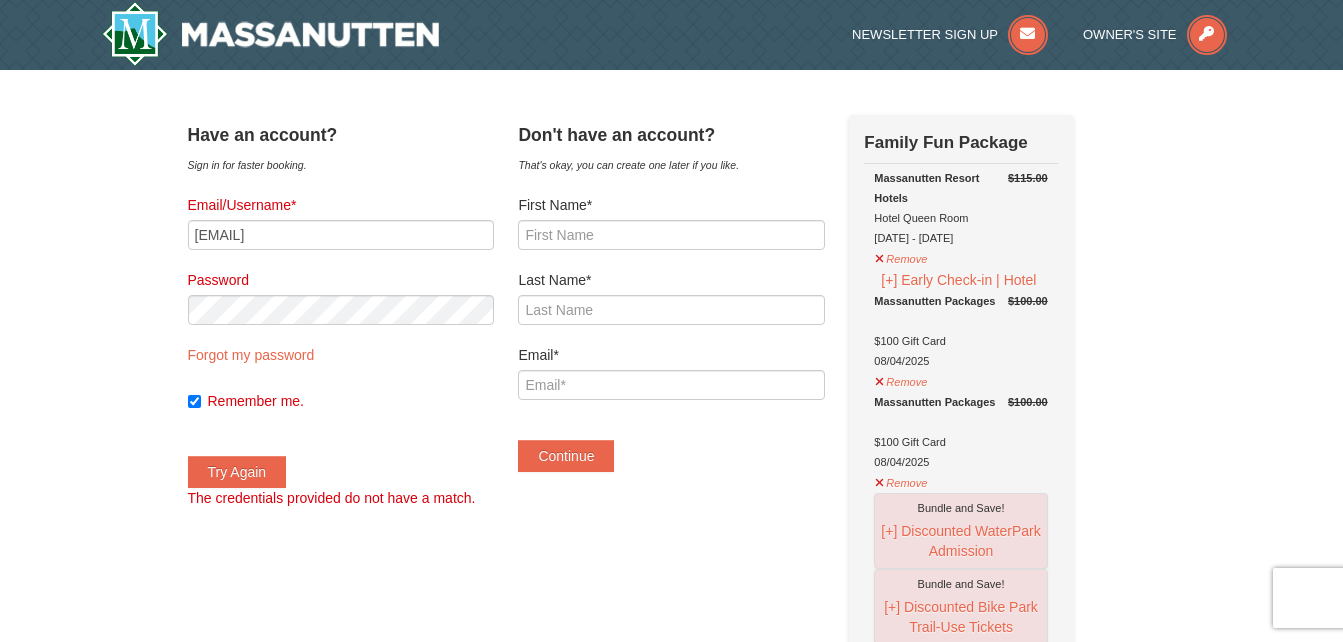 click on "Remember me." at bounding box center [351, 401] 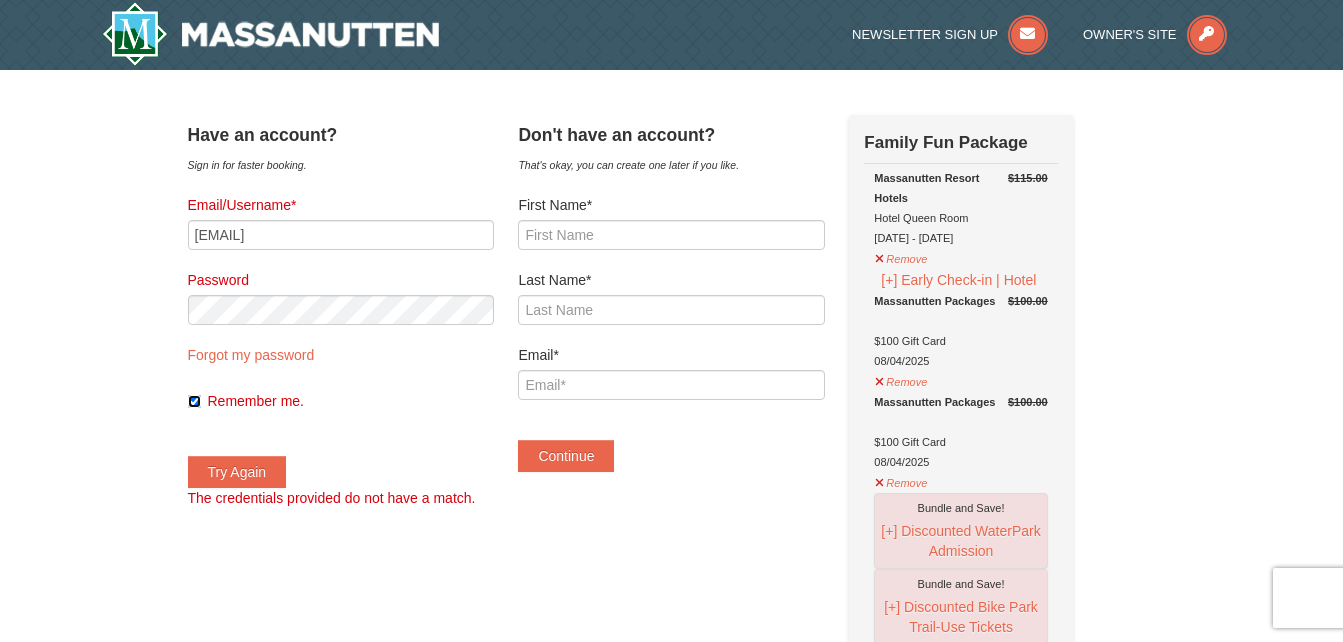 click on "Remember me." at bounding box center (194, 401) 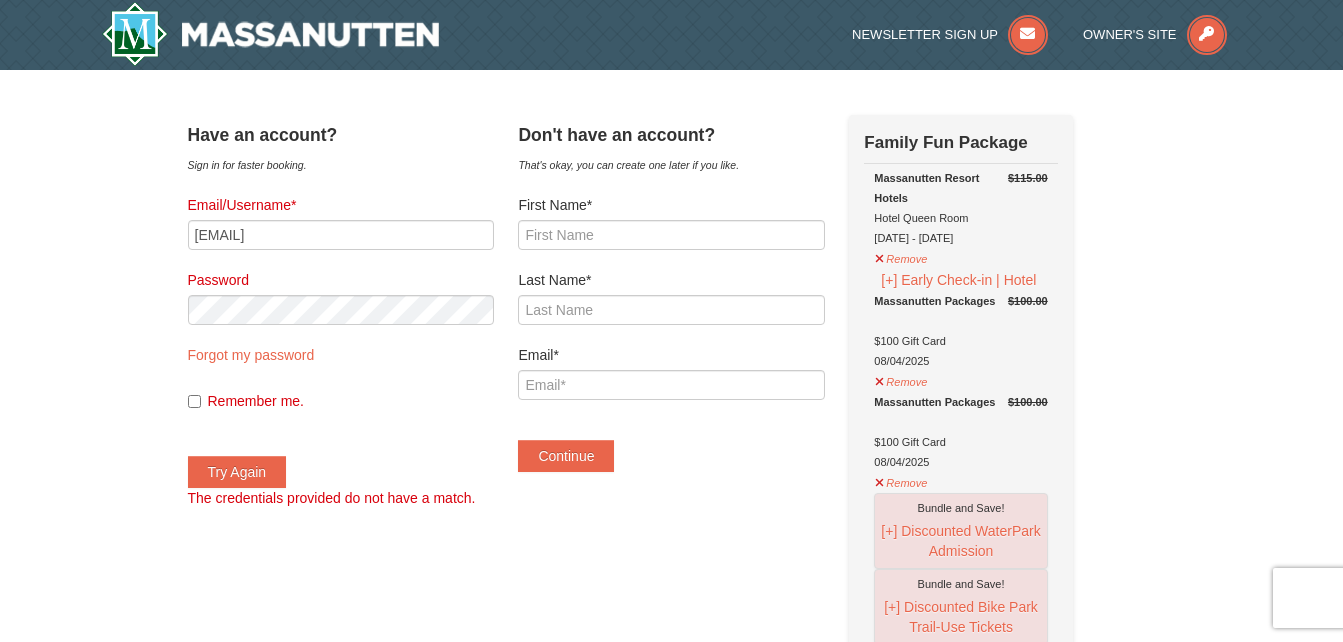 click on "Remember me." at bounding box center [351, 401] 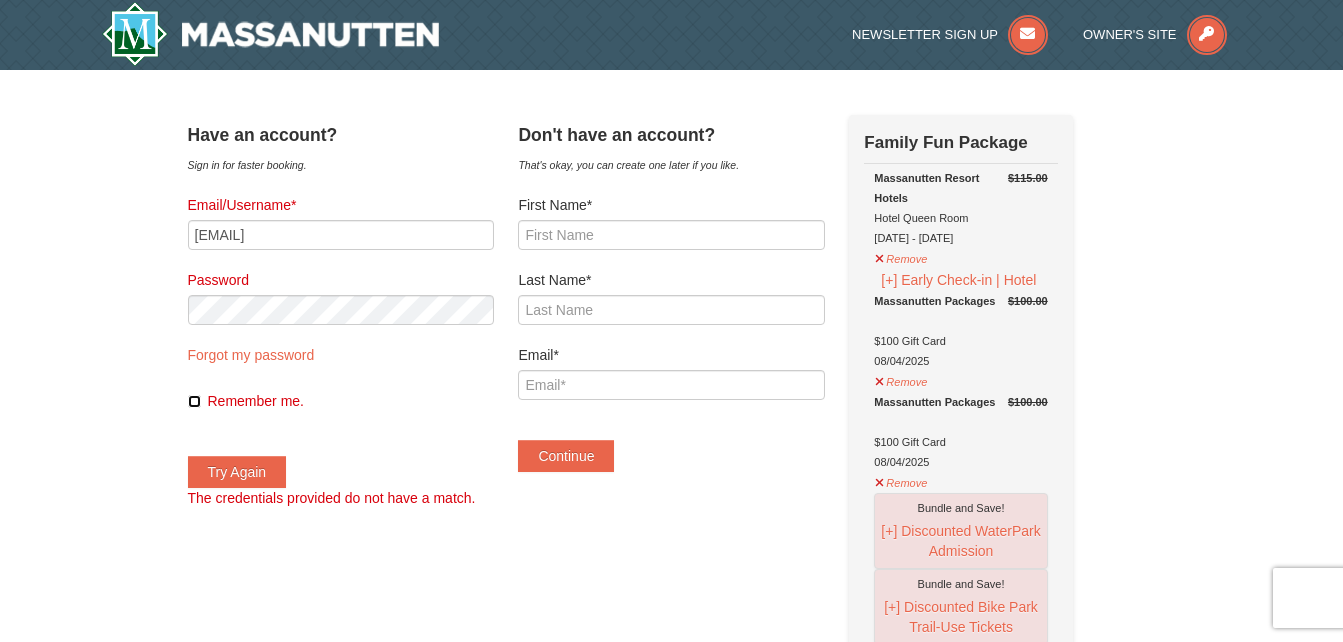 checkbox on "true" 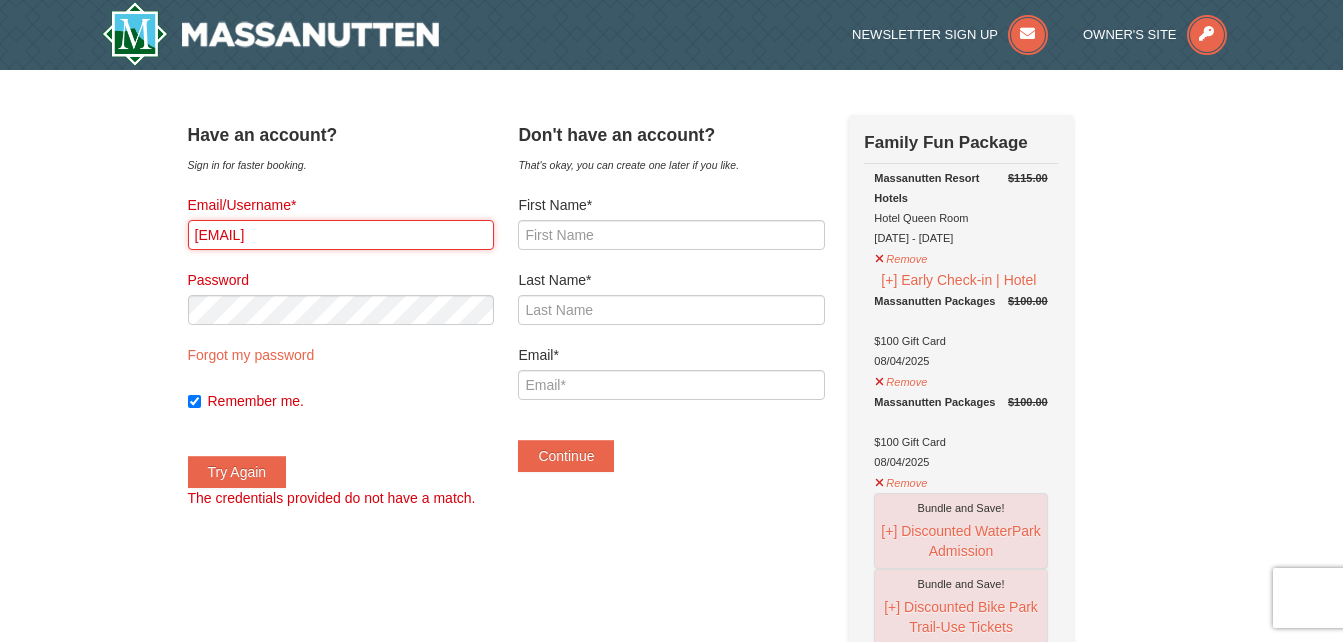 click on "[EMAIL]" at bounding box center [341, 235] 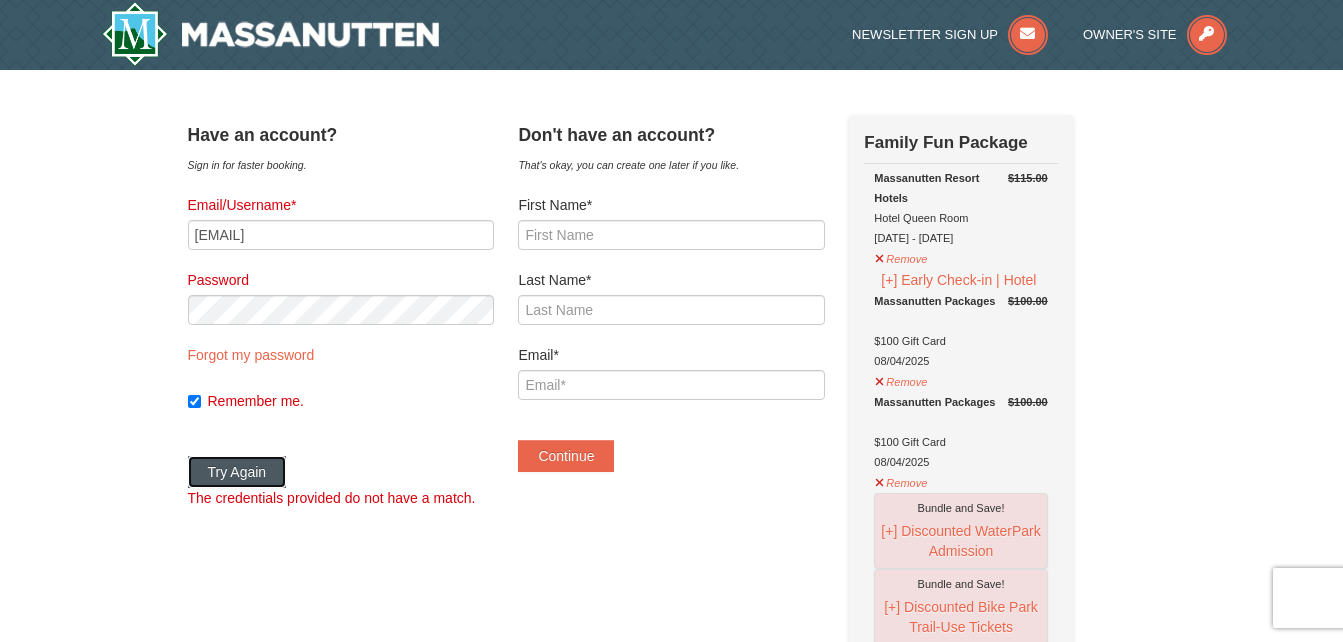 click on "Try Again" at bounding box center [237, 472] 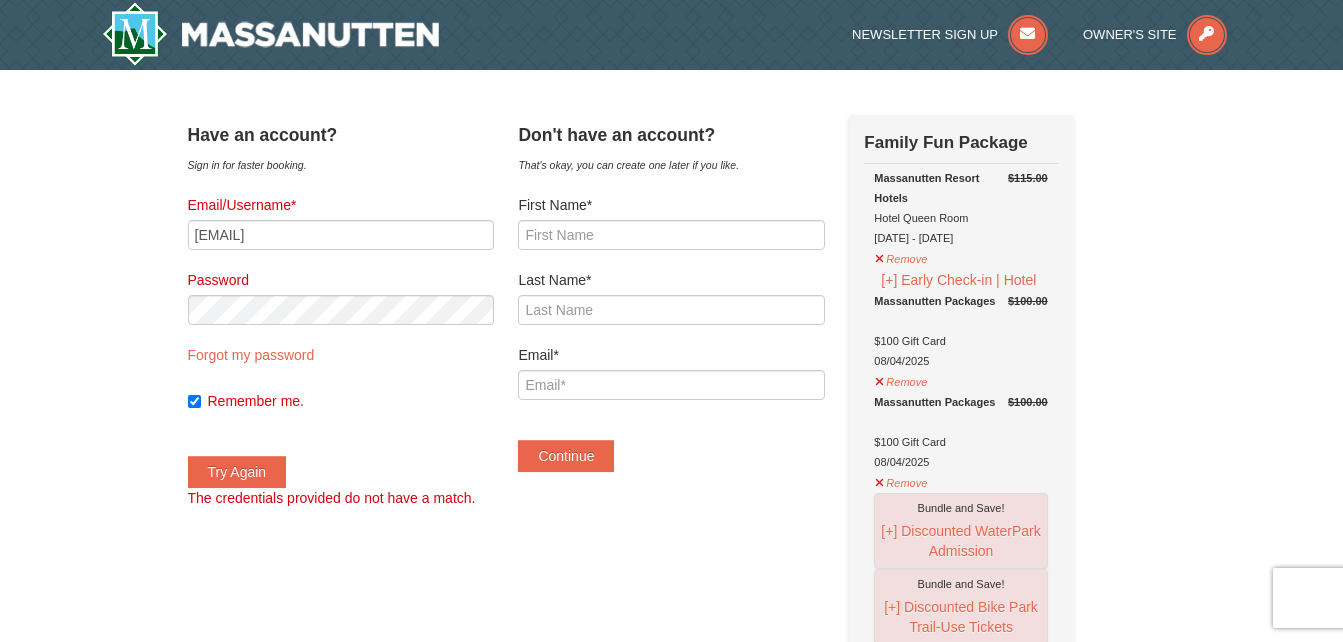 click on "Massanutten Packages
$100 Gift Card
08/04/2025" at bounding box center [960, 331] 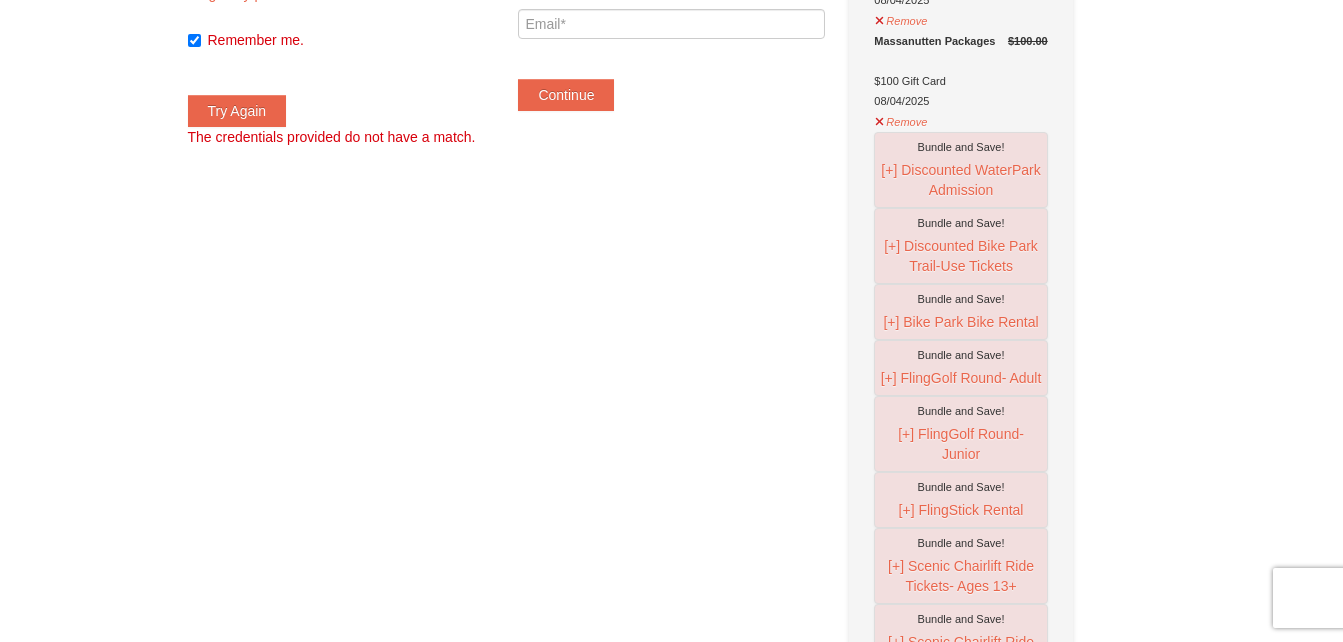 scroll, scrollTop: 366, scrollLeft: 0, axis: vertical 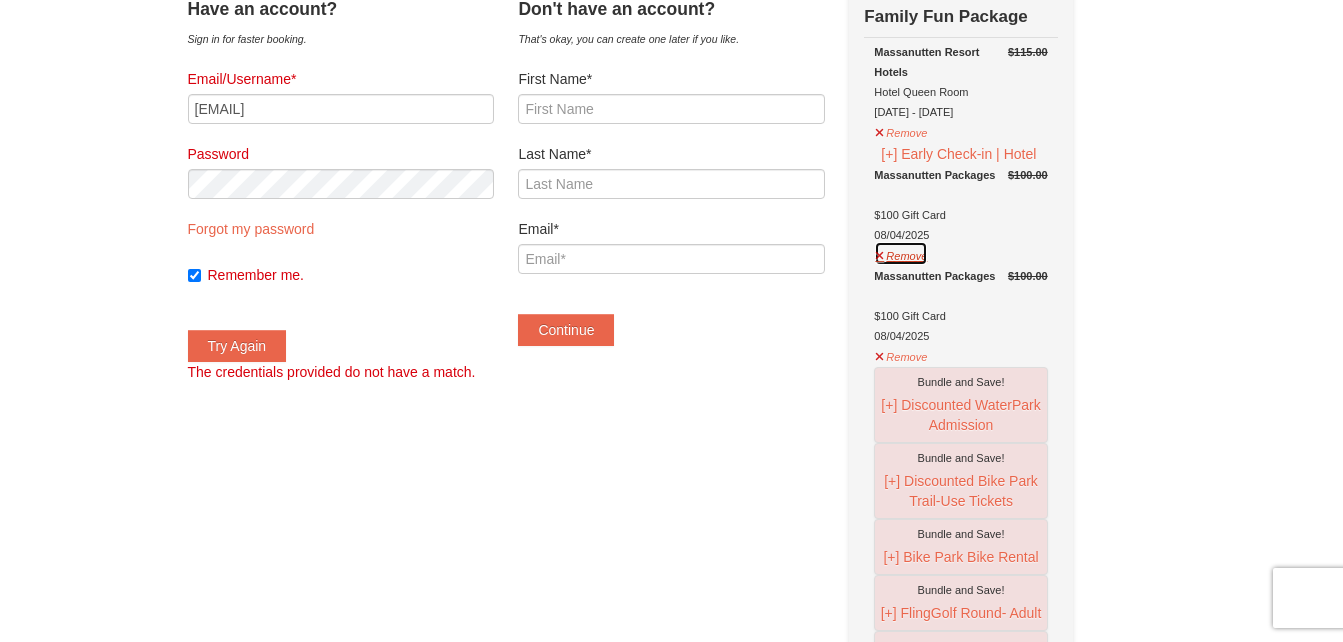 click on "Remove" at bounding box center (901, 253) 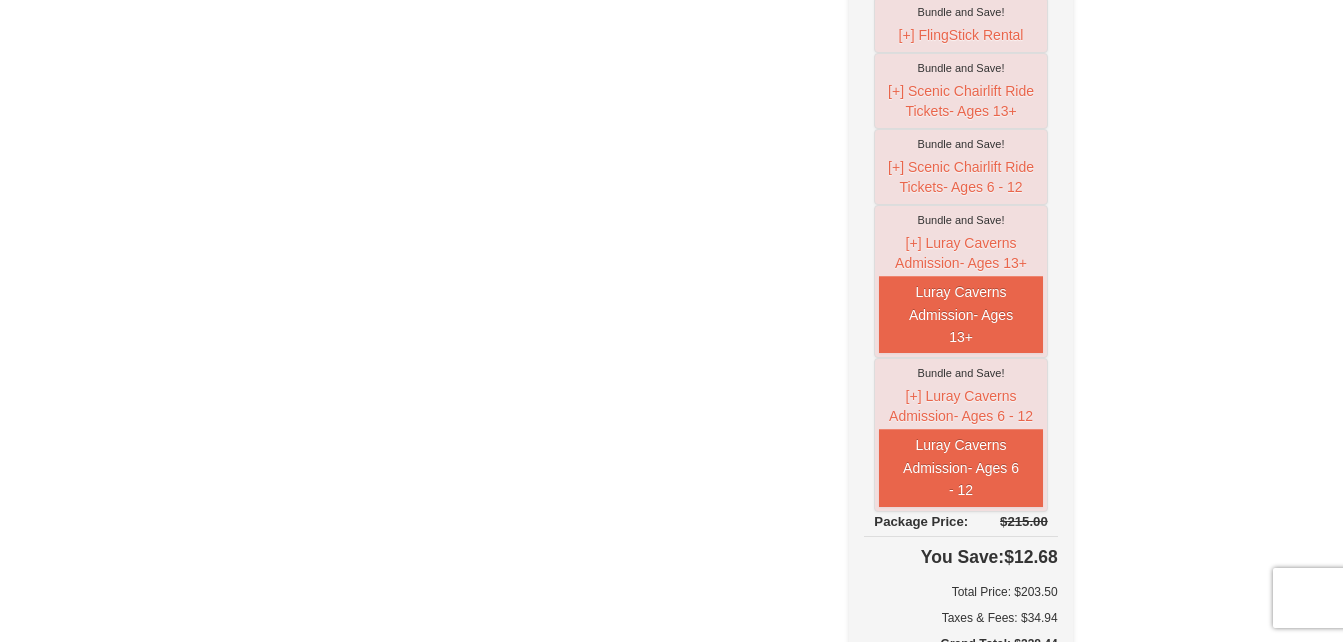 scroll, scrollTop: 831, scrollLeft: 0, axis: vertical 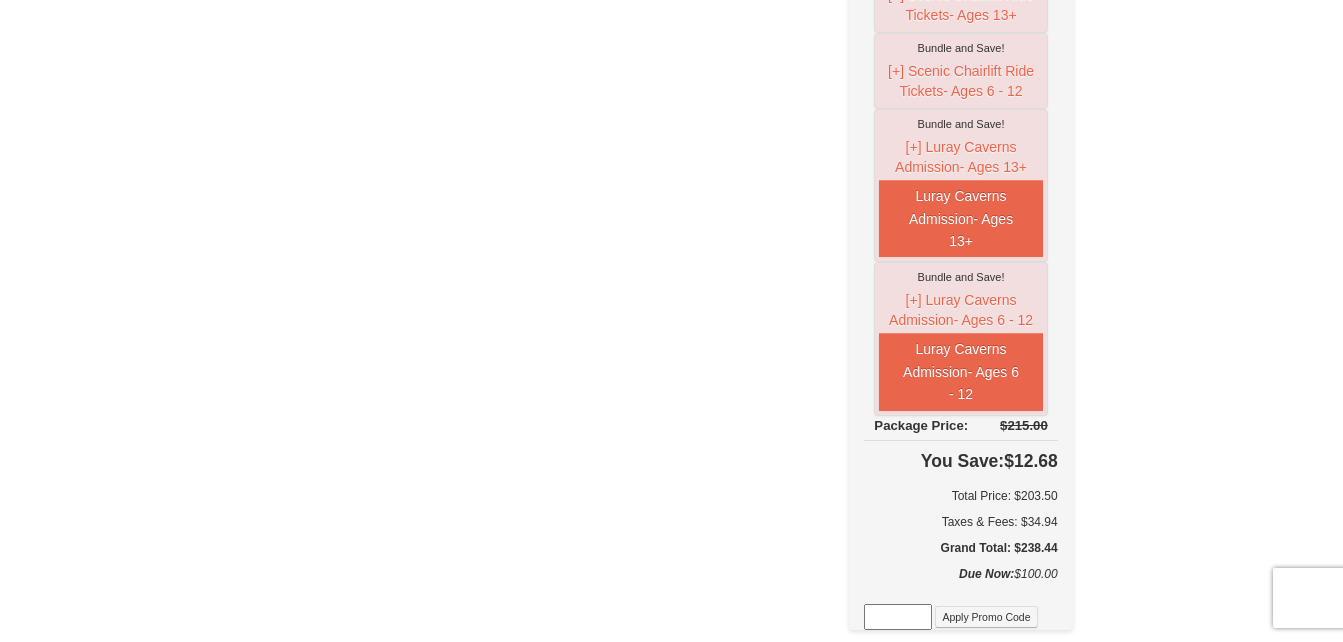 click on "×
Have an account?
Sign in for faster booking.
Email/Username*
NORSAAGUT@YAHOO.COM
Password
Forgot my password
Remember me.
Try Again" at bounding box center (671, 248) 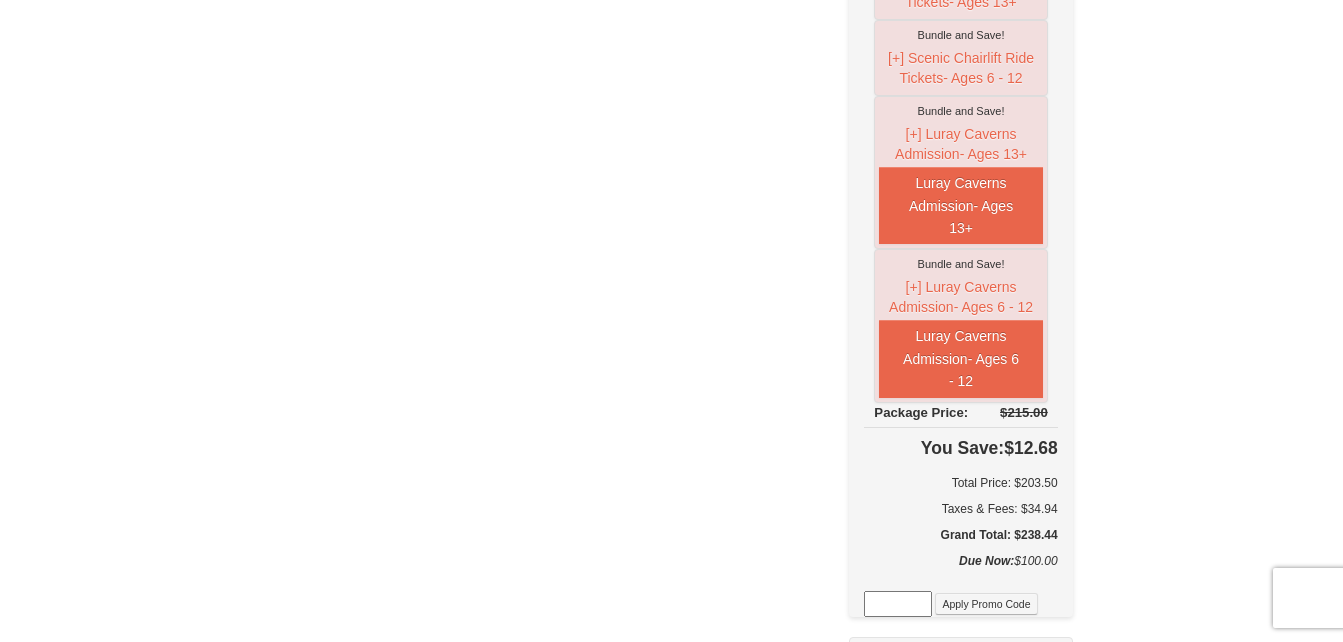 scroll, scrollTop: 866, scrollLeft: 0, axis: vertical 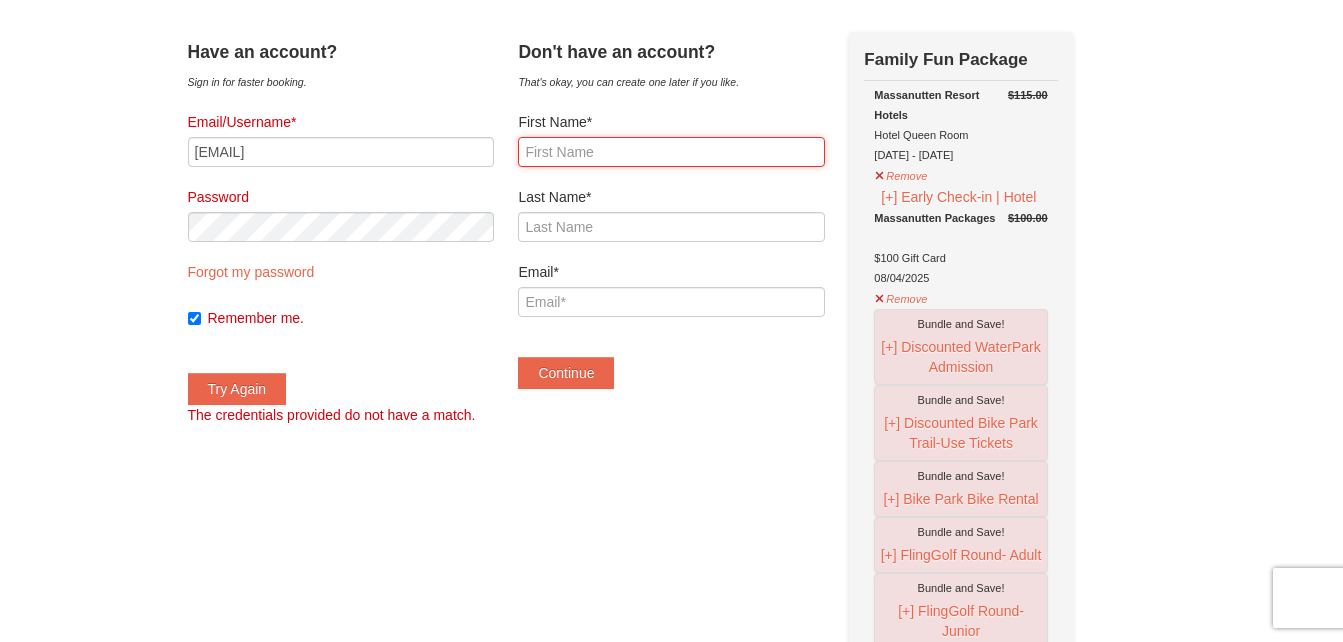 click on "First Name*" at bounding box center (671, 152) 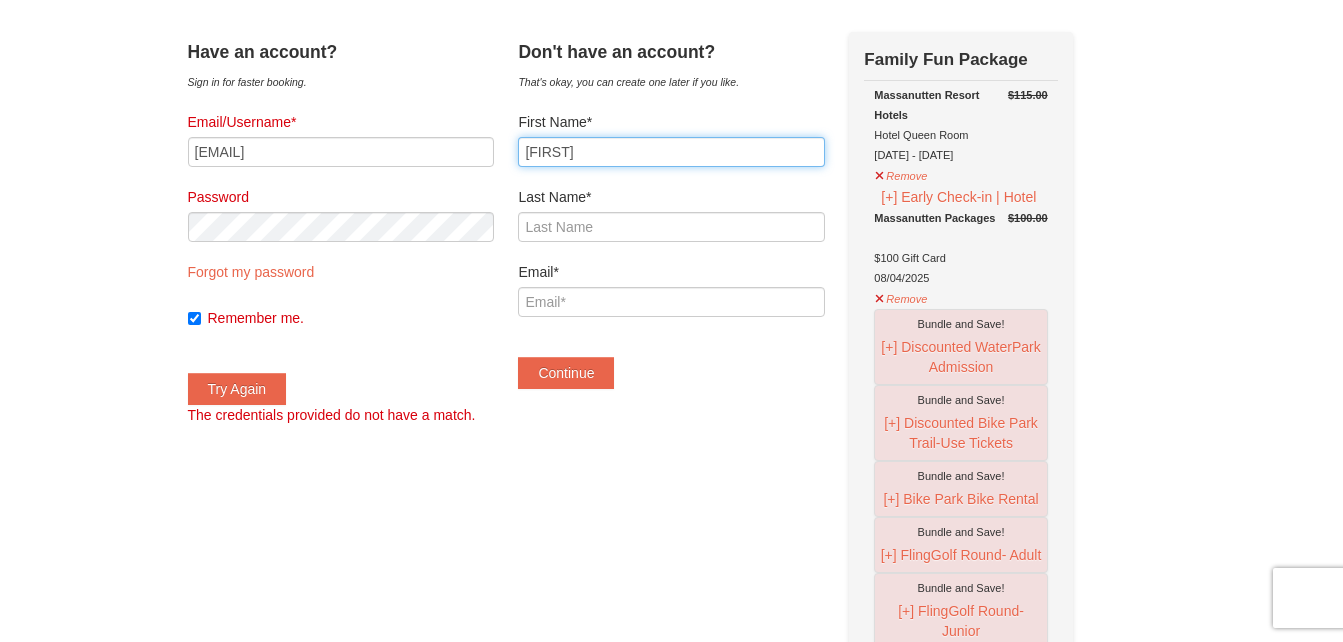 type on "SAAVEDRA" 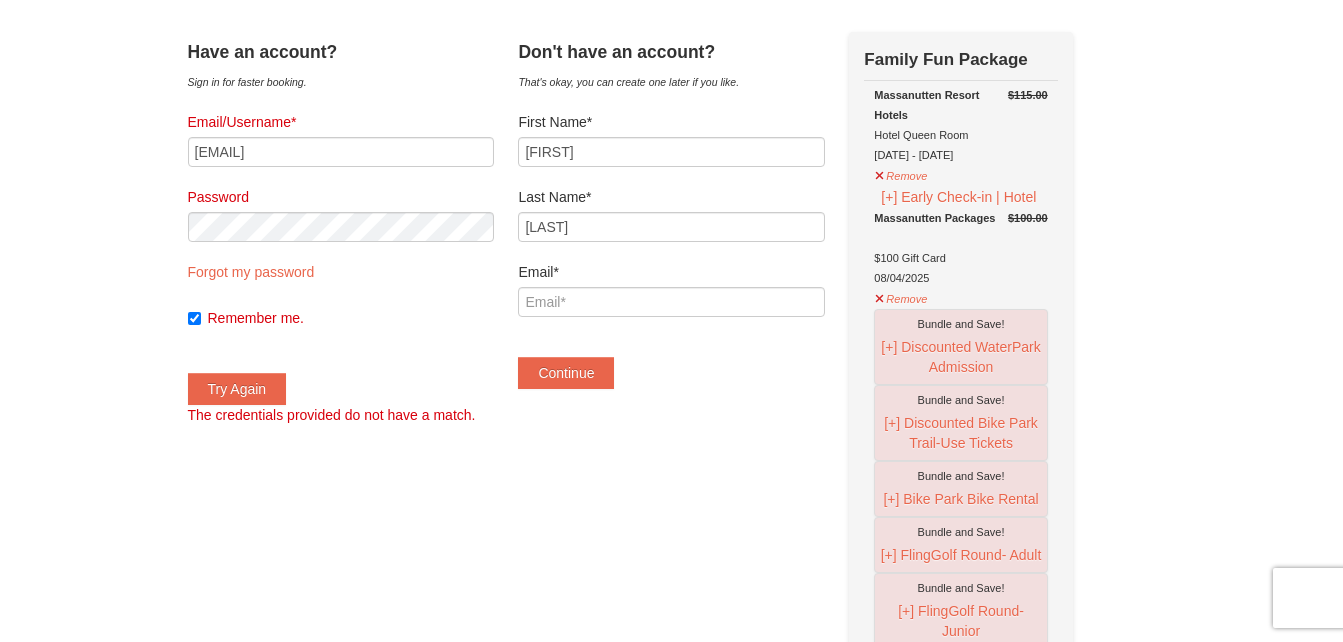 type on "[EMAIL]" 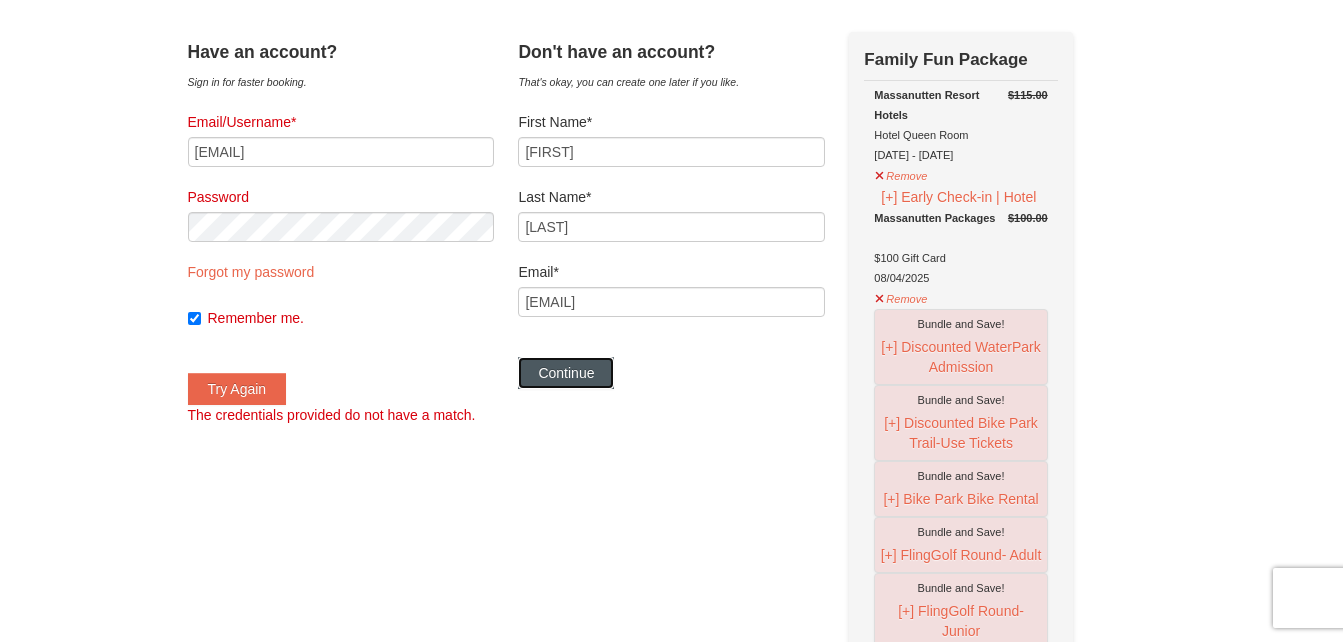 click on "Continue" at bounding box center (566, 373) 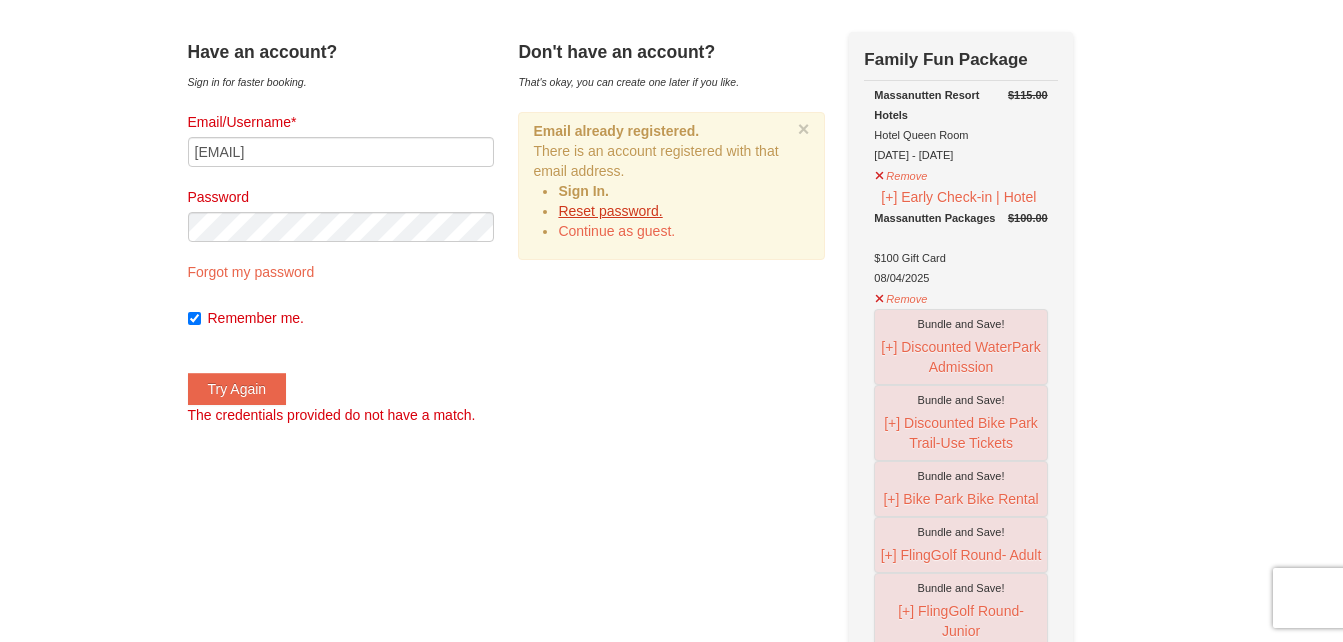 click on "Reset password." at bounding box center (610, 211) 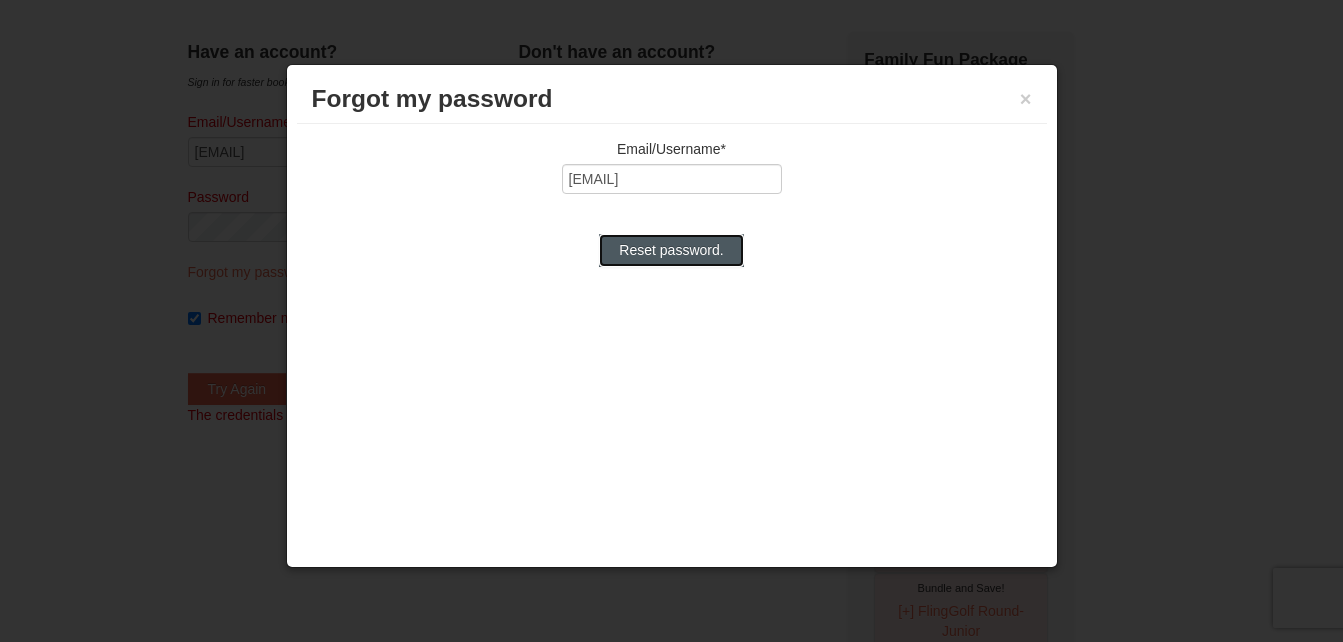 click on "Reset password." at bounding box center (671, 250) 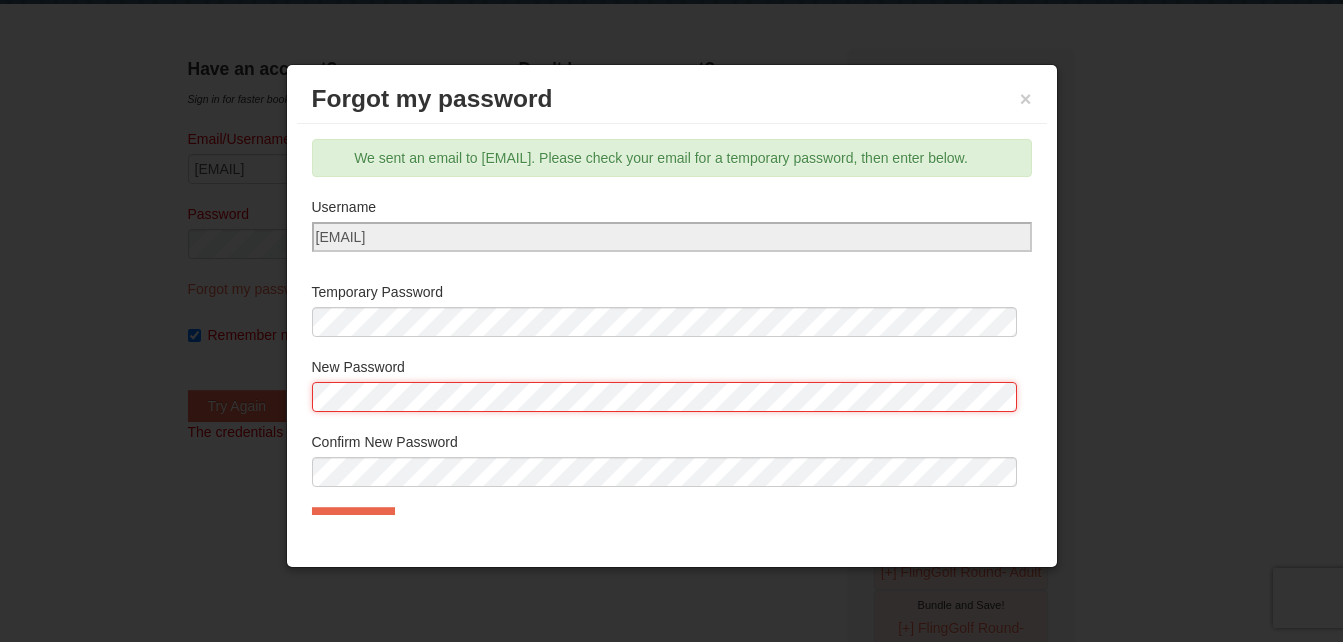 scroll, scrollTop: 65, scrollLeft: 0, axis: vertical 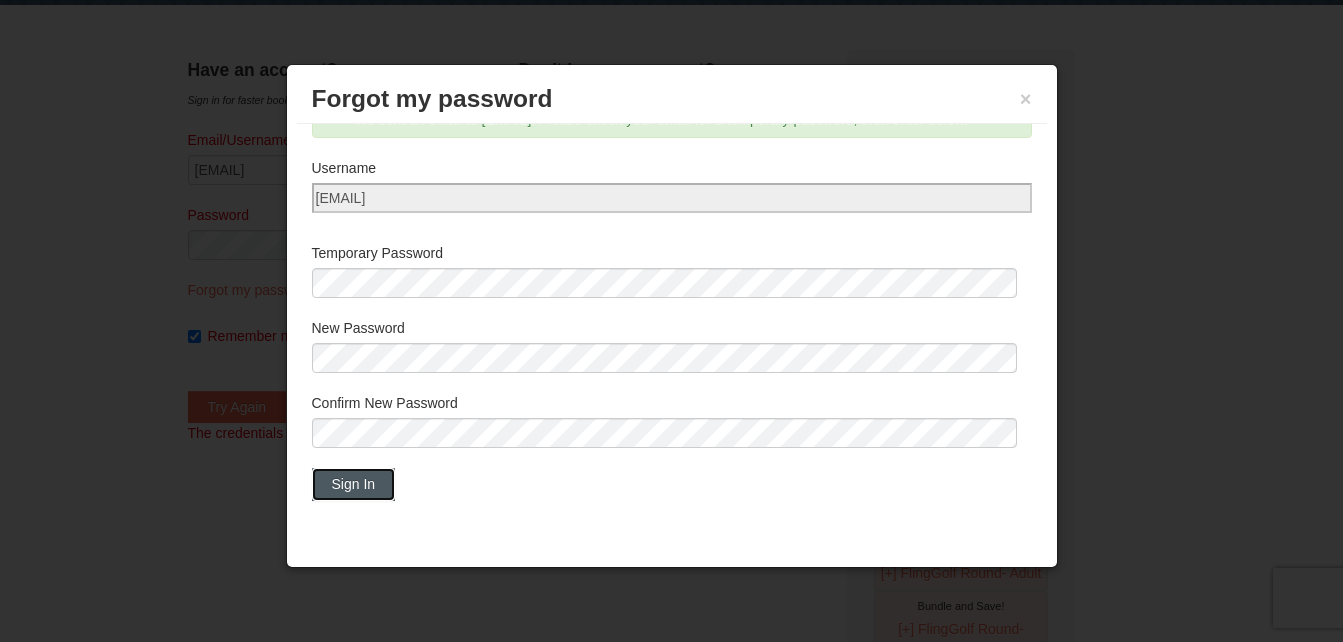 click on "Sign In" at bounding box center [354, 484] 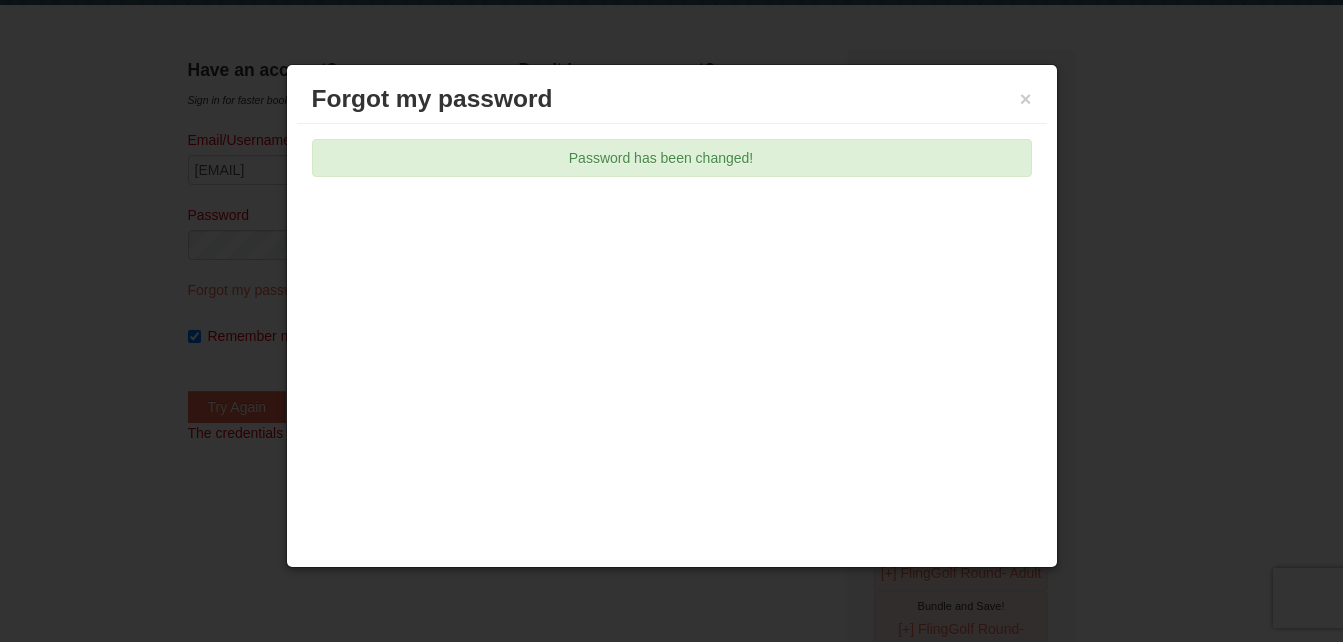 scroll, scrollTop: 0, scrollLeft: 0, axis: both 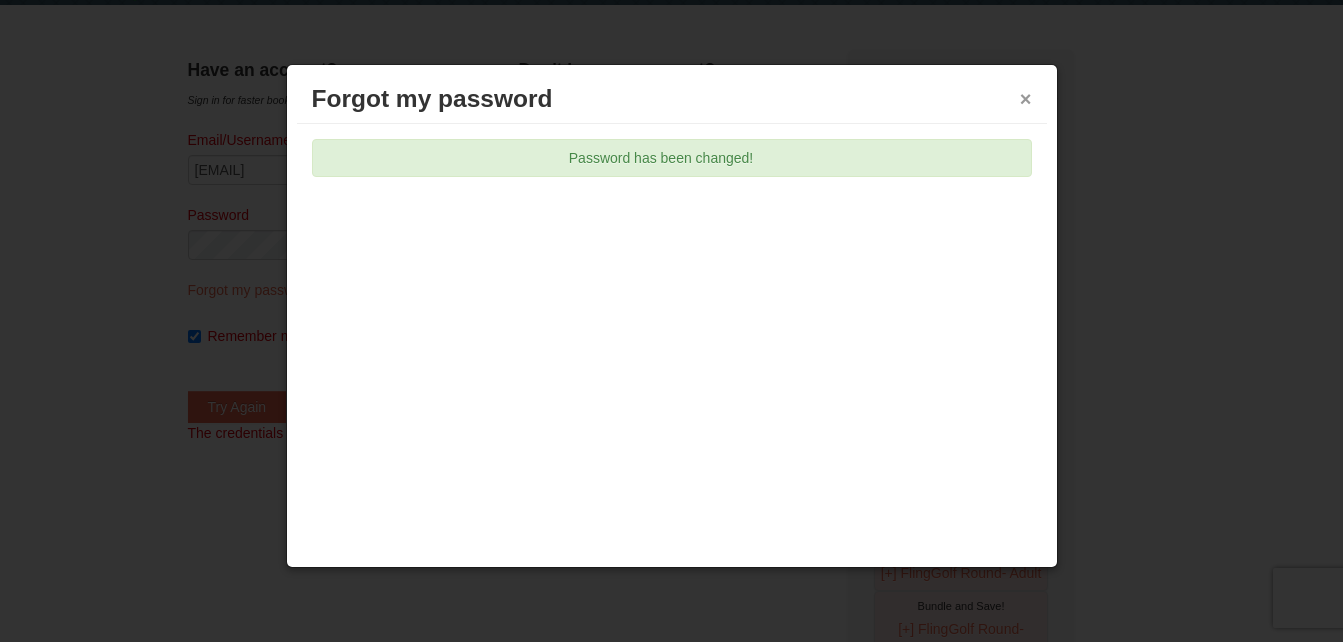 click on "×" at bounding box center (1026, 99) 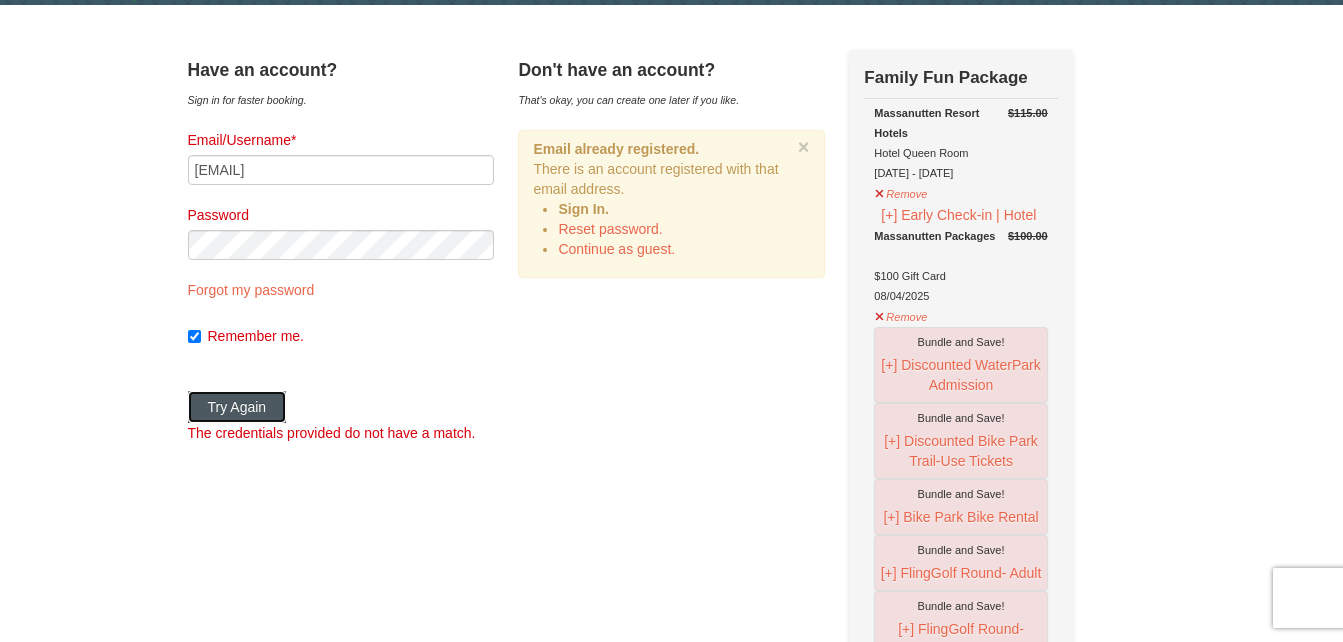 click on "Try Again" at bounding box center (237, 407) 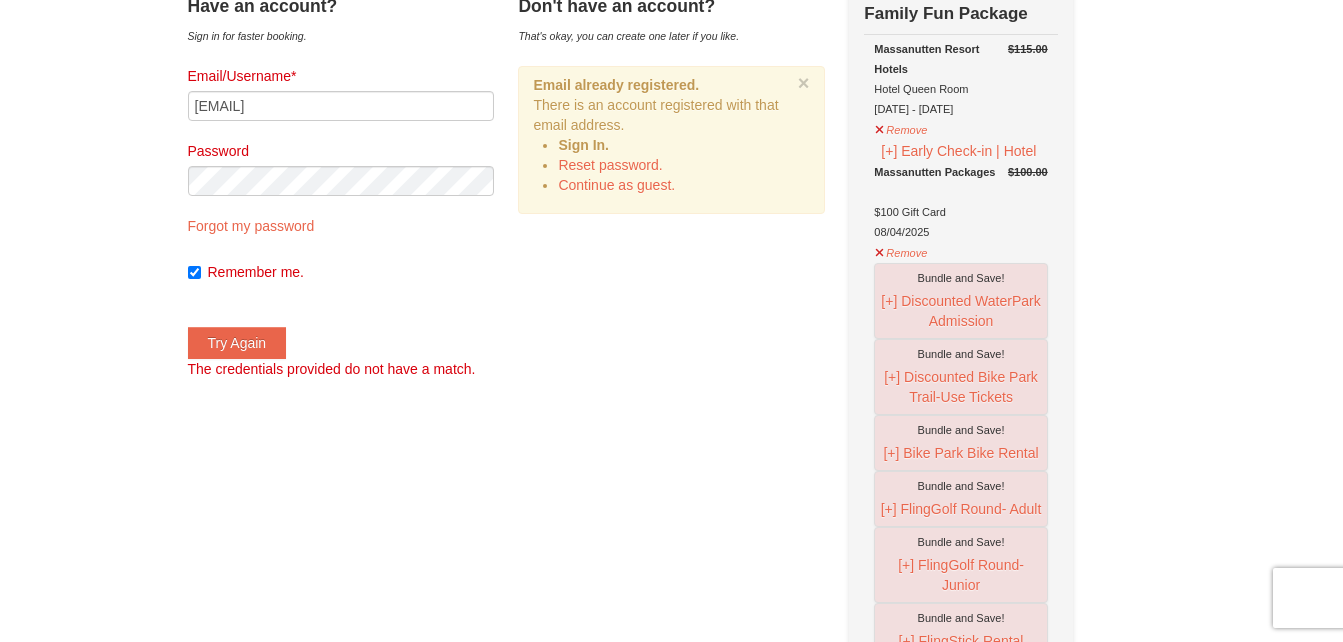 scroll, scrollTop: 135, scrollLeft: 0, axis: vertical 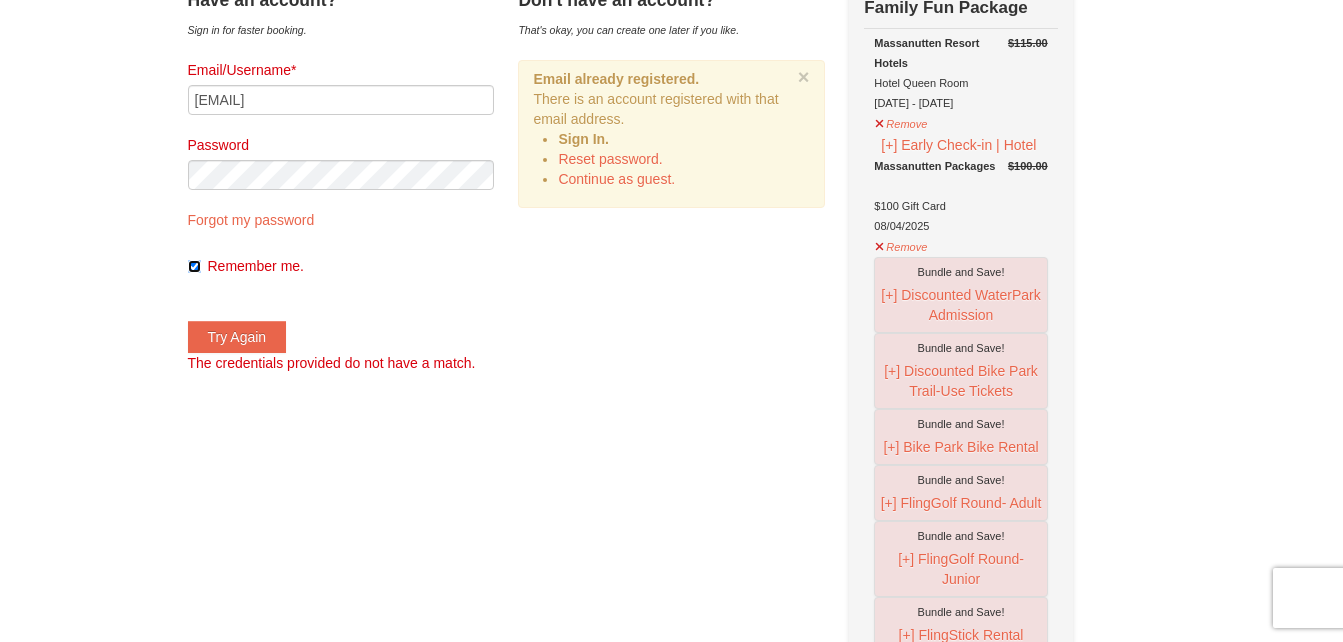 click on "Remember me." at bounding box center [194, 266] 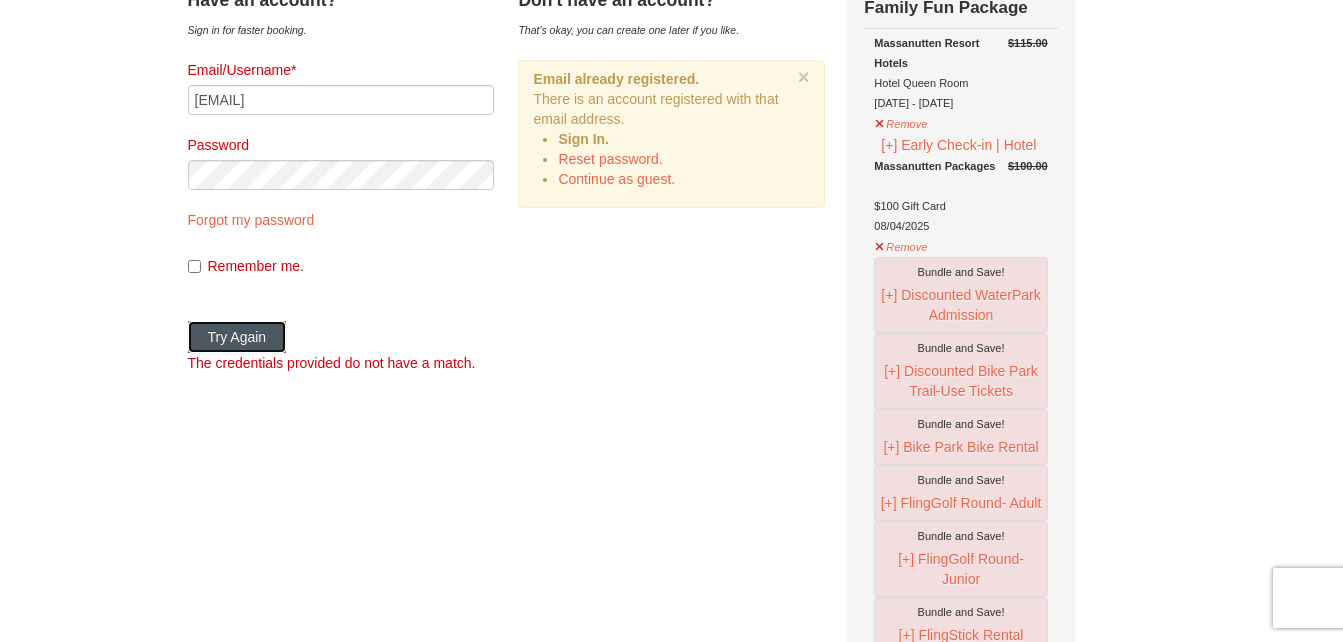 click on "Try Again" at bounding box center [237, 337] 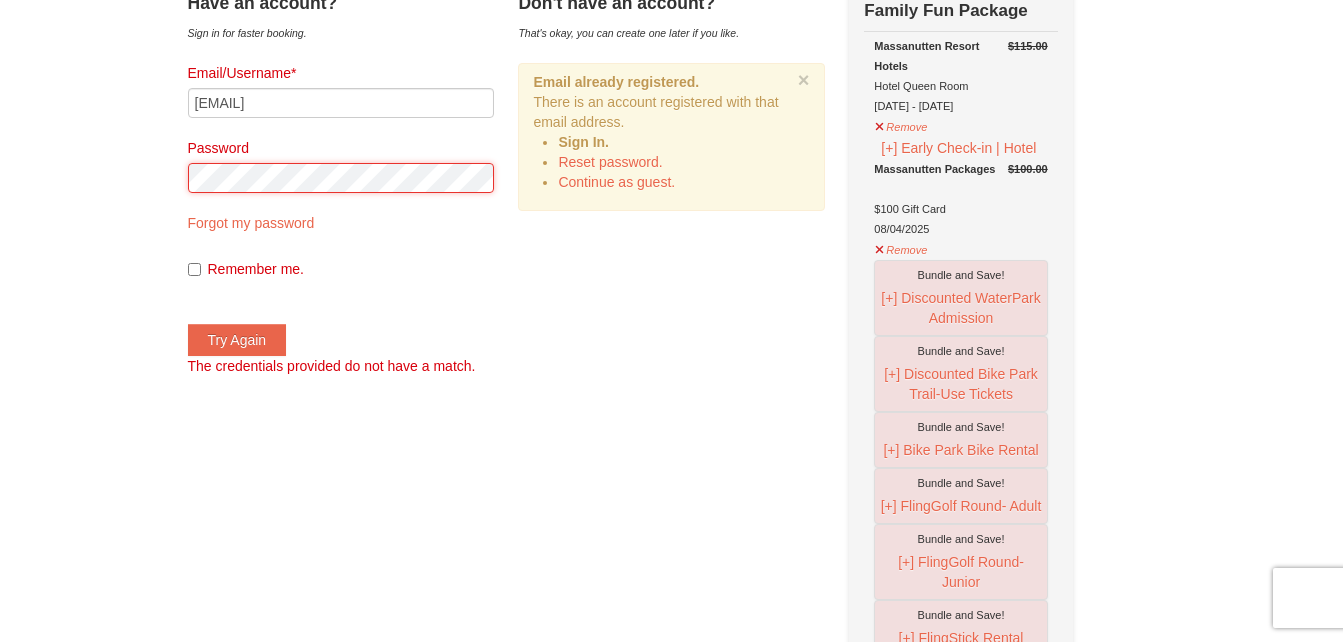 scroll, scrollTop: 131, scrollLeft: 0, axis: vertical 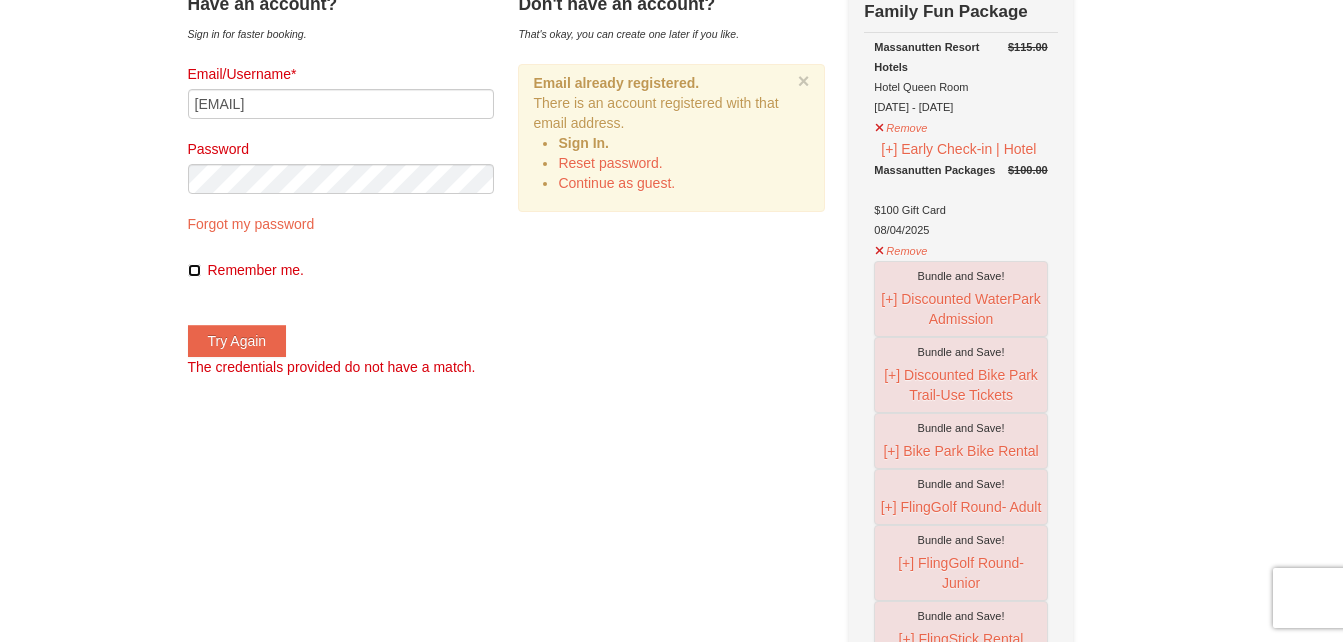 click on "Remember me." at bounding box center (194, 270) 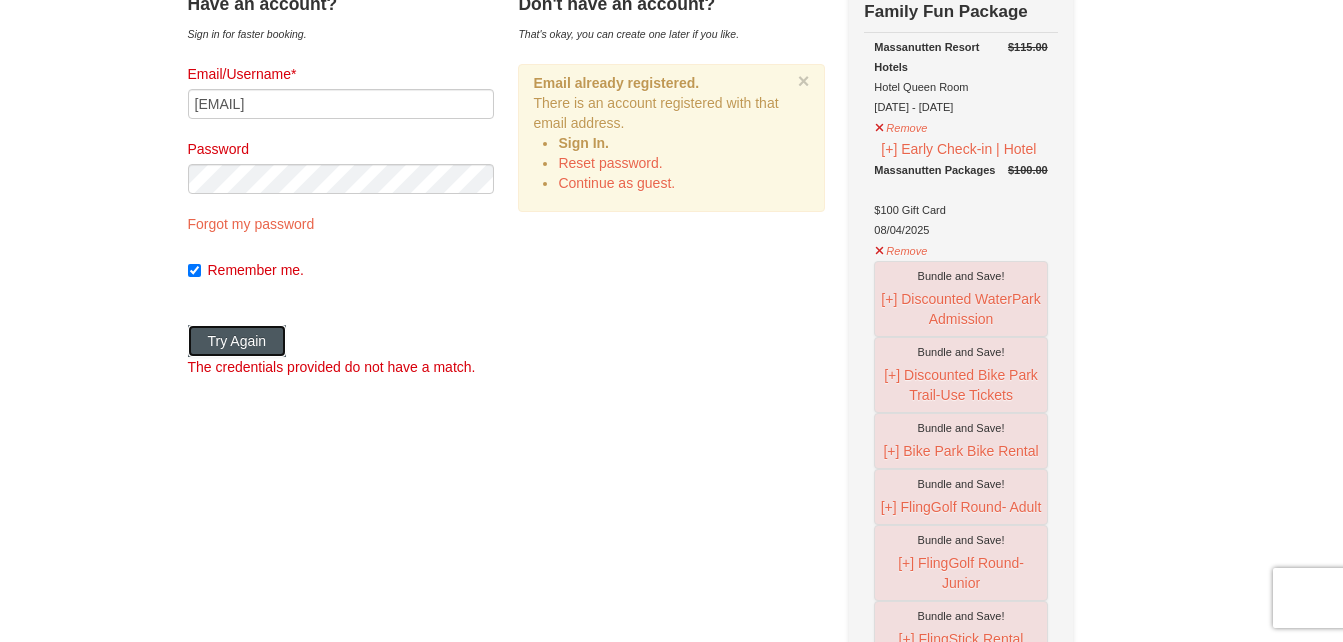 click on "Try Again" at bounding box center [237, 341] 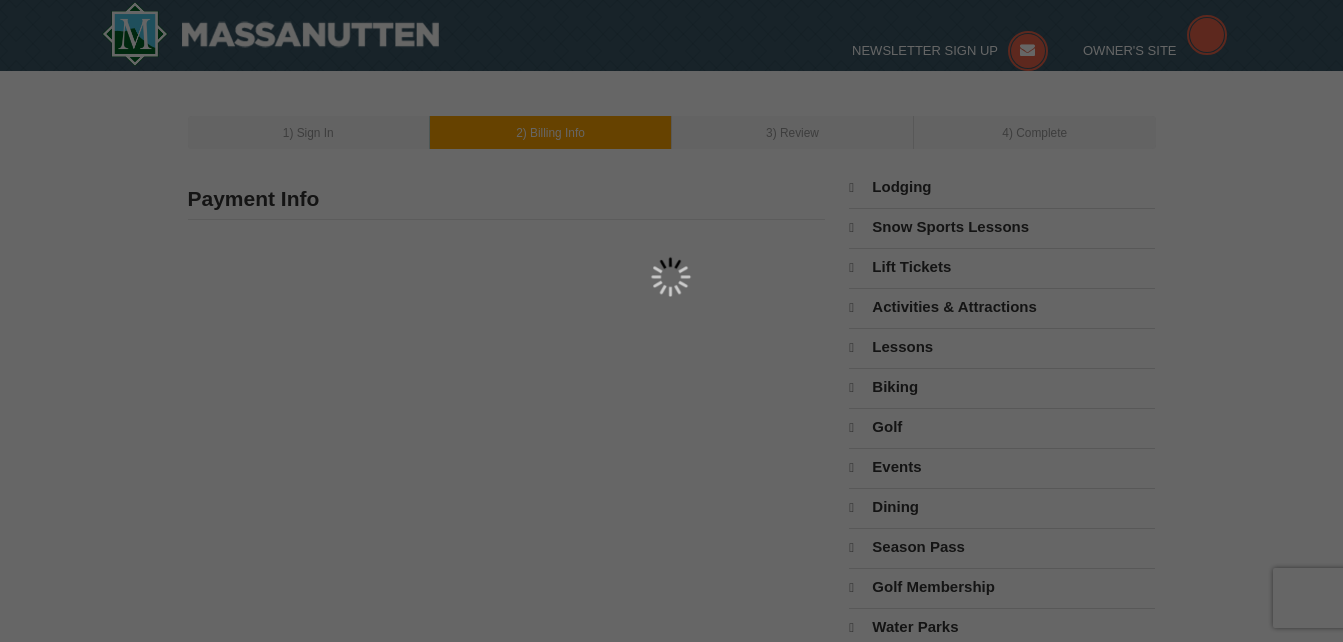 scroll, scrollTop: 0, scrollLeft: 0, axis: both 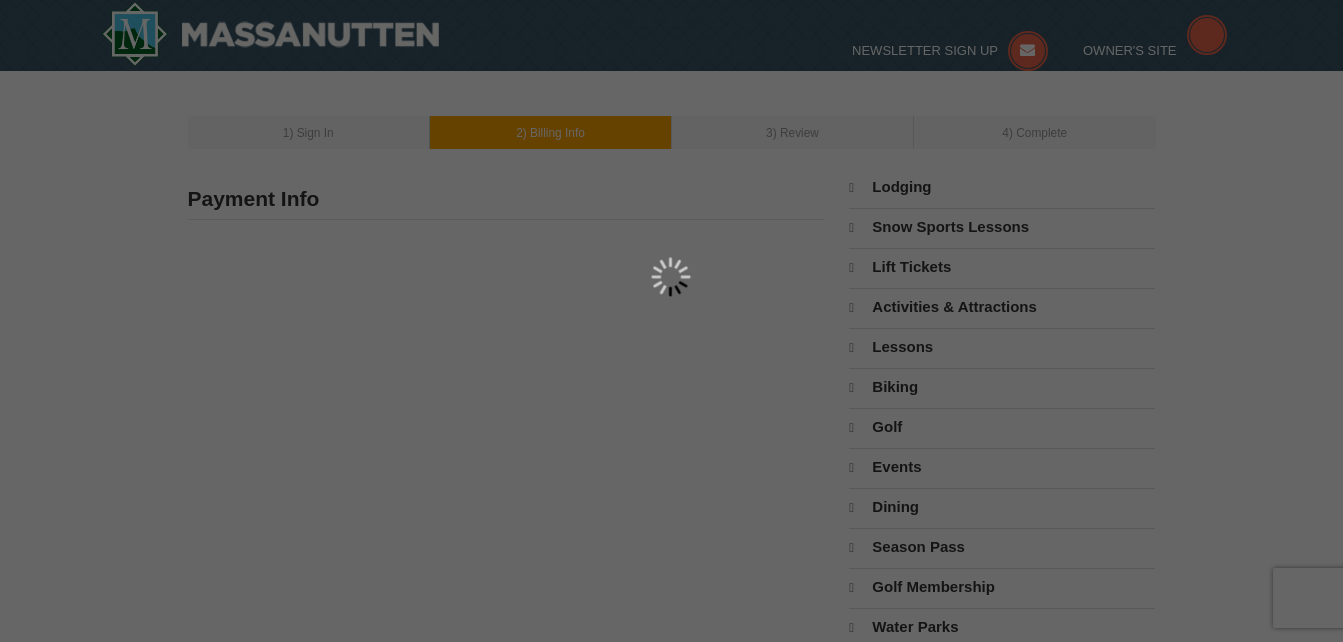 type on "stafford" 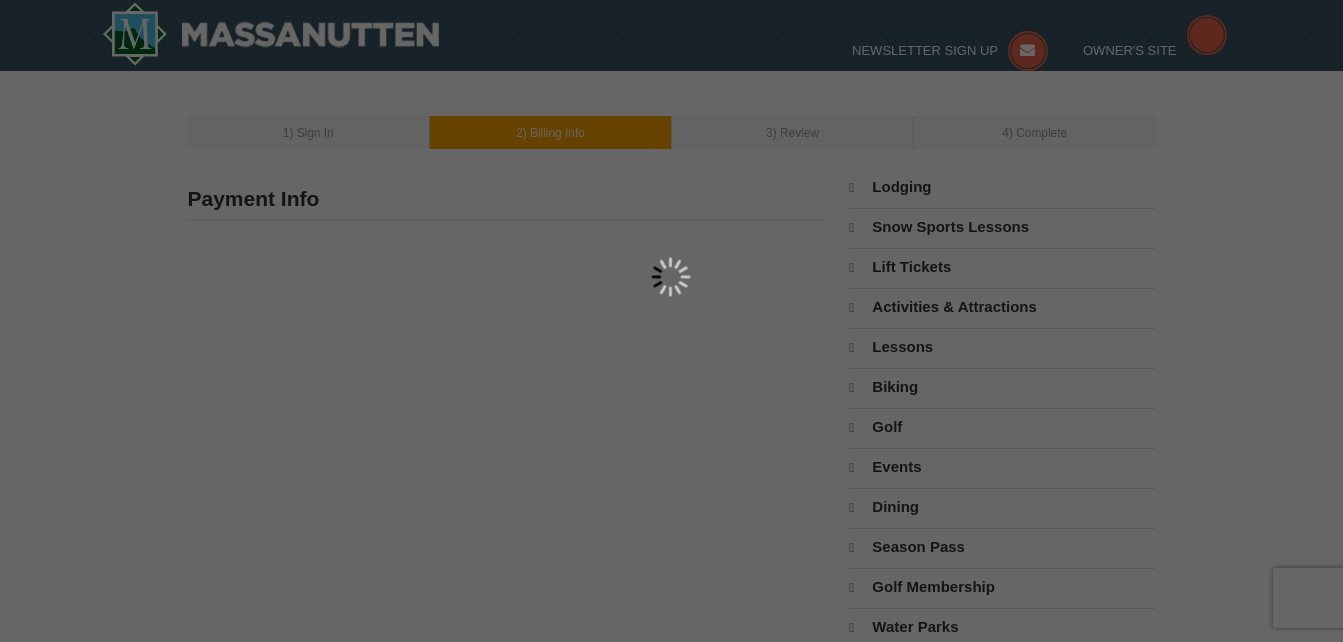 type on "22554" 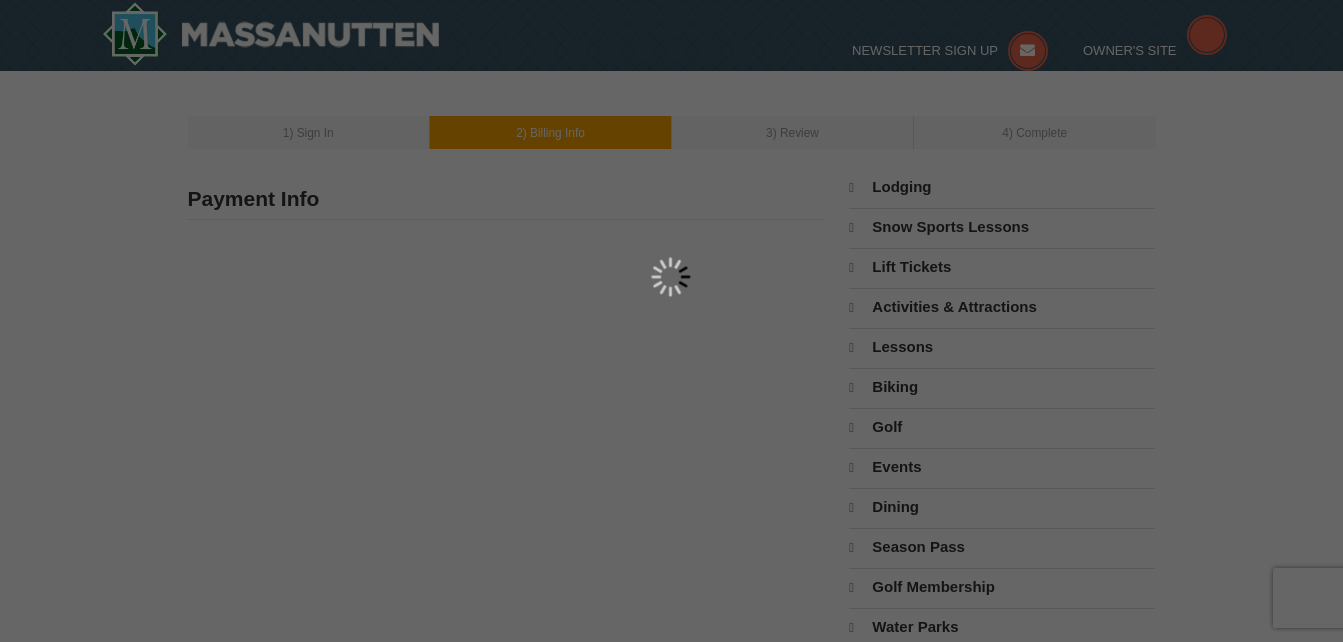 type on "571" 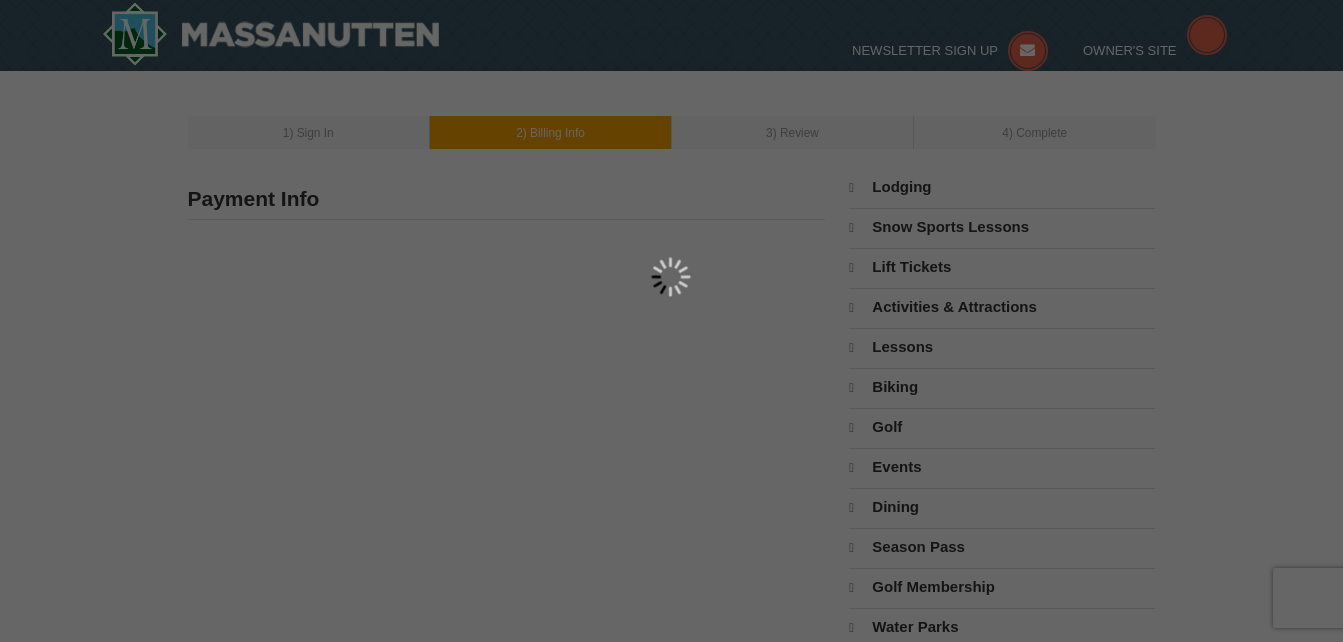 type on "345" 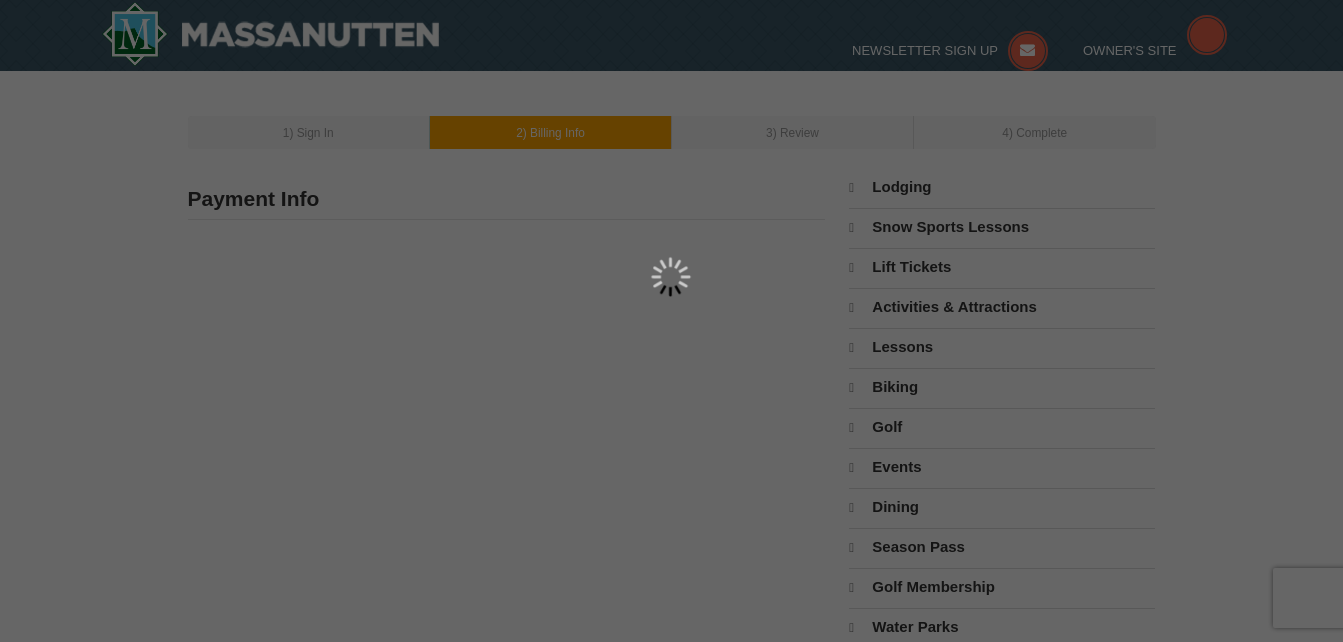 type on "8231" 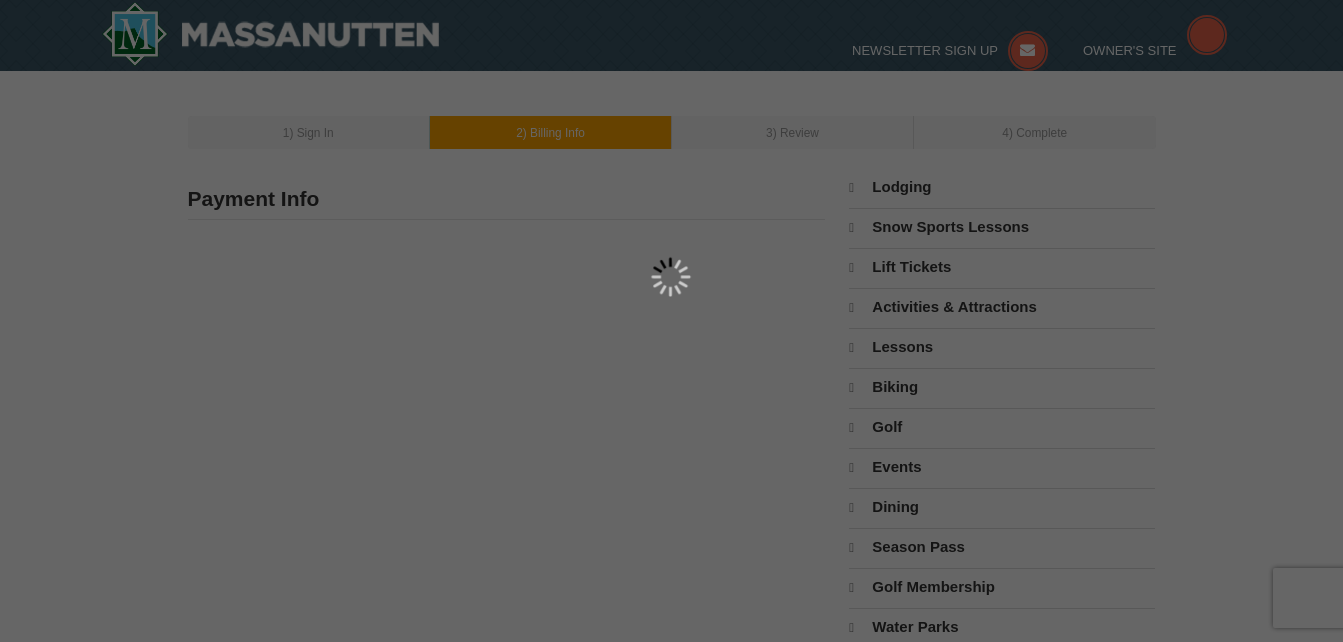 type on "[EMAIL]" 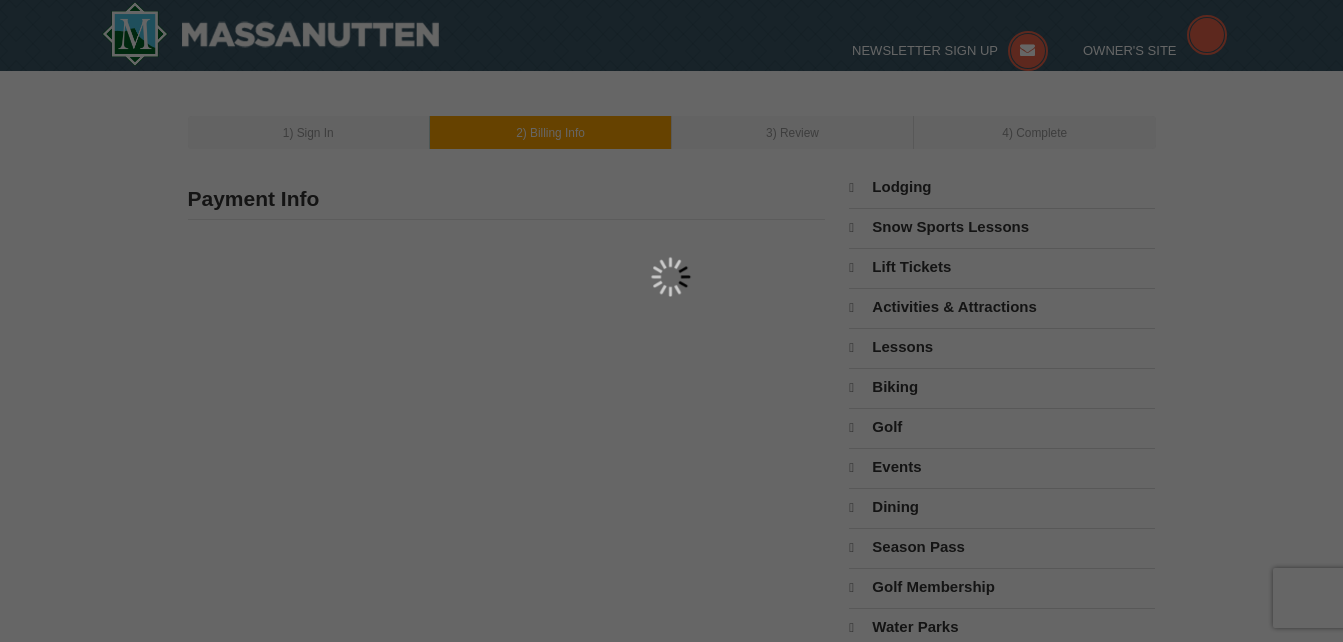 select on "VA" 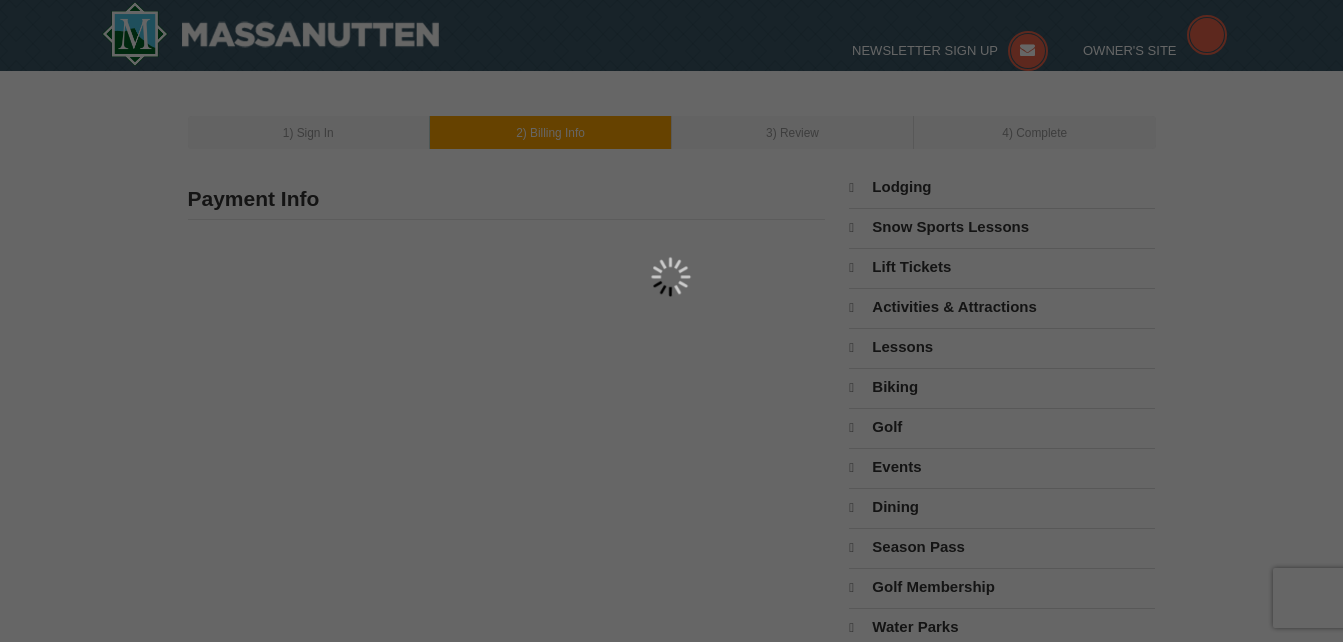 select on "8" 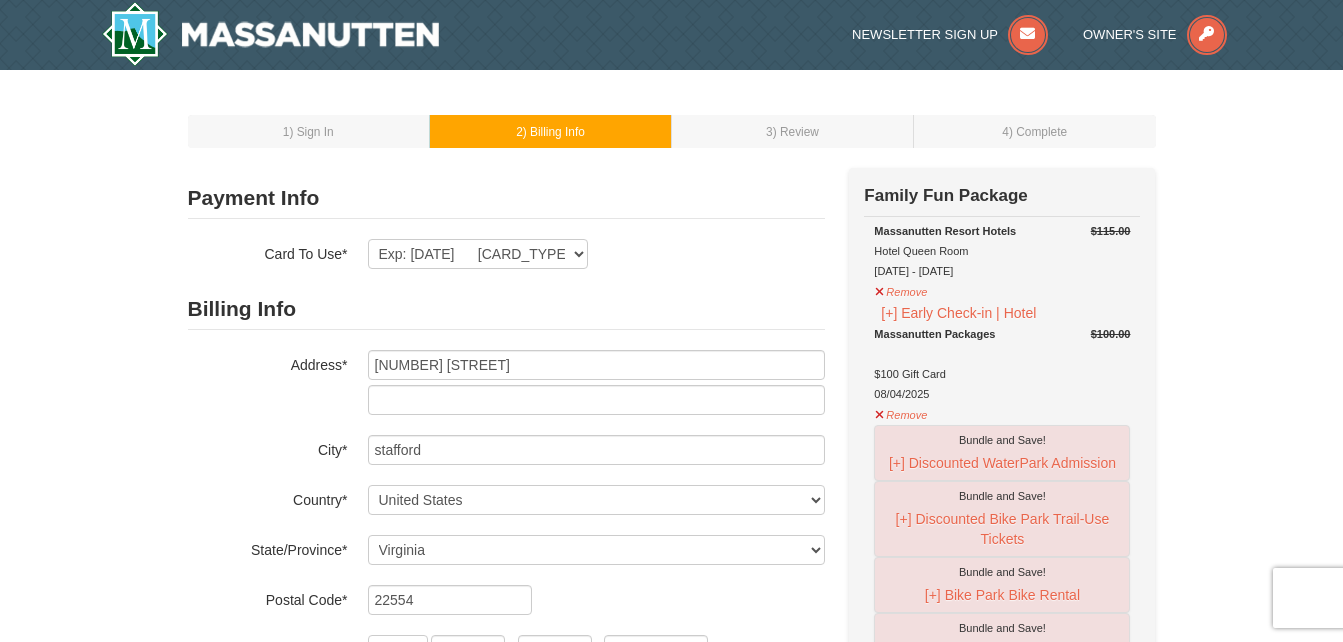 click on "Massanutten Resort Hotels
Hotel Queen Room
[DATE] - [DATE]" at bounding box center [1002, 251] 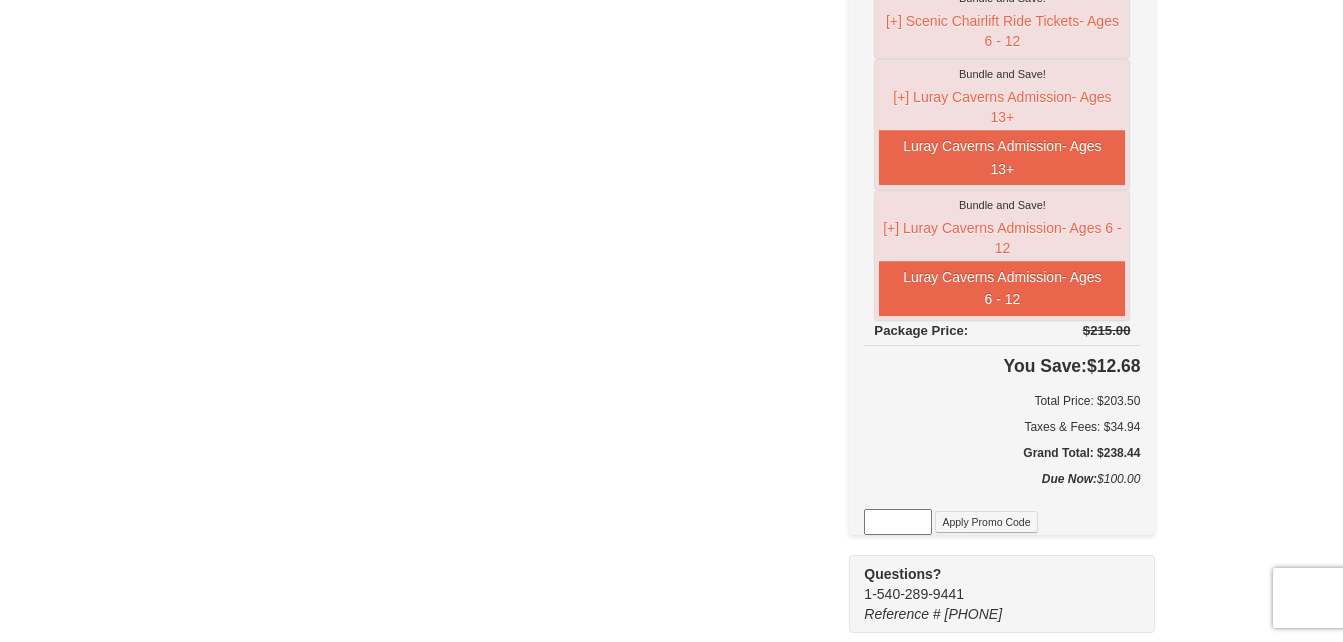 scroll, scrollTop: 895, scrollLeft: 0, axis: vertical 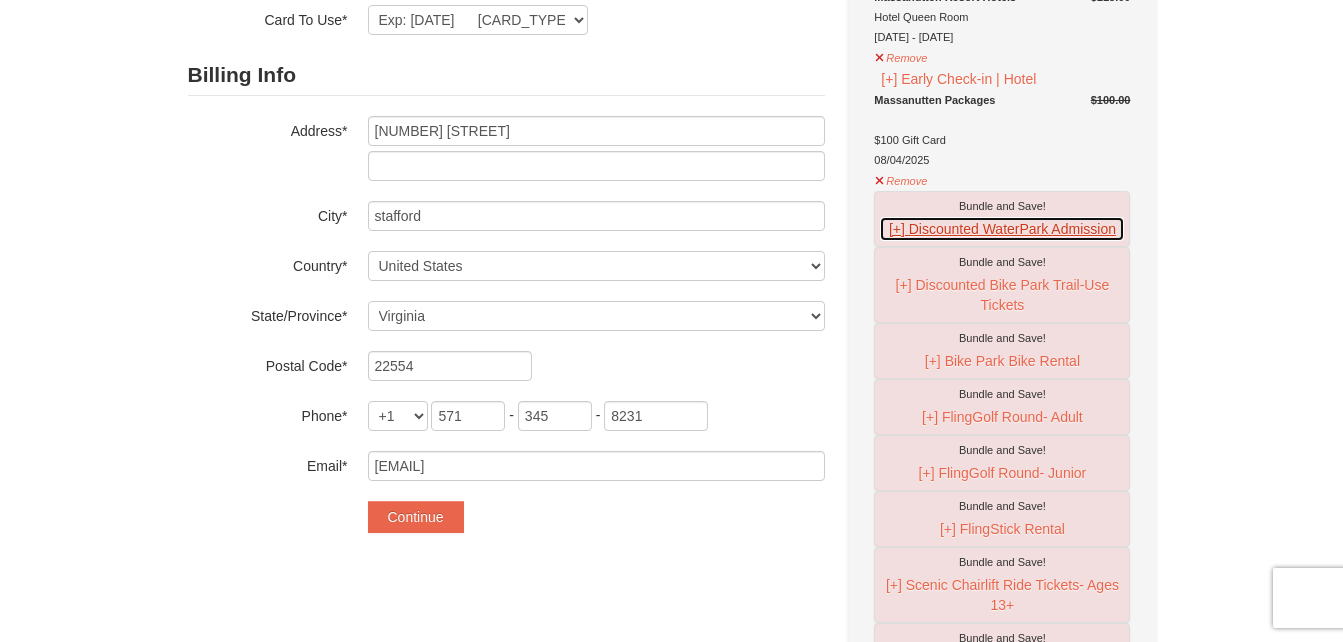 click on "[+] Discounted WaterPark Admission" at bounding box center [1002, 229] 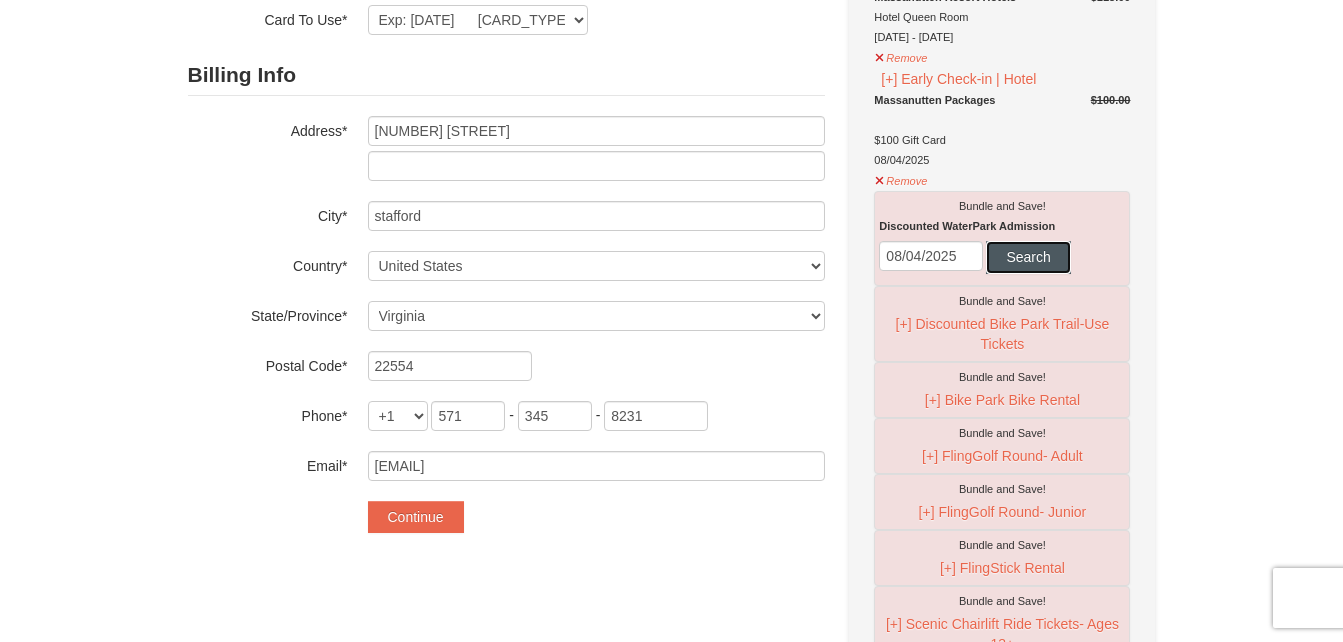click on "Search" at bounding box center (1028, 257) 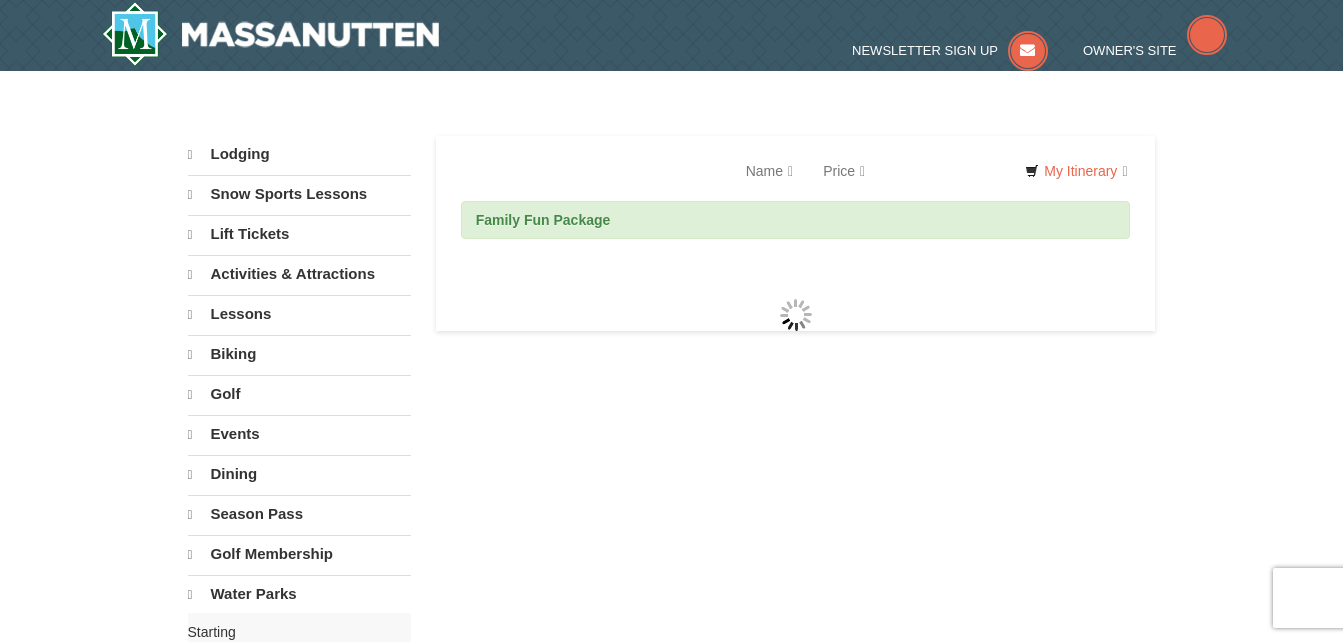 scroll, scrollTop: 0, scrollLeft: 0, axis: both 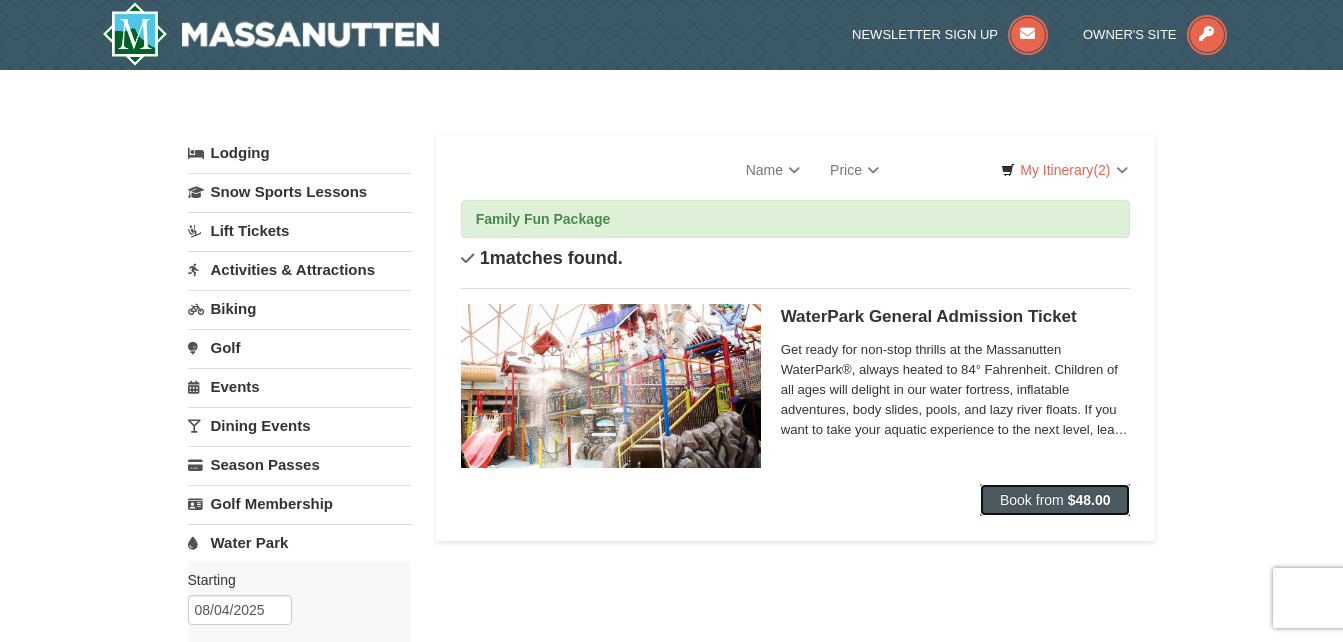 click on "Book from" at bounding box center (1032, 500) 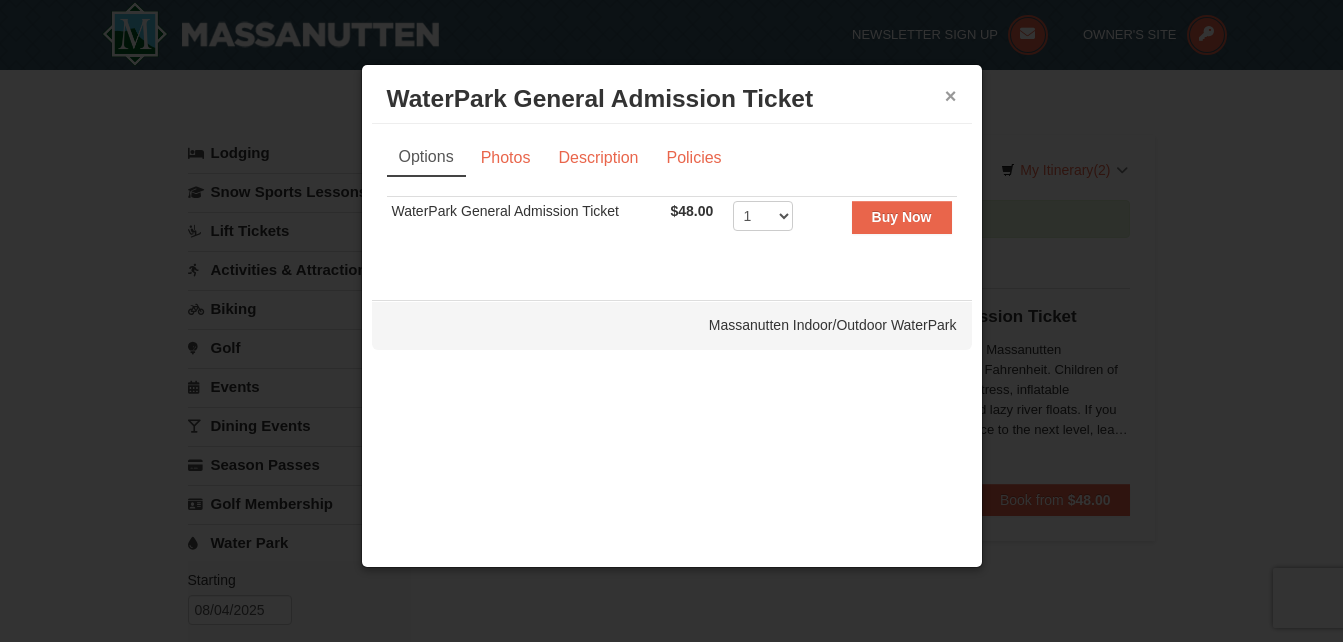 click on "×" at bounding box center (951, 96) 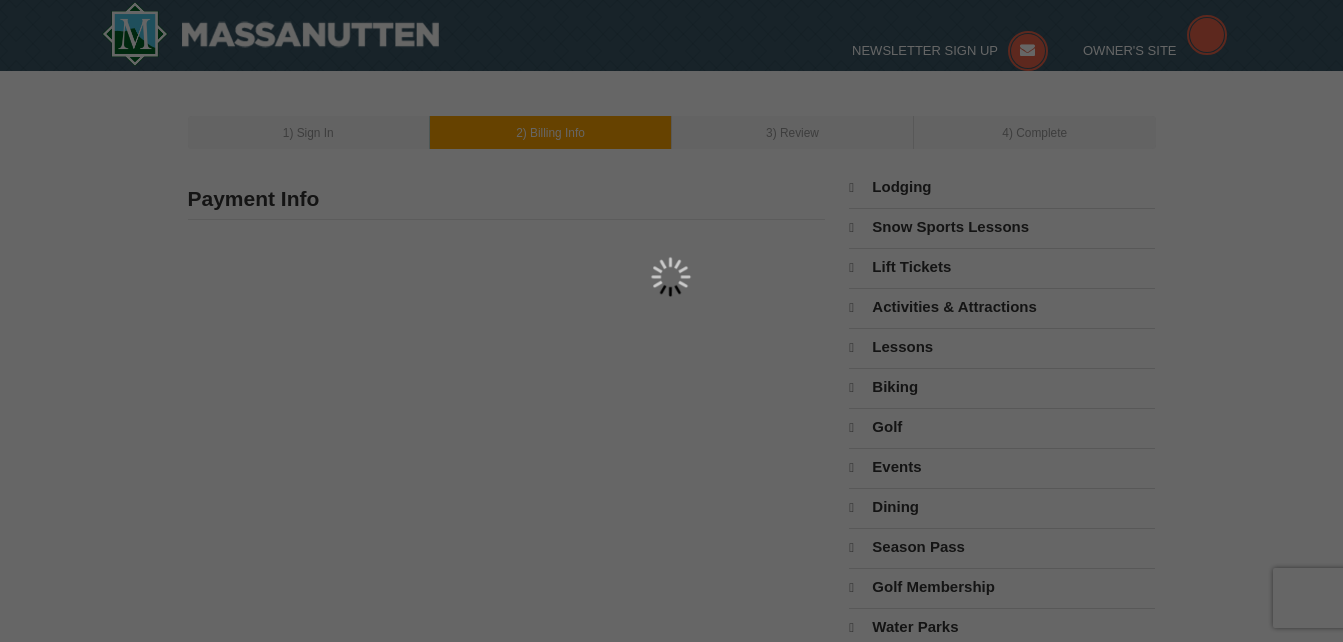 scroll, scrollTop: 233, scrollLeft: 0, axis: vertical 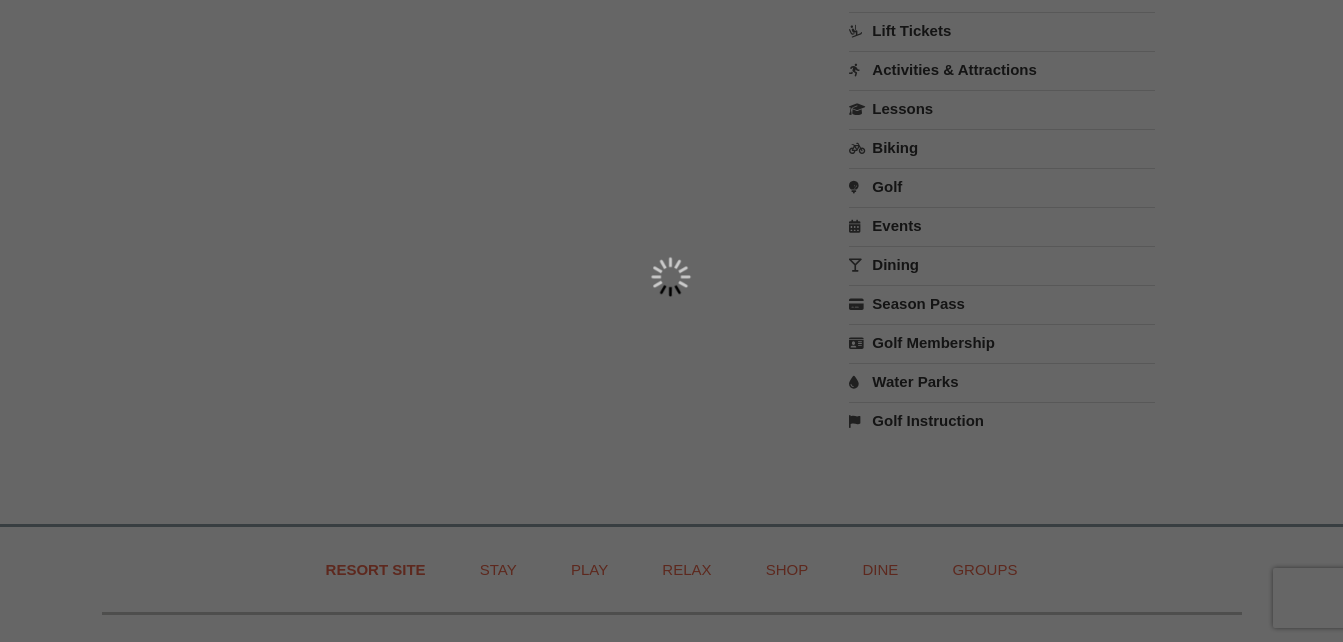 type on "[NUMBER] [STREET]" 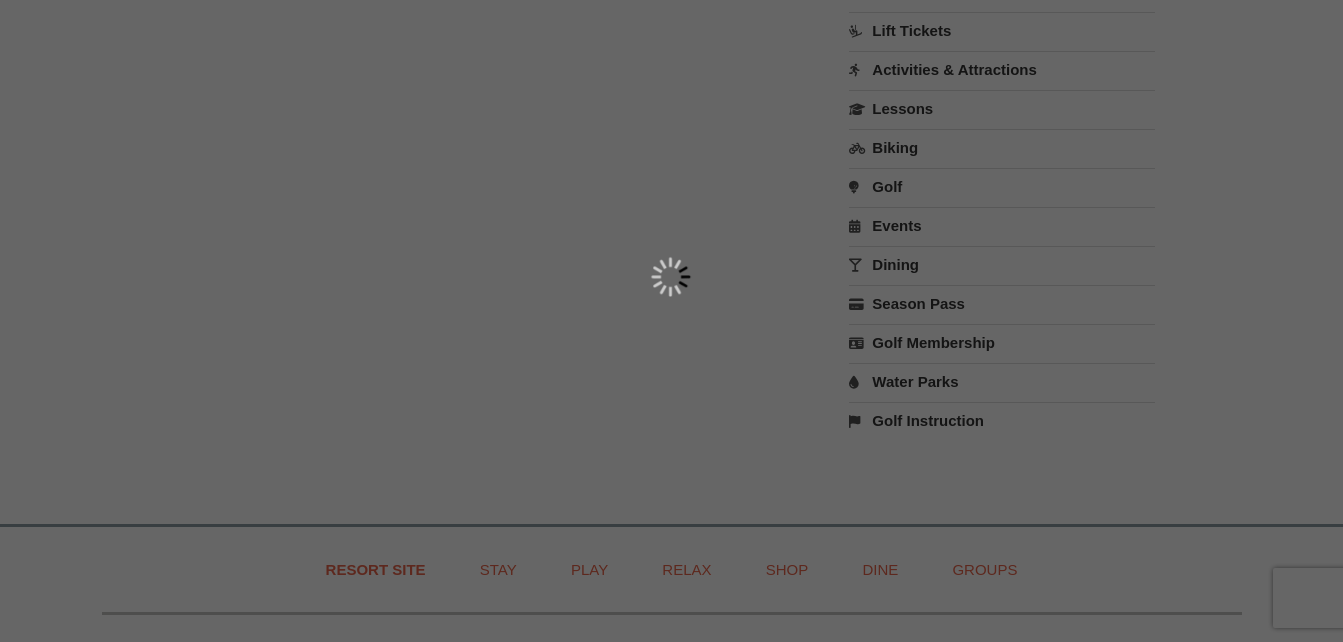 type on "stafford" 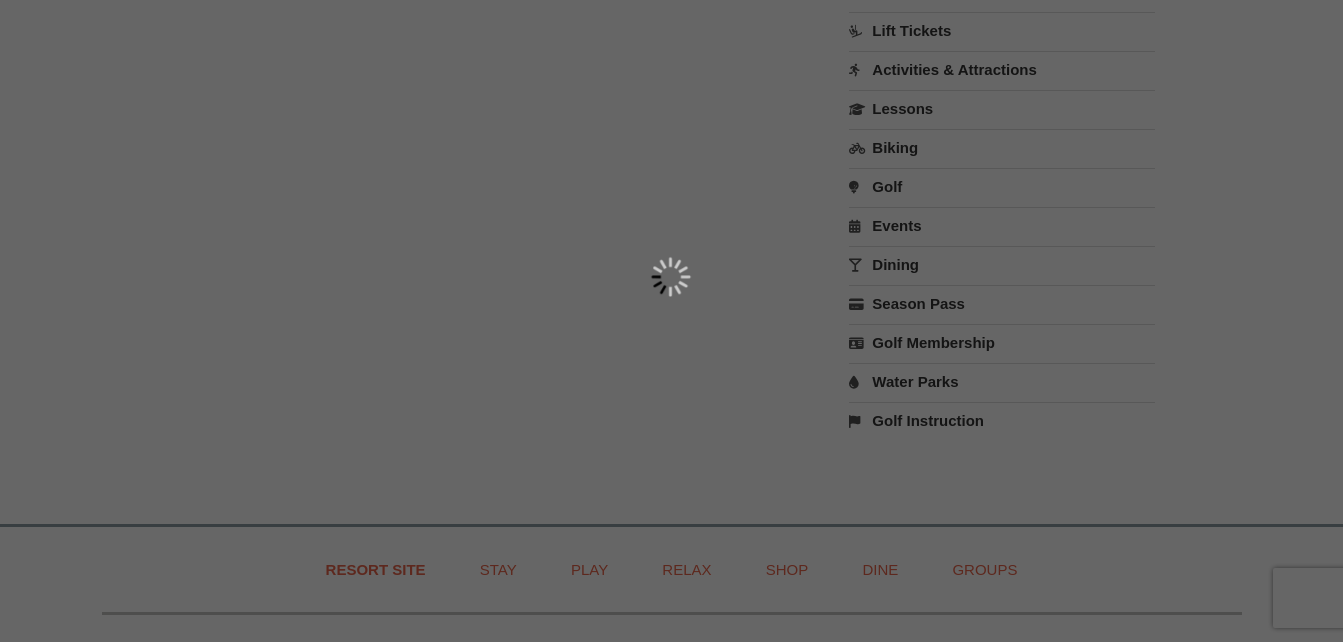 type on "22554" 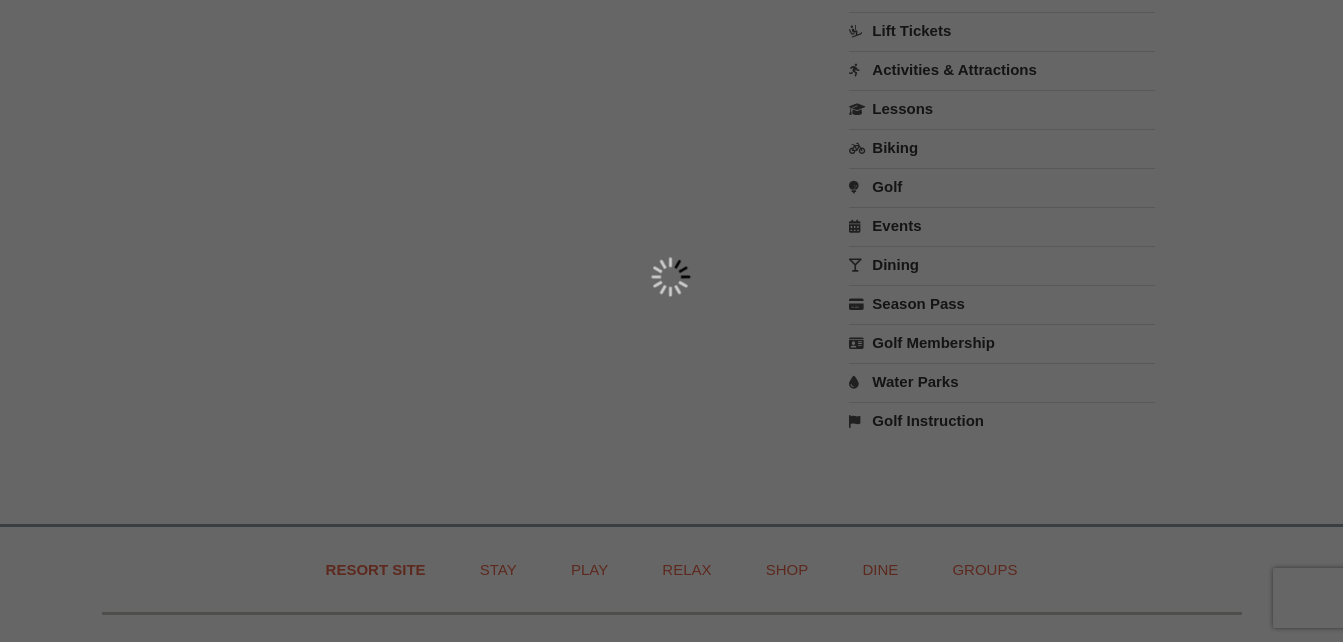 type on "345" 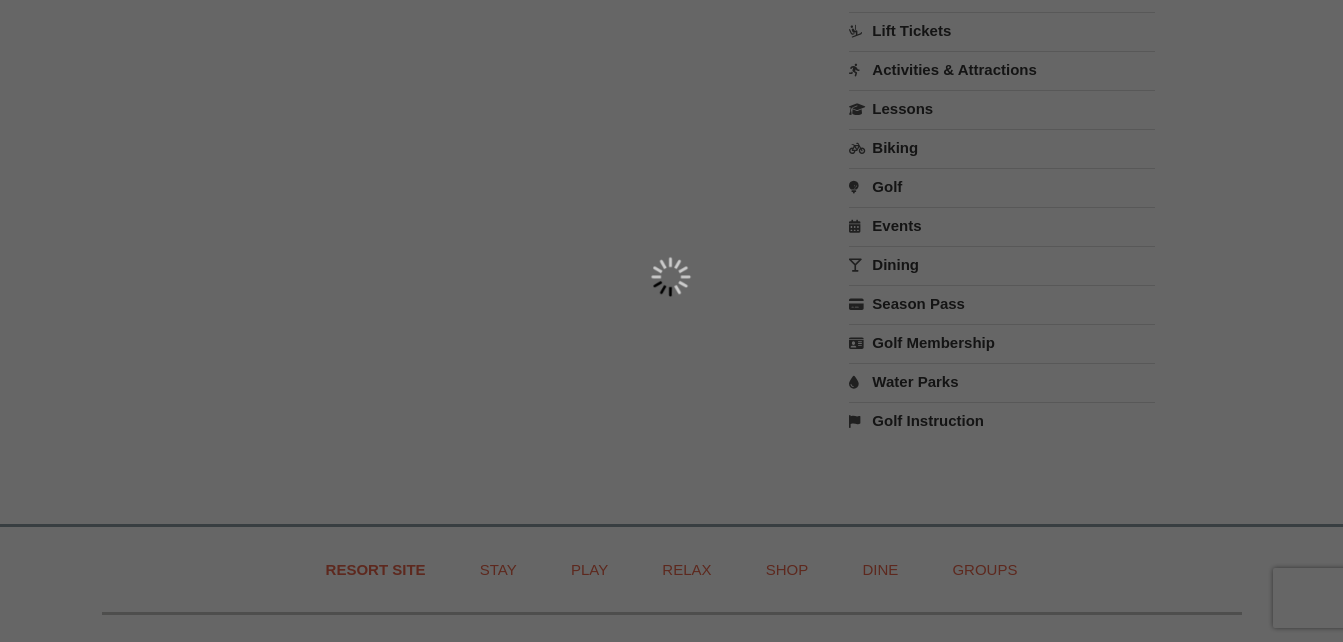type on "8231" 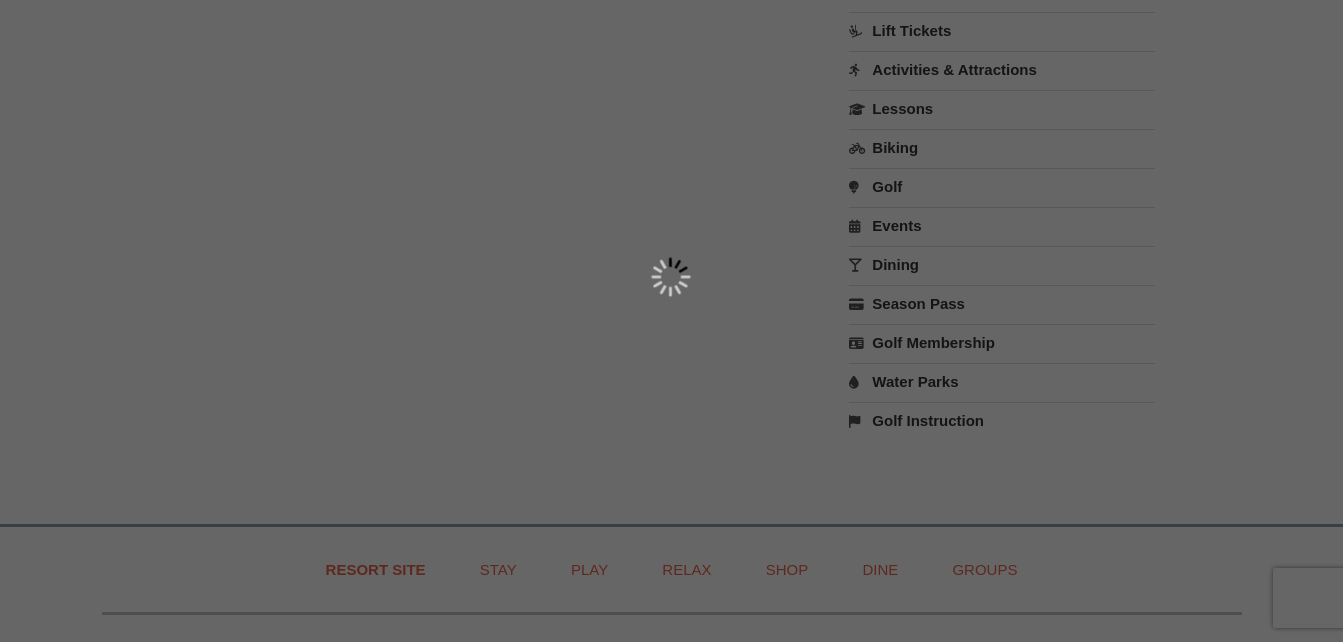 type on "[EMAIL]" 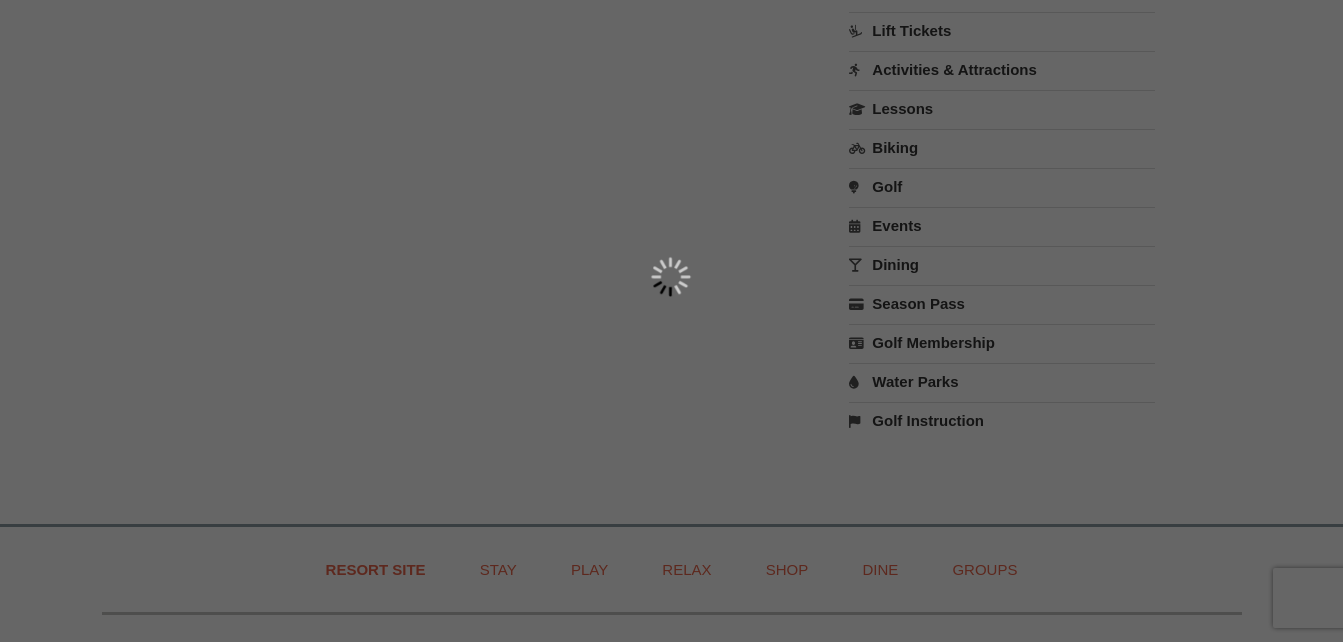 select on "VA" 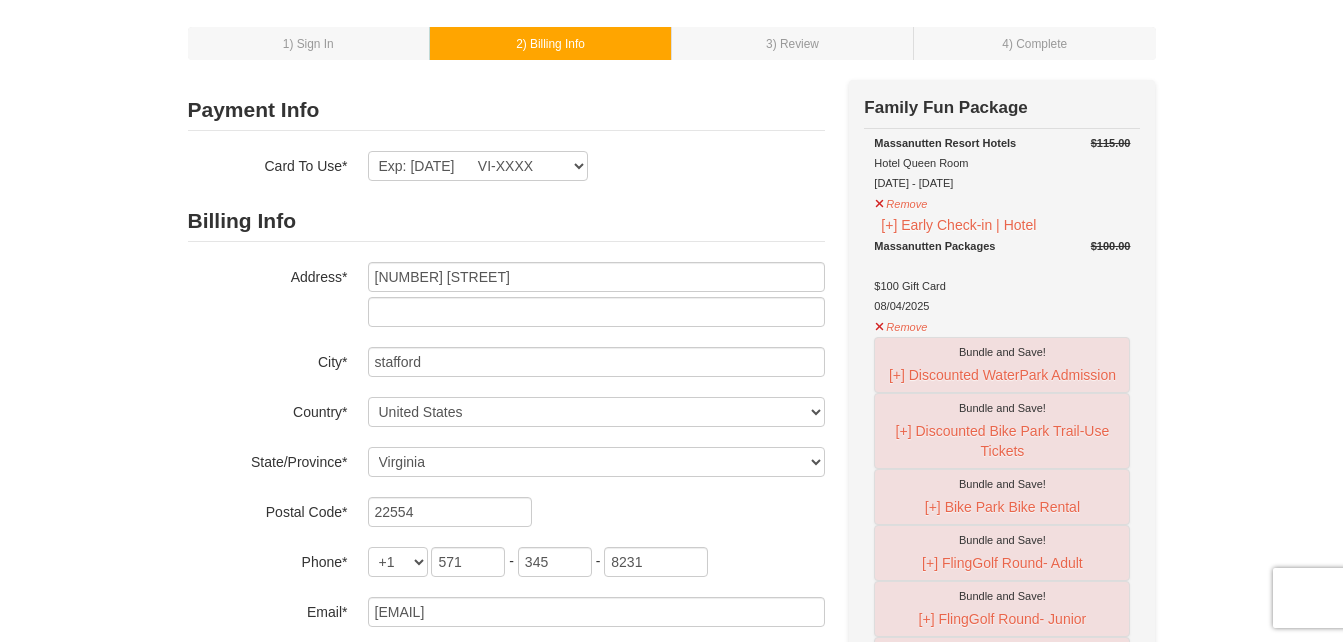 scroll, scrollTop: 0, scrollLeft: 0, axis: both 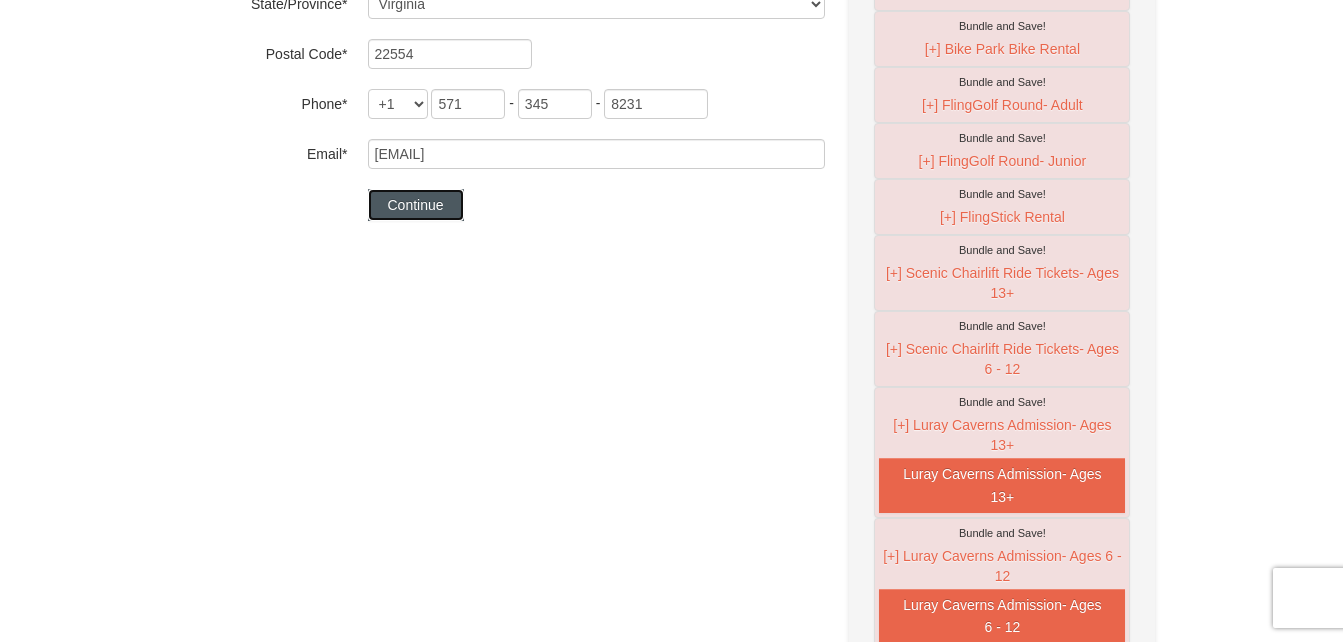 click on "Continue" at bounding box center [416, 205] 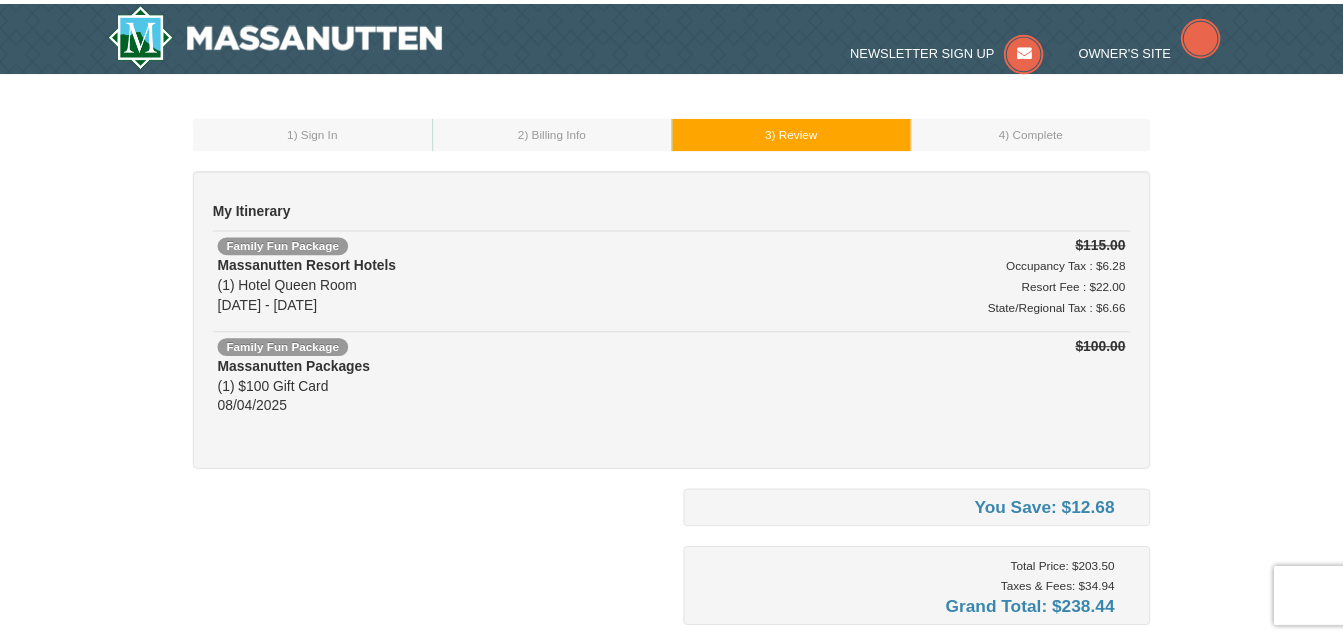 scroll, scrollTop: 0, scrollLeft: 0, axis: both 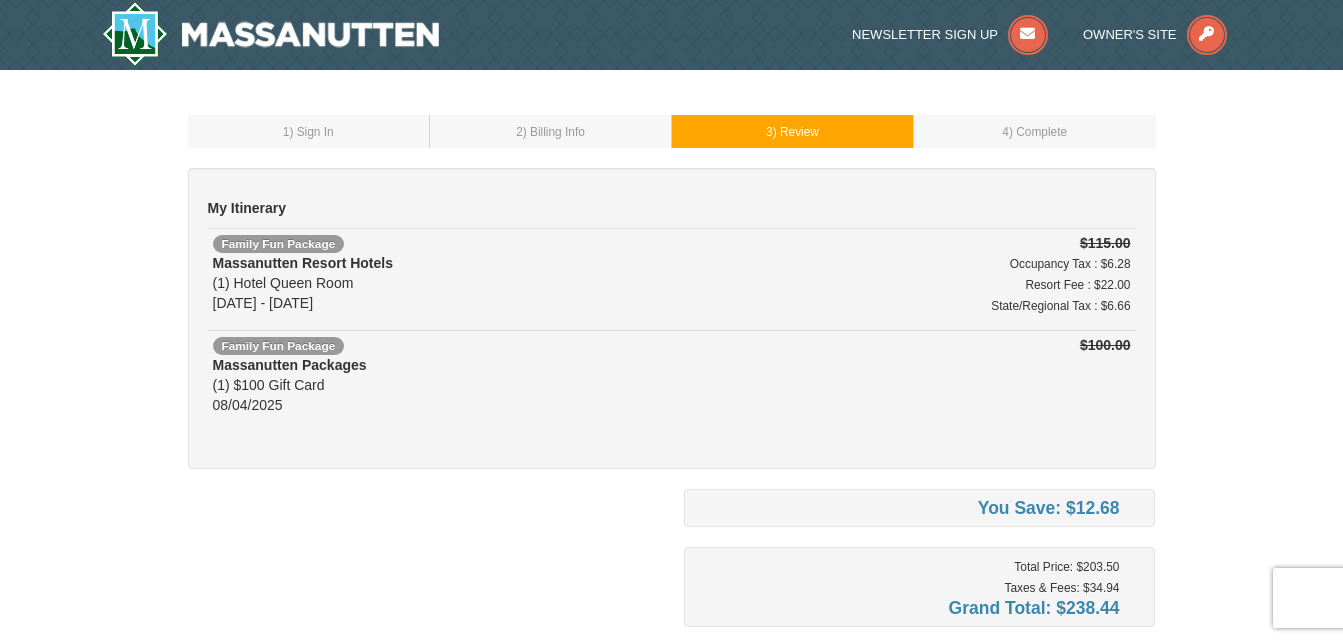 click on "My Itinerary" at bounding box center [672, 208] 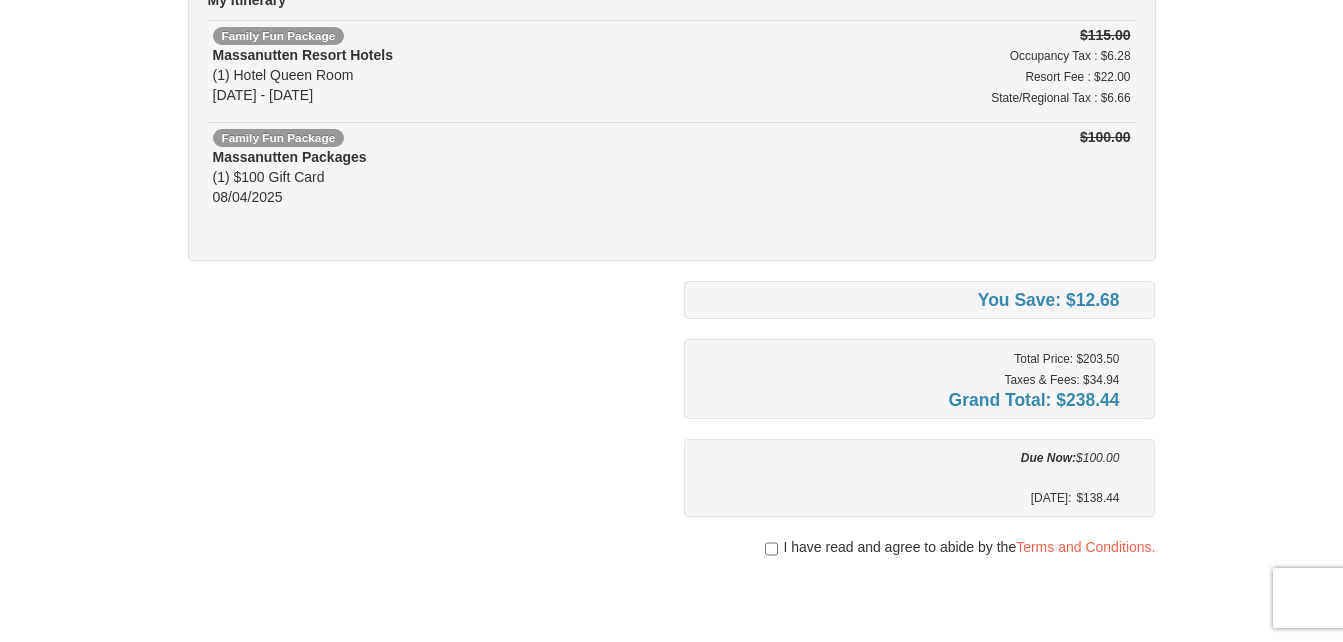 scroll, scrollTop: 210, scrollLeft: 0, axis: vertical 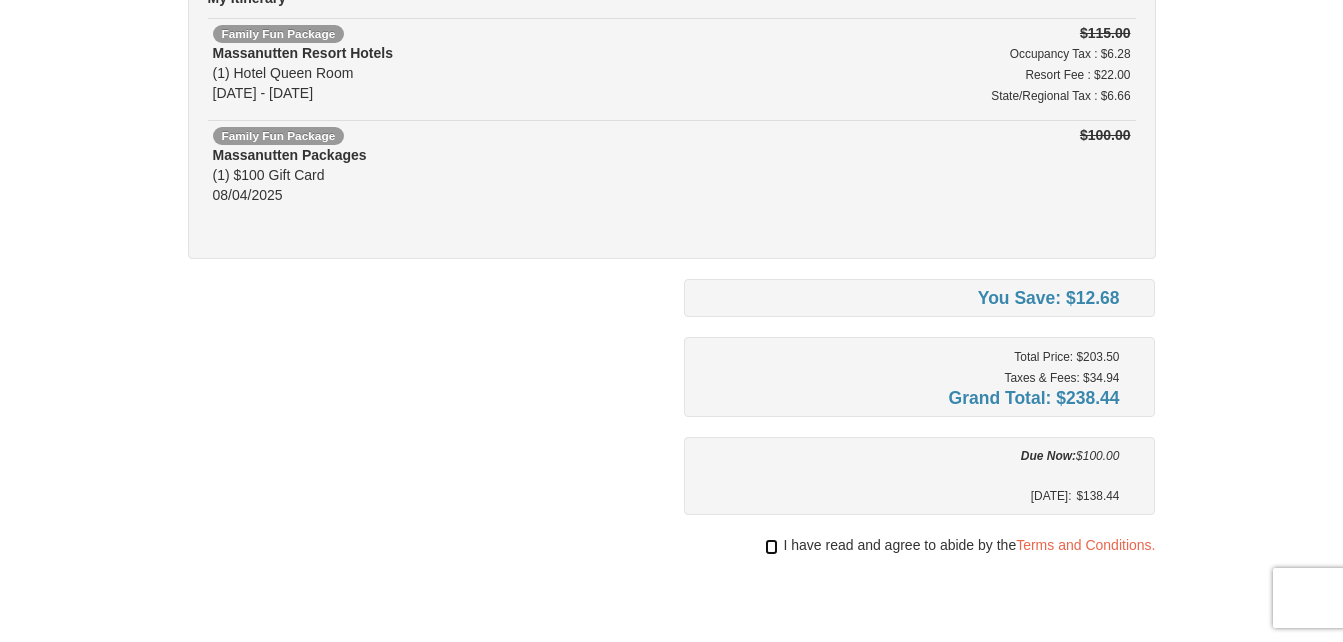 click at bounding box center [771, 547] 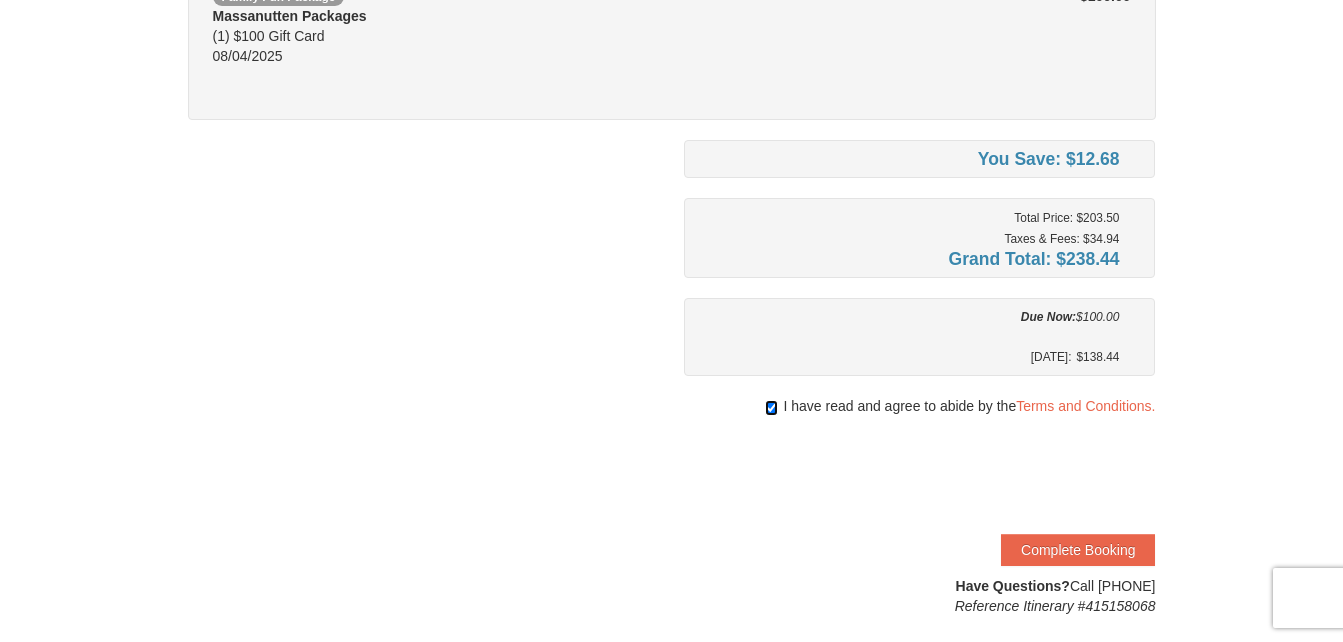 scroll, scrollTop: 362, scrollLeft: 0, axis: vertical 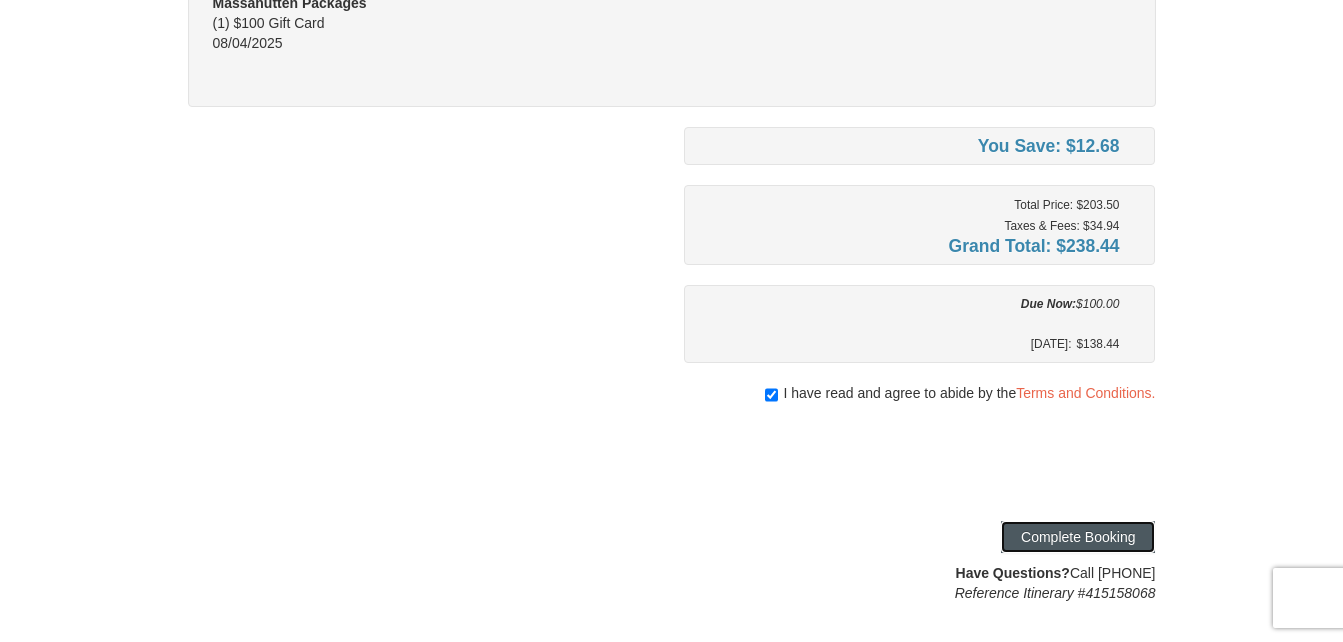 click on "Complete Booking" at bounding box center [1078, 537] 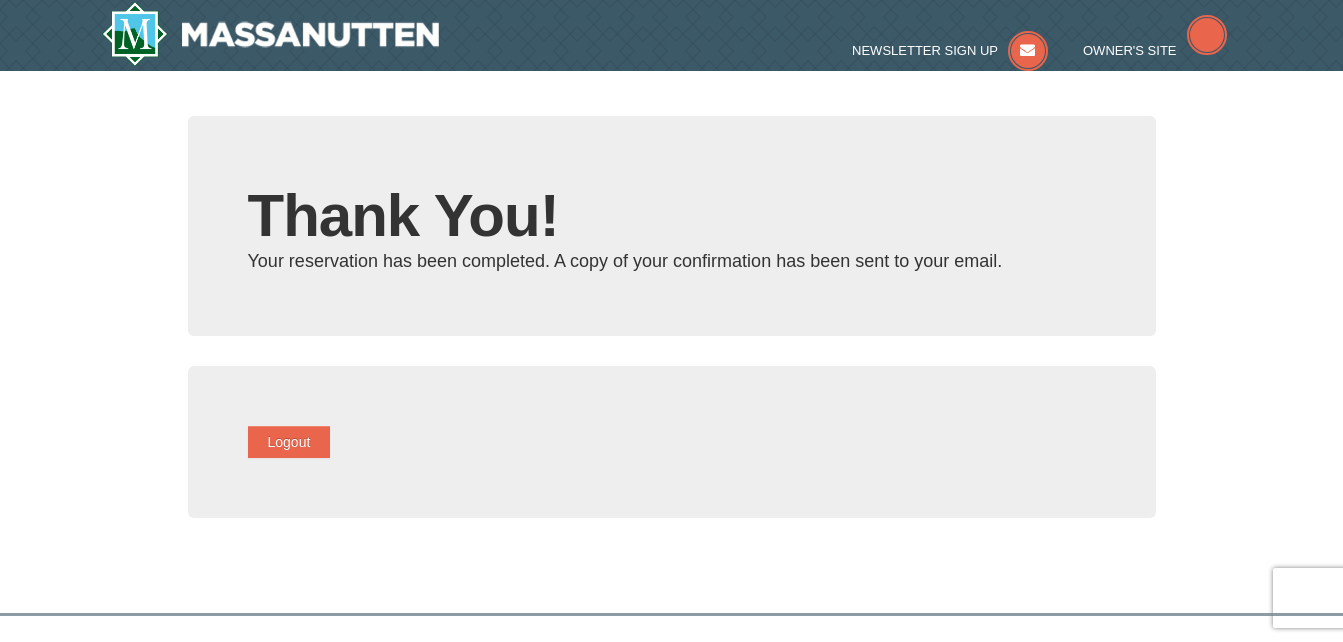 scroll, scrollTop: 0, scrollLeft: 0, axis: both 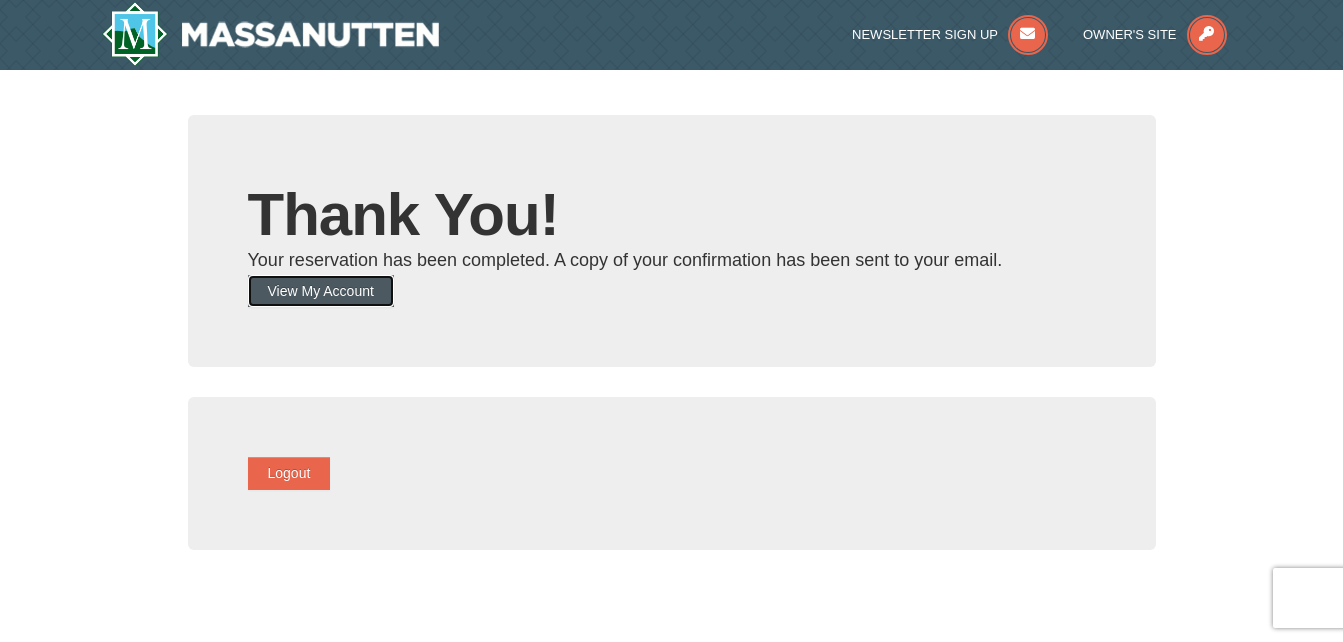 click on "View My Account" at bounding box center [321, 291] 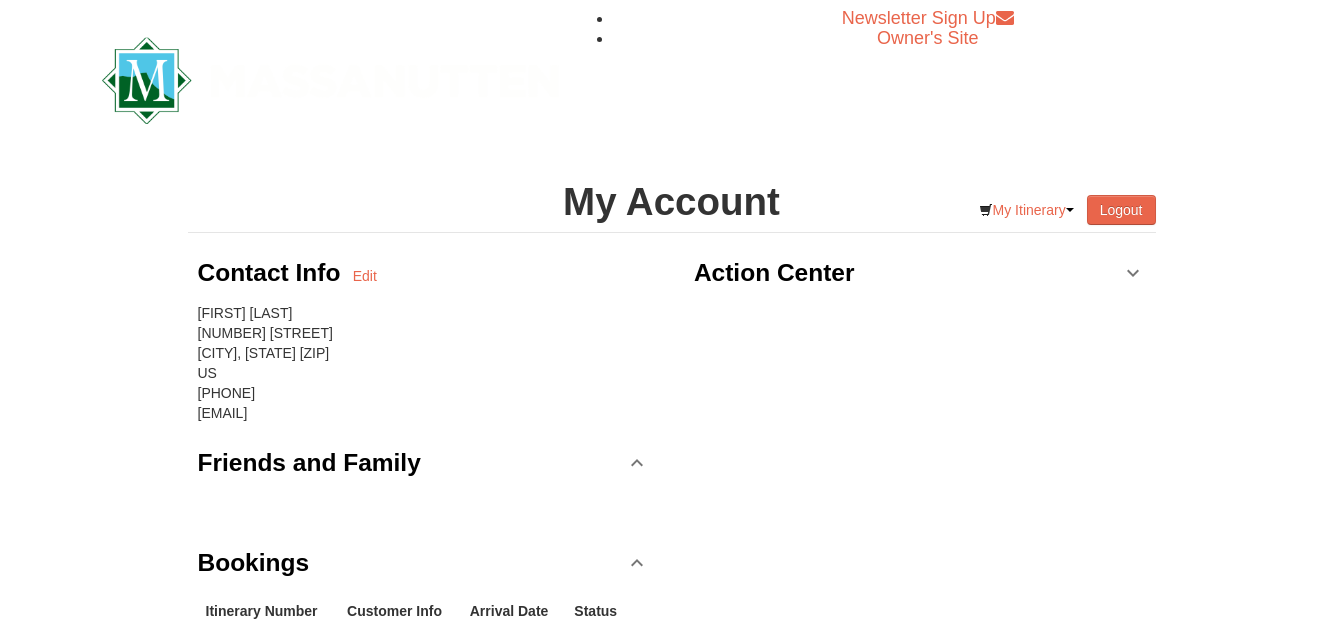 scroll, scrollTop: 0, scrollLeft: 0, axis: both 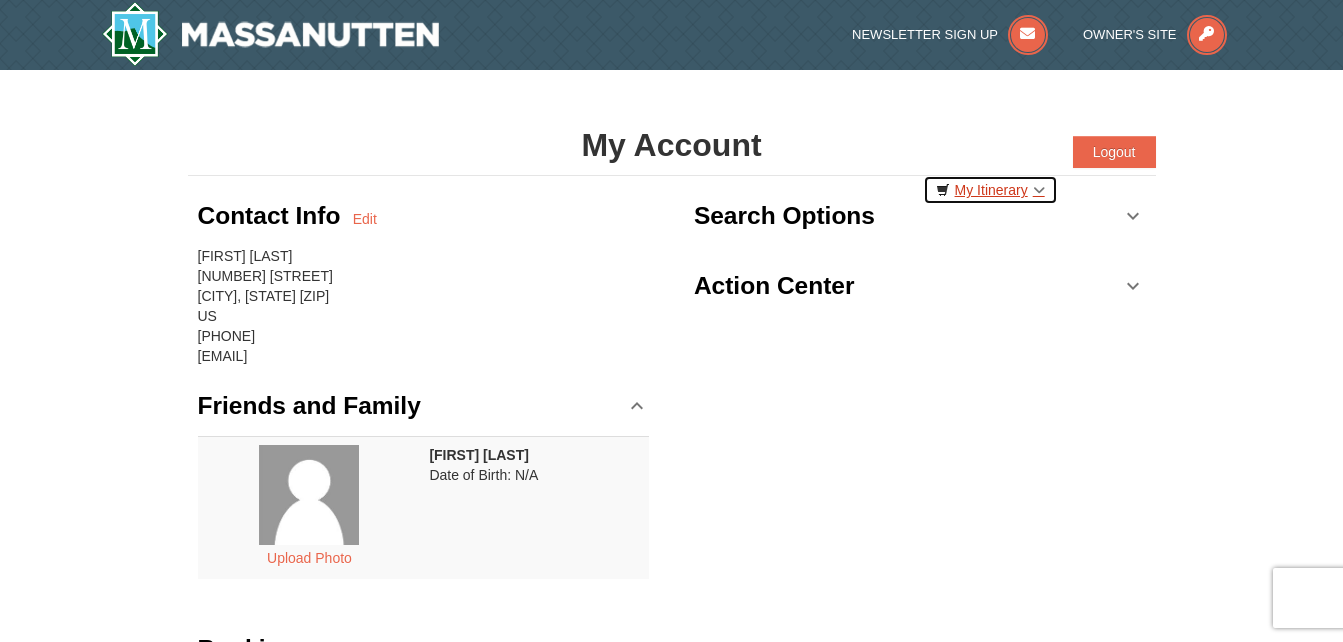 click on "My Itinerary" at bounding box center (990, 190) 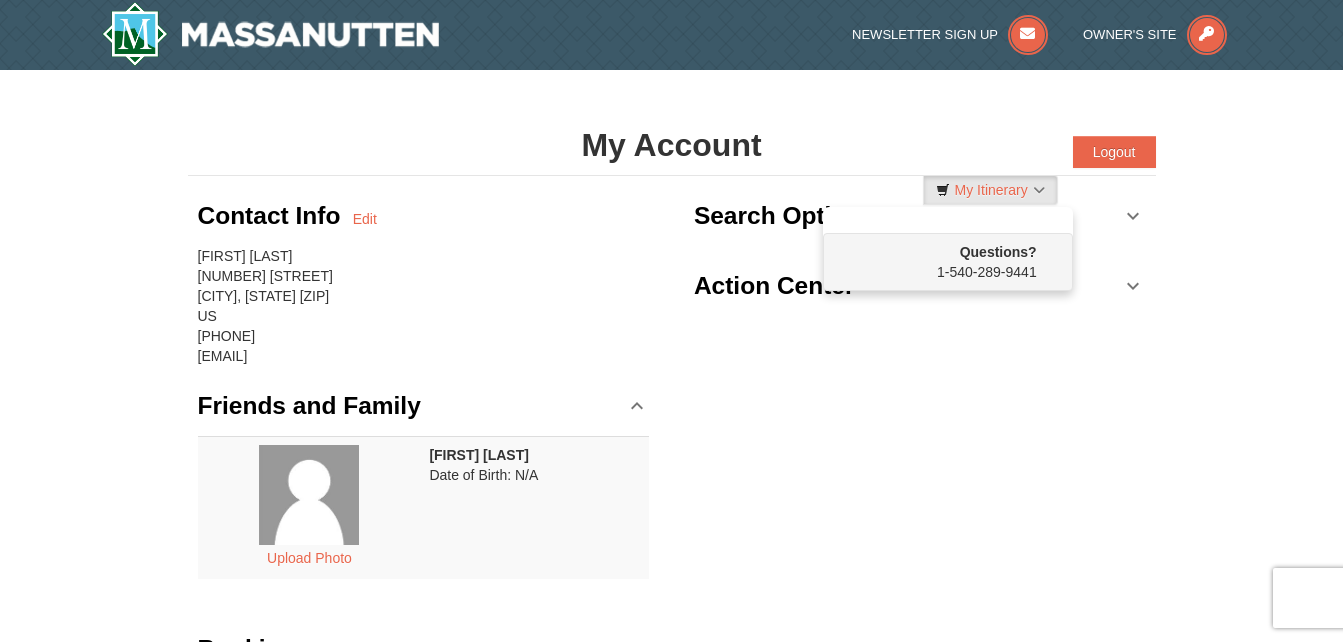 click on "Questions?  [PHONE]
Logout
Contact Info
Edit
[FIRST] [LAST]
[NUMBER] [STREET]
[CITY], [STATE]  [ZIP]
US
[PHONE]
[EMAIL]
Friends and Family
Upload Photo" at bounding box center [671, 492] 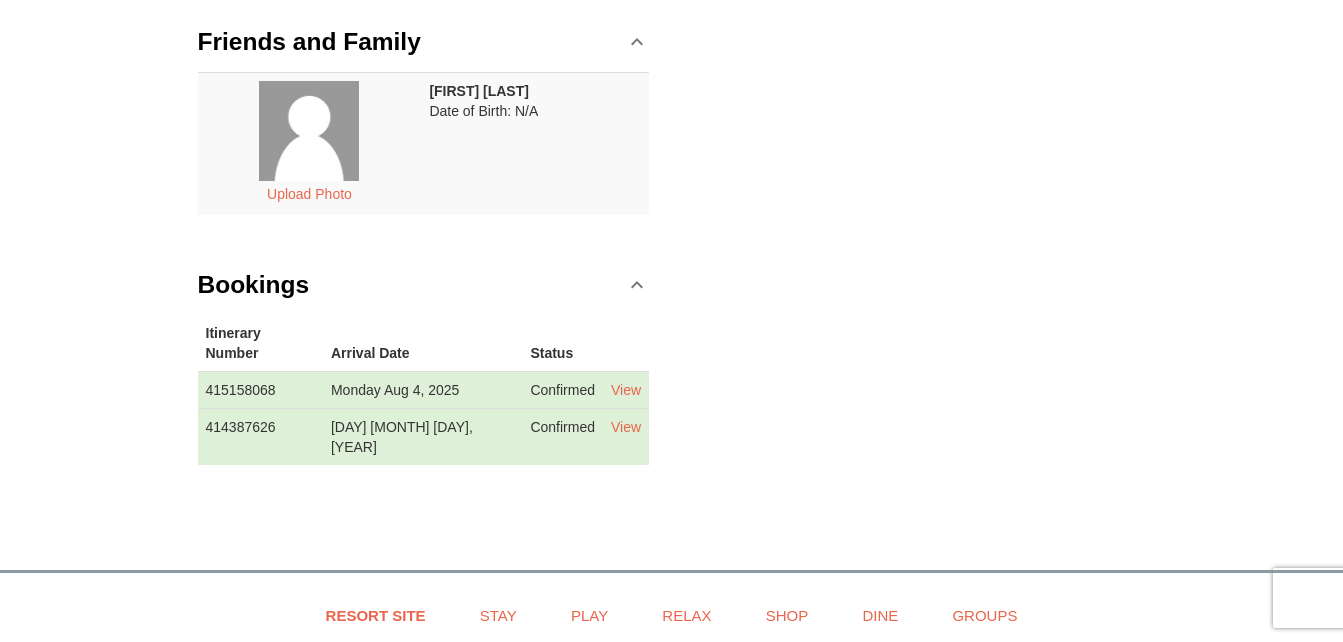 scroll, scrollTop: 373, scrollLeft: 0, axis: vertical 